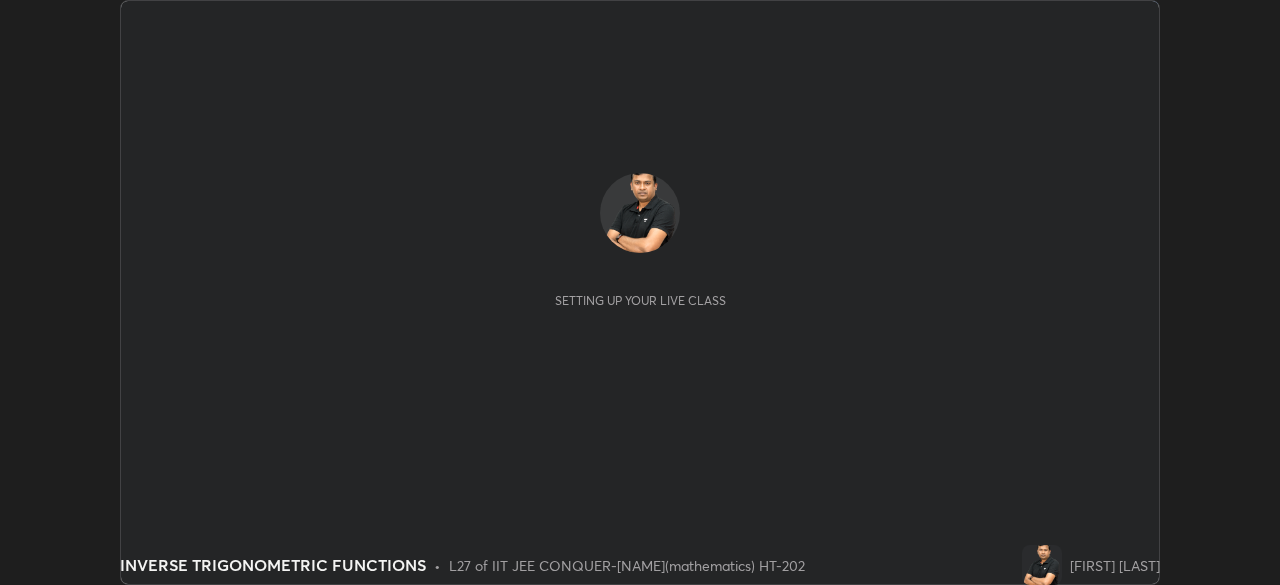 scroll, scrollTop: 0, scrollLeft: 0, axis: both 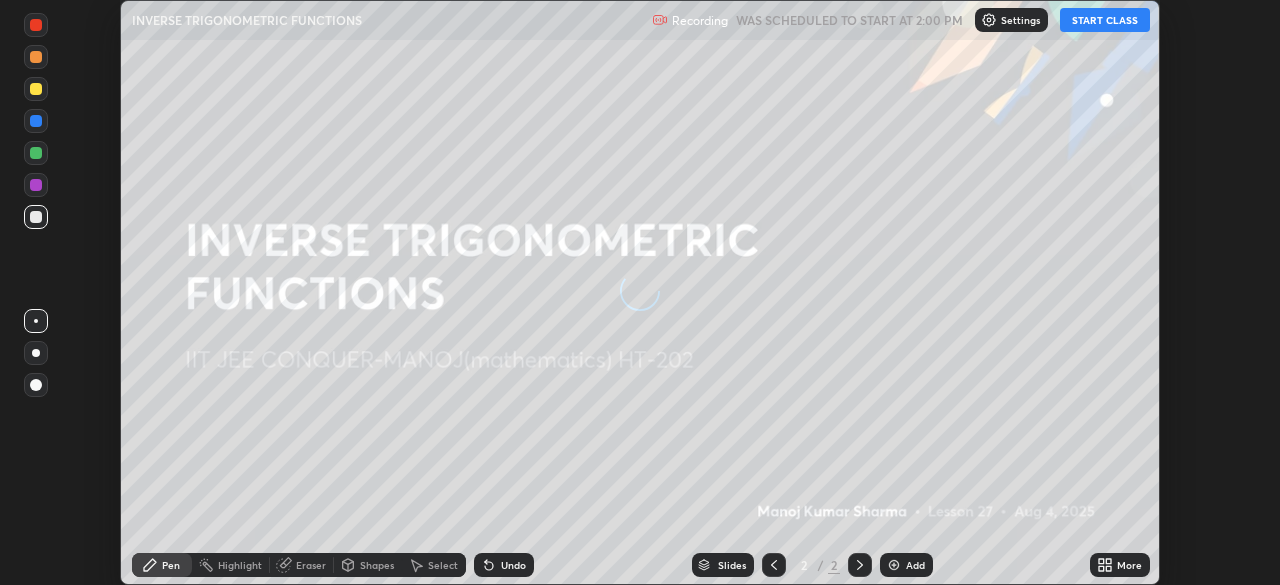 click on "START CLASS" at bounding box center (1105, 20) 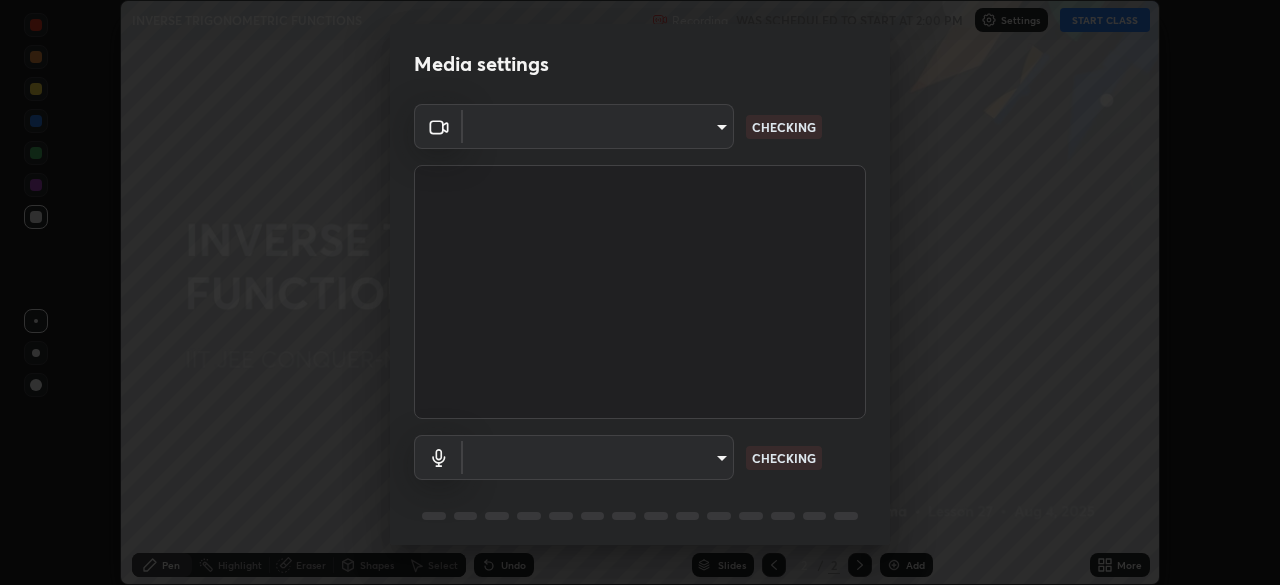 click on "Media settings ​ CHECKING ​ CHECKING 1 / 5 Next" at bounding box center (640, 292) 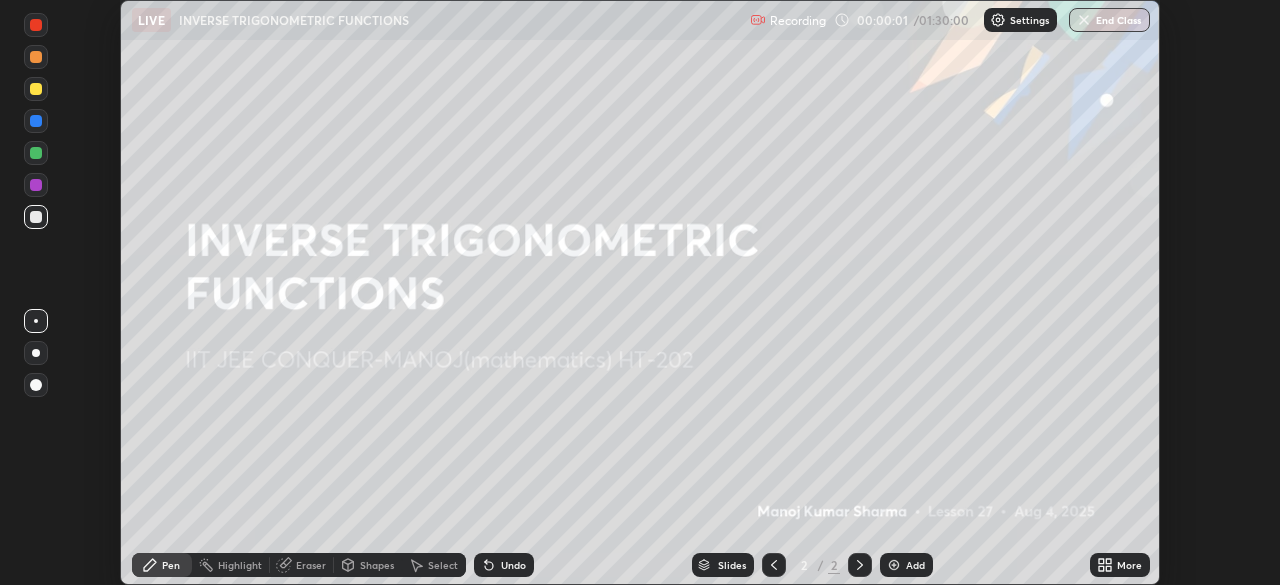 click 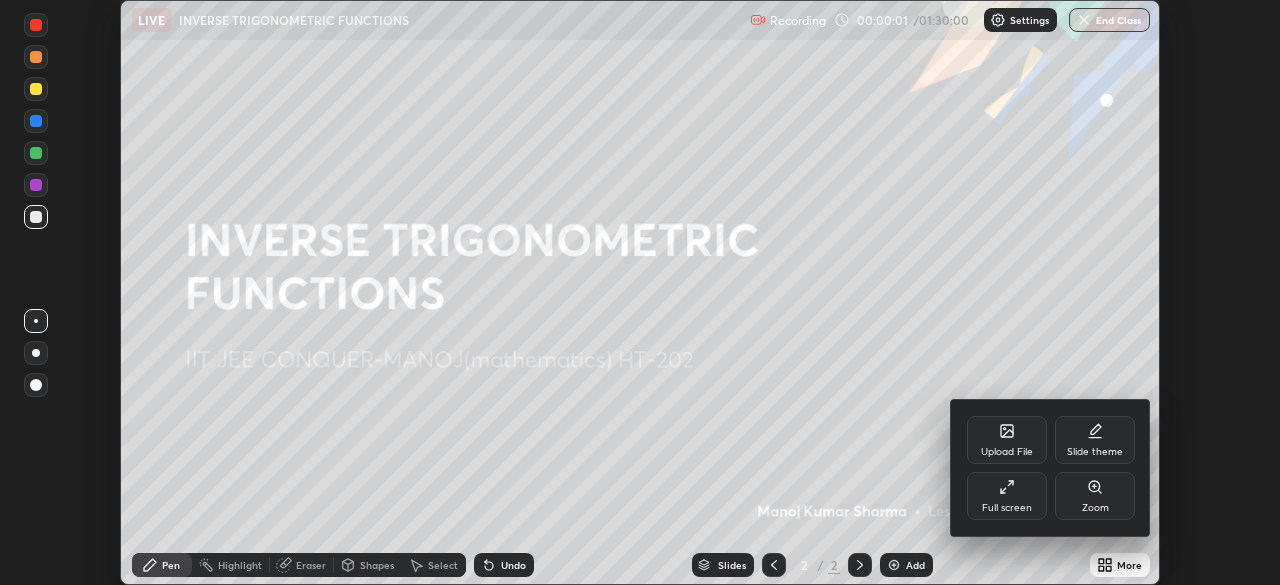 click on "Full screen" at bounding box center [1007, 508] 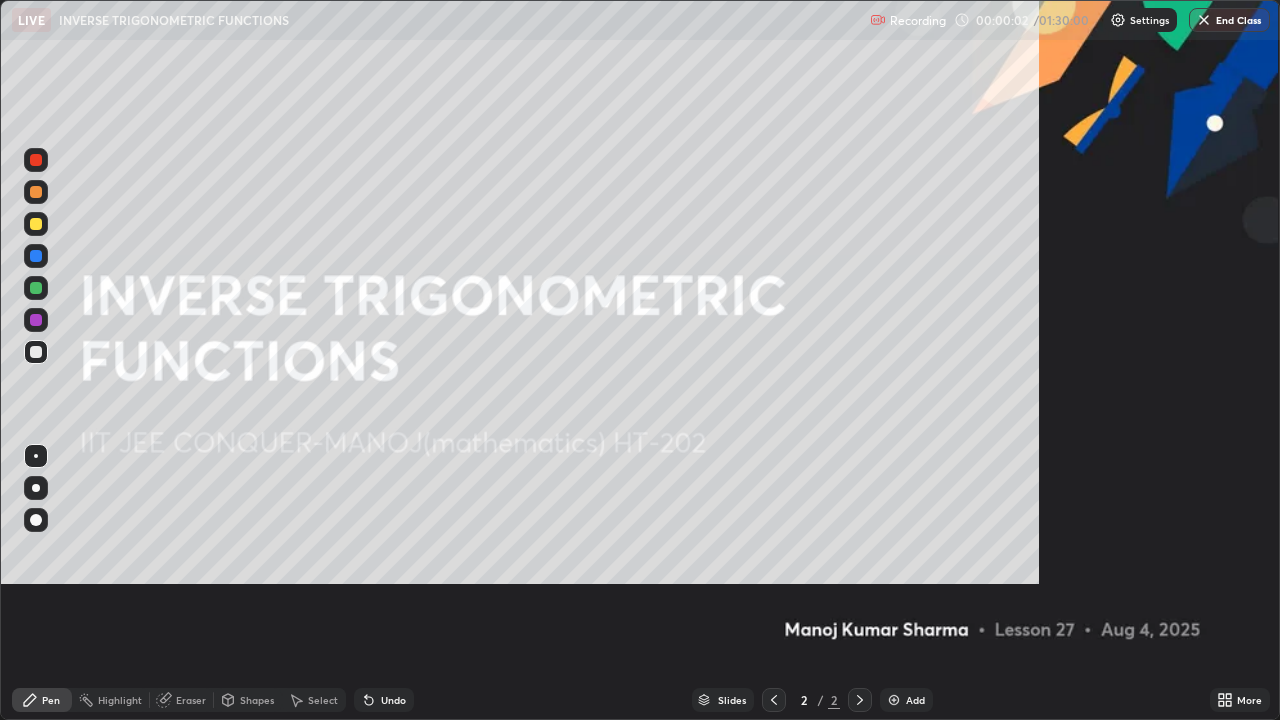 scroll, scrollTop: 99280, scrollLeft: 98720, axis: both 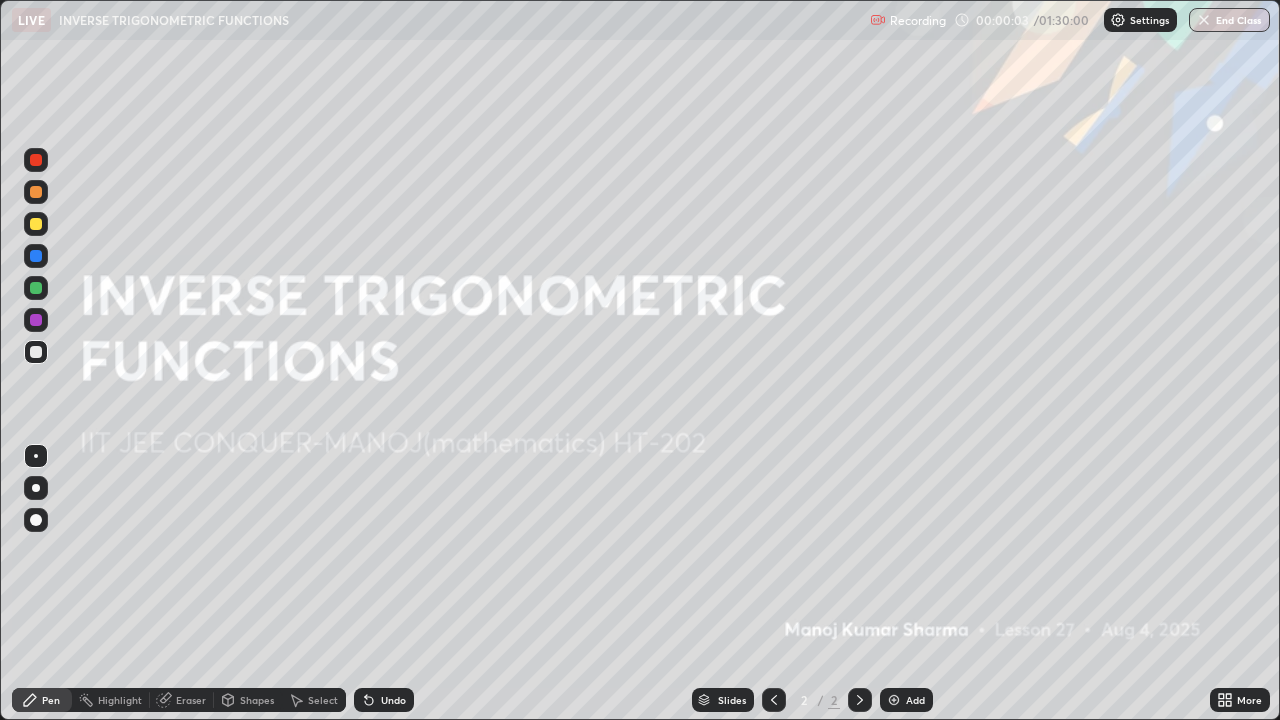 click on "Settings" at bounding box center [1149, 20] 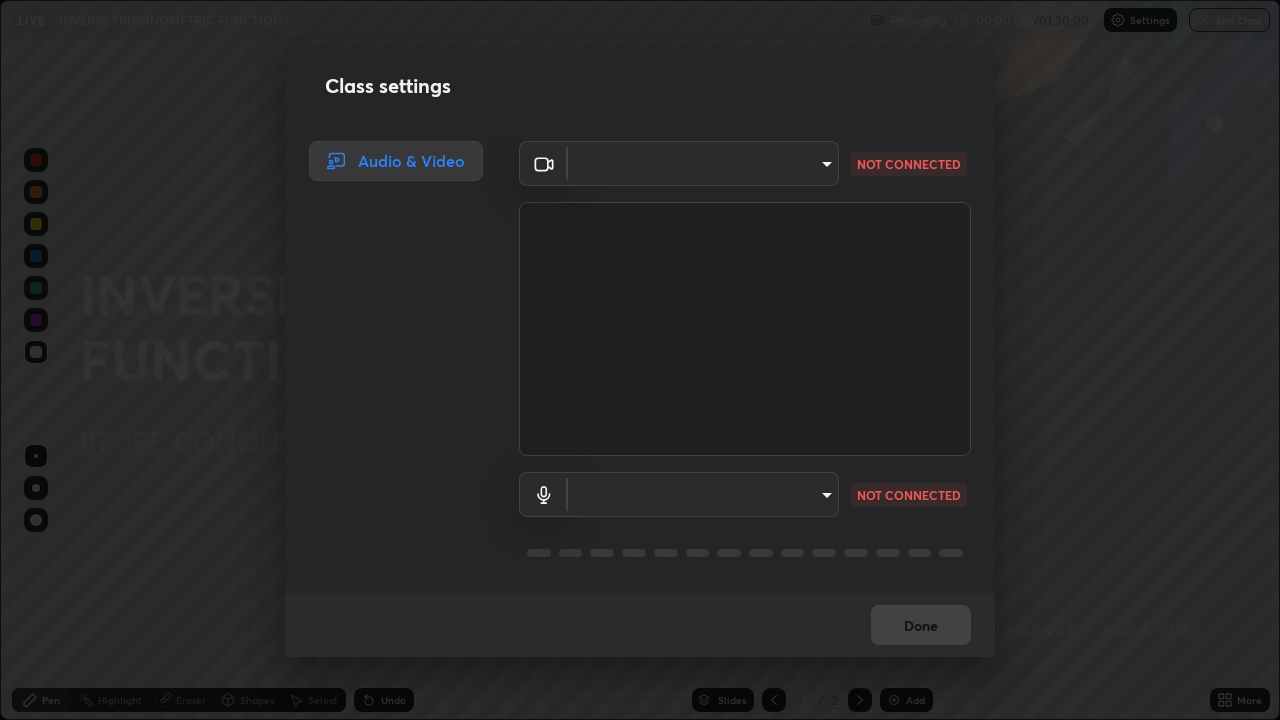 type on "[HASH]" 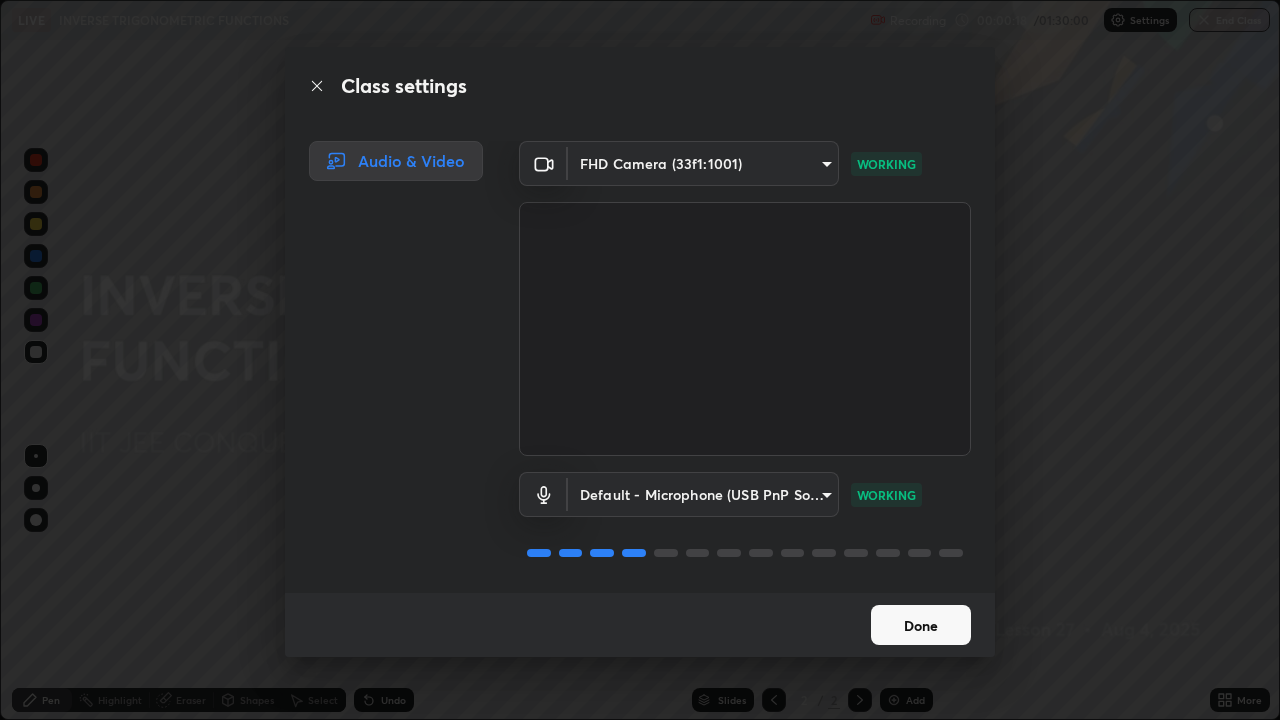 click on "Done" at bounding box center [921, 625] 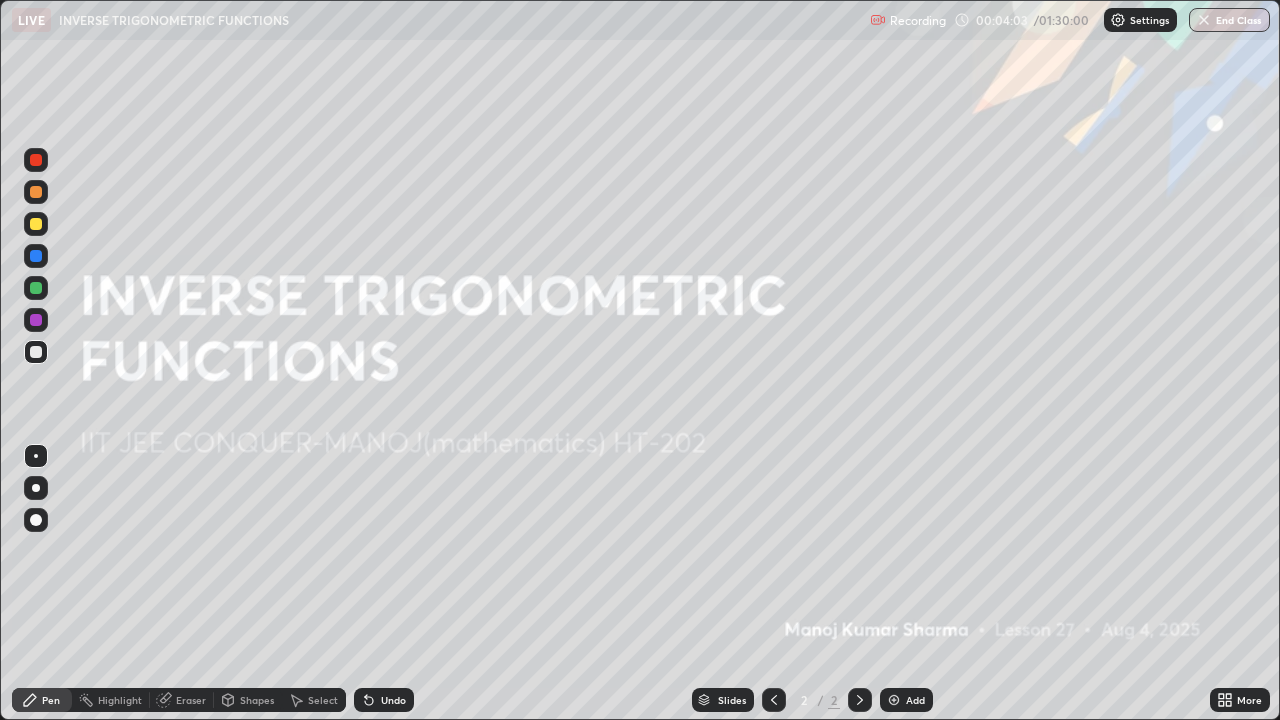 click 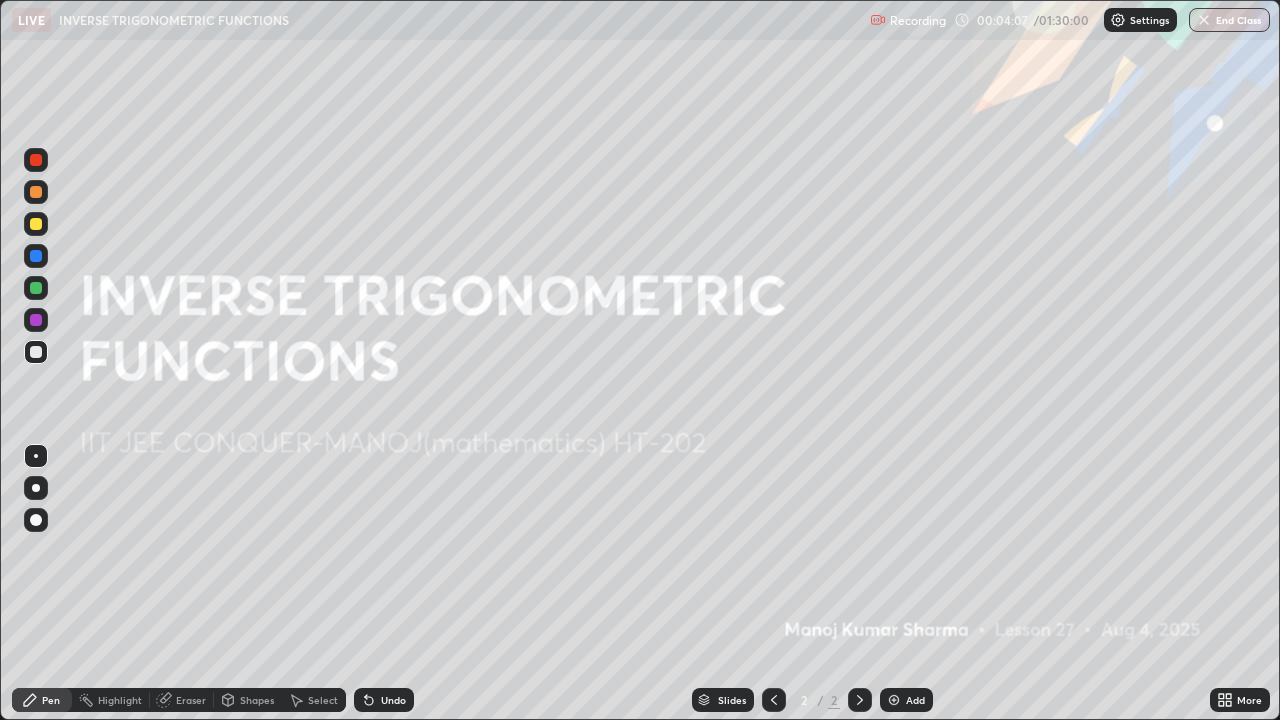 click at bounding box center [36, 488] 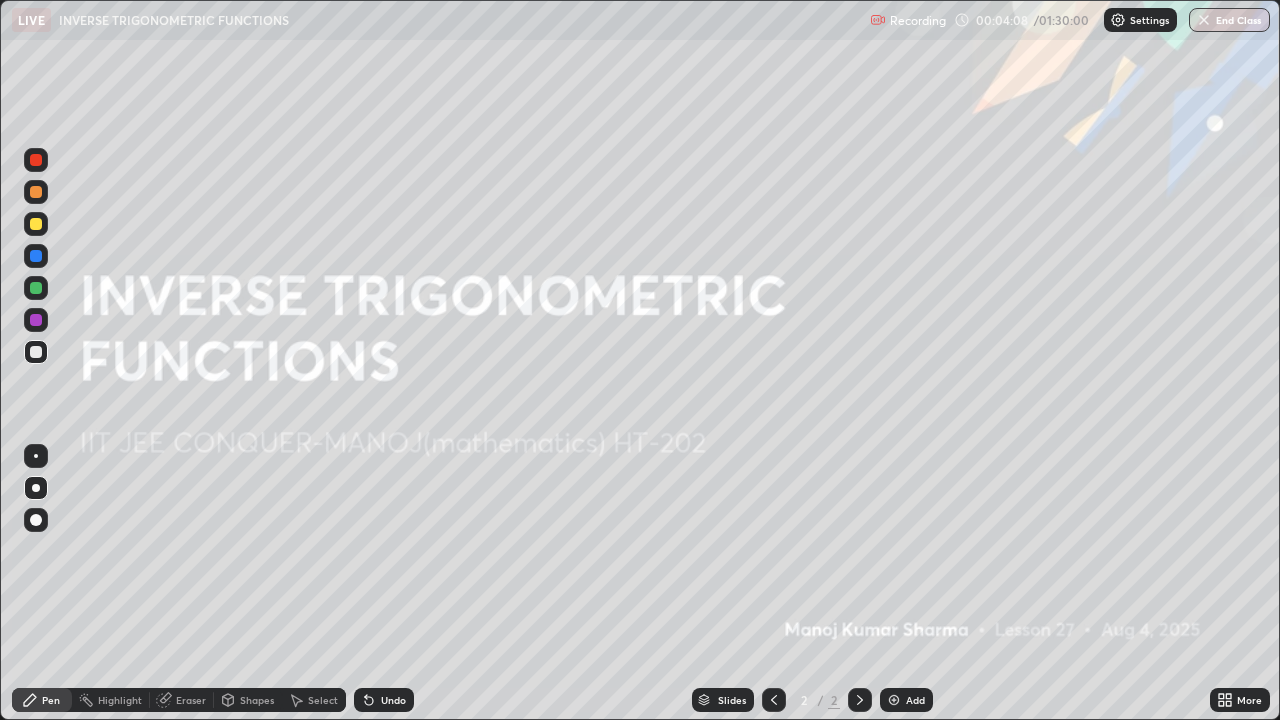 click on "Add" at bounding box center [906, 700] 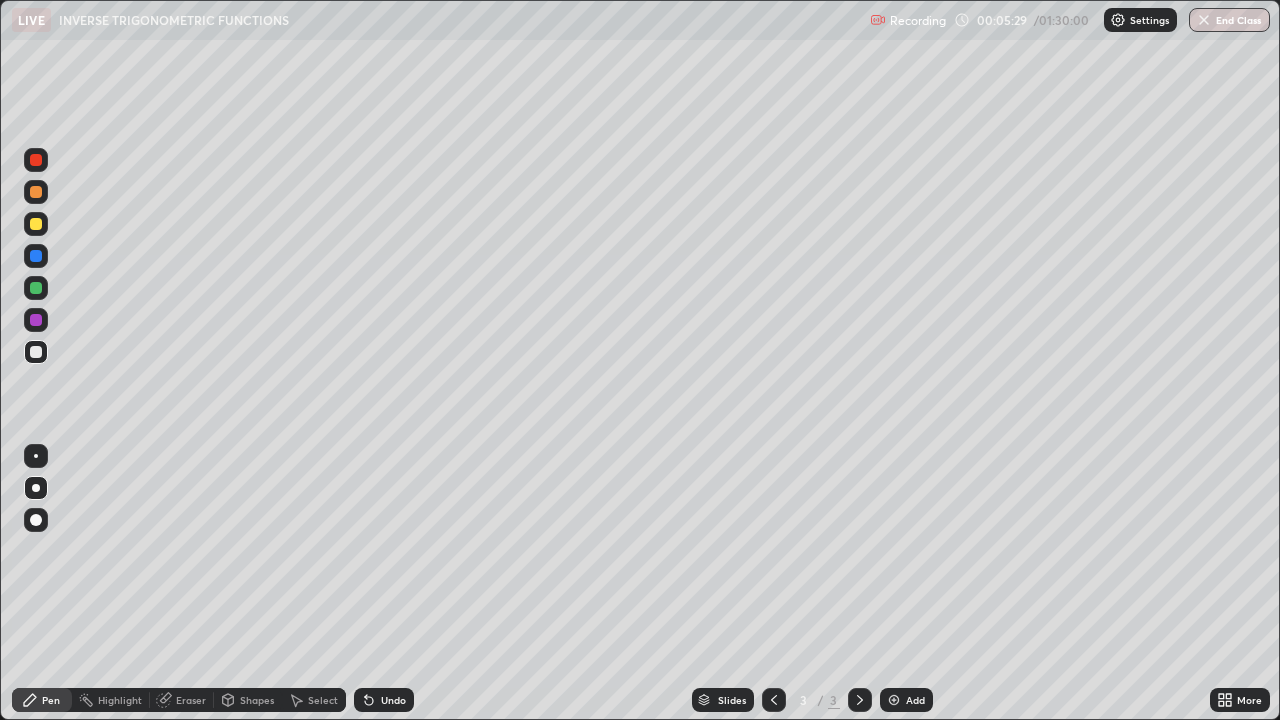 click on "Undo" at bounding box center [393, 700] 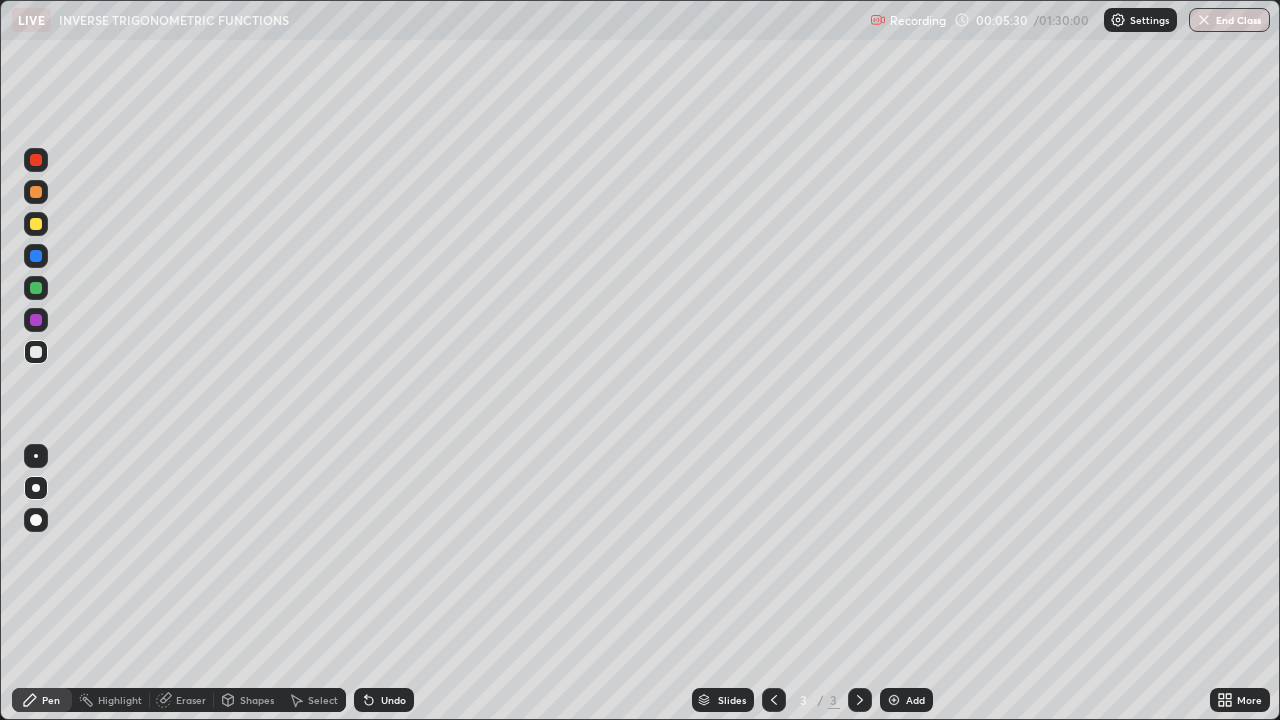 click on "Undo" at bounding box center [384, 700] 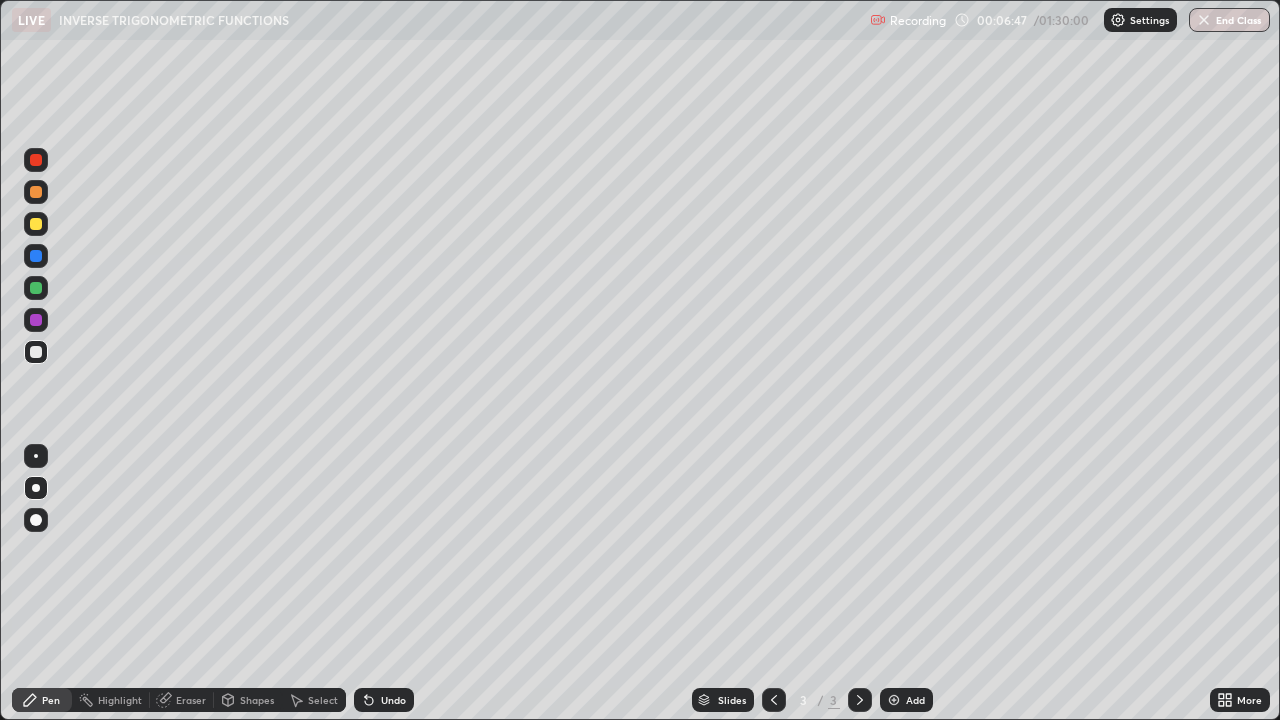 click on "Eraser" at bounding box center (191, 700) 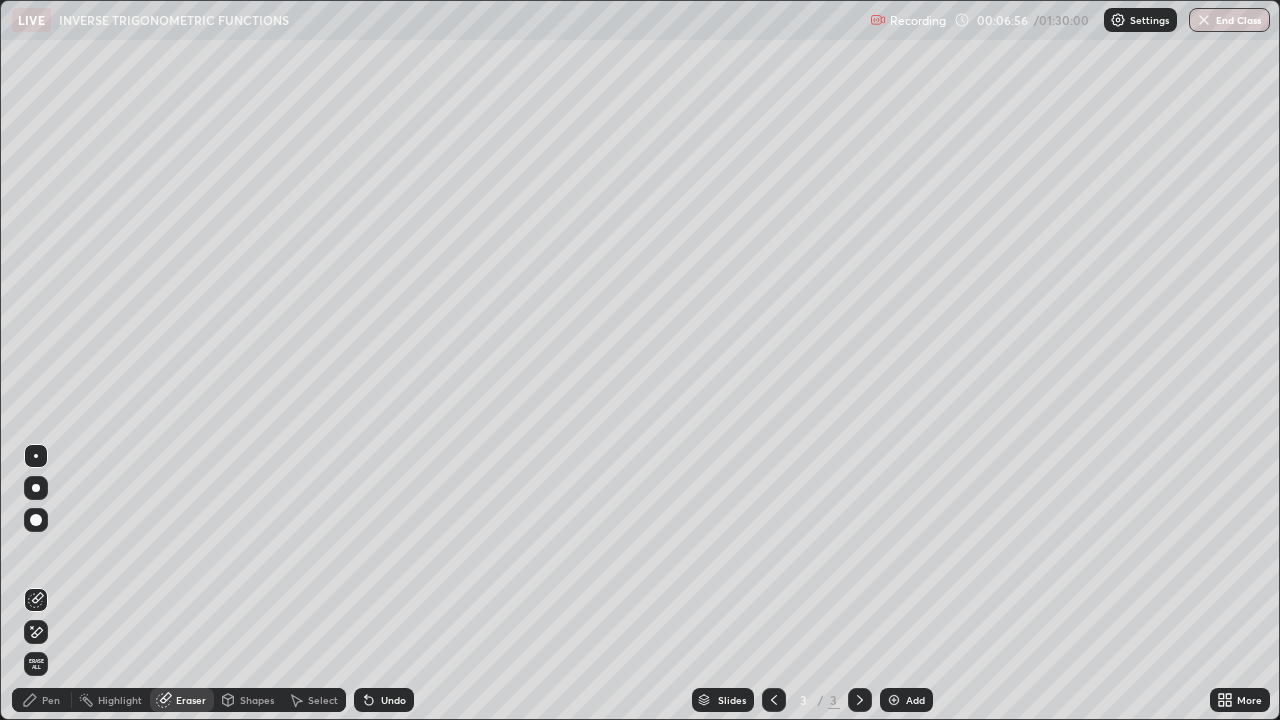 click 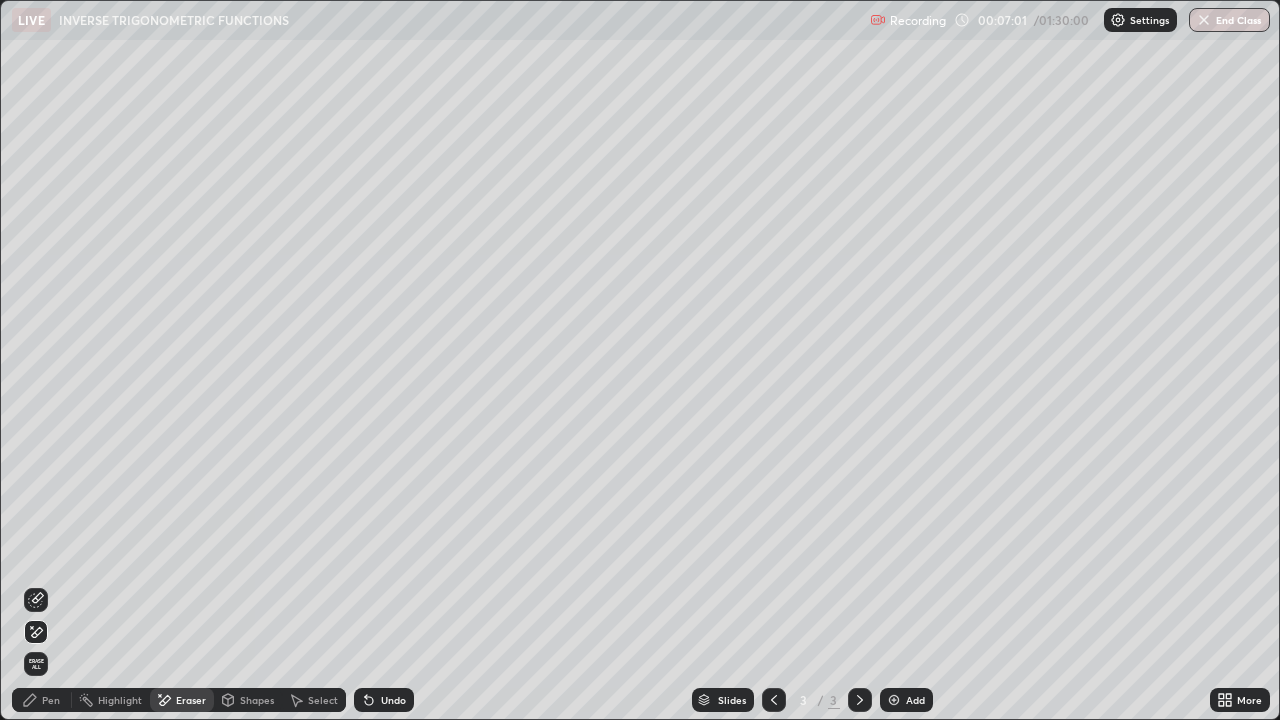 click 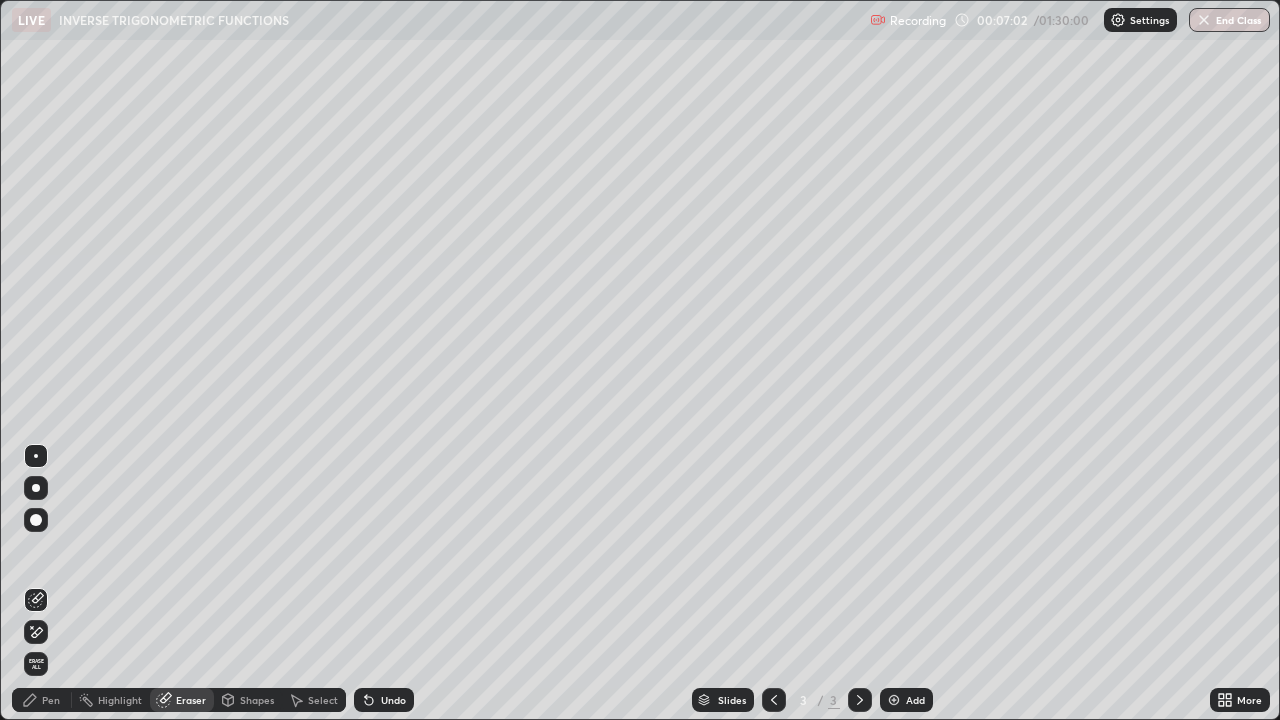 click on "Pen" at bounding box center (51, 700) 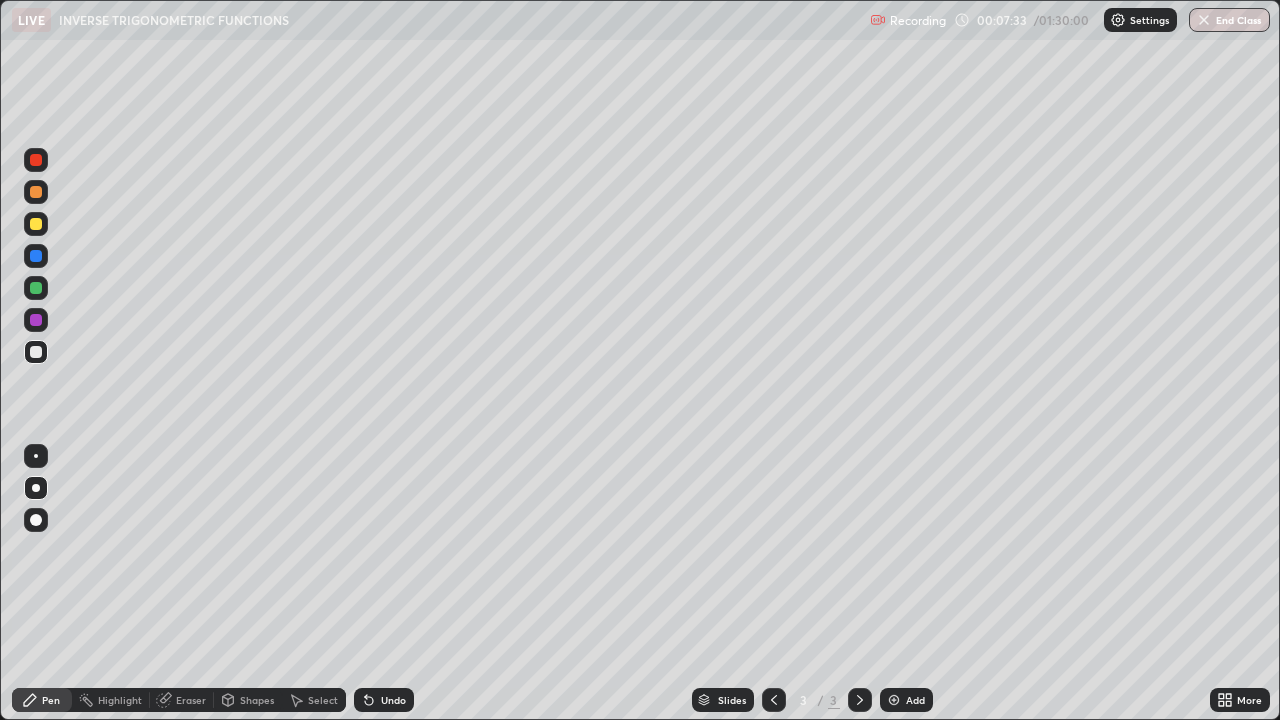 click on "Undo" at bounding box center (393, 700) 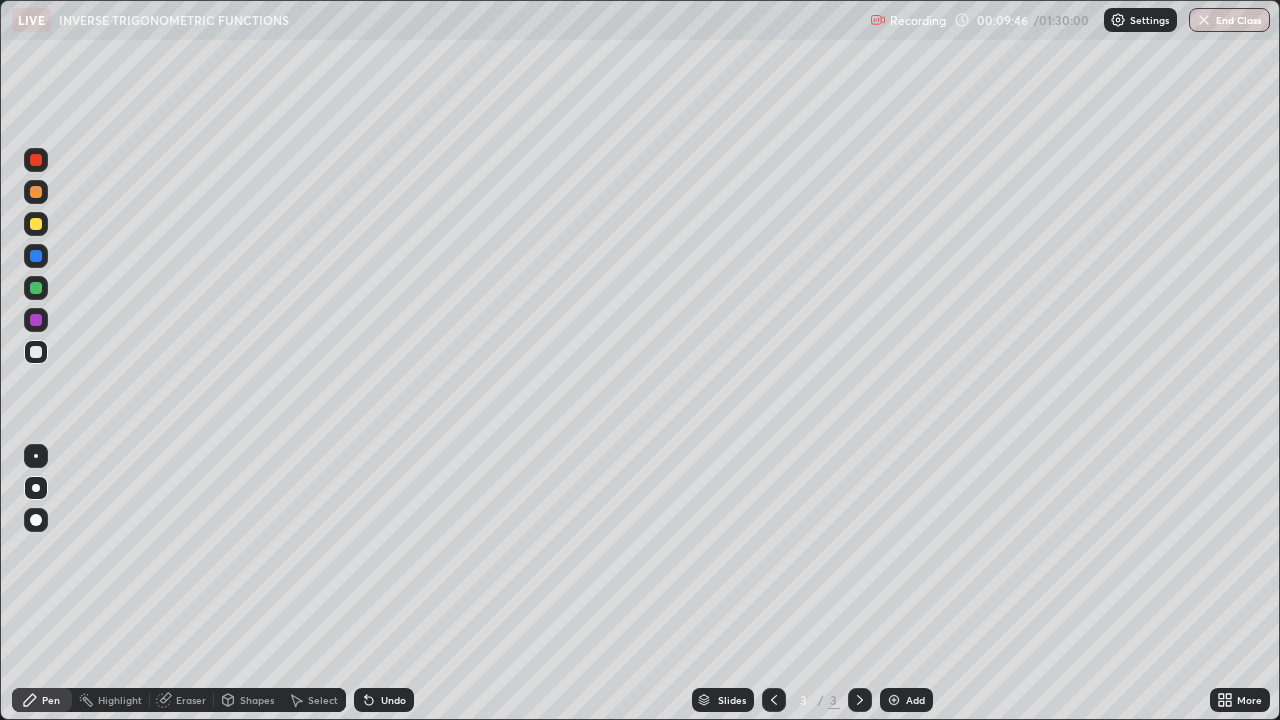 click at bounding box center [894, 700] 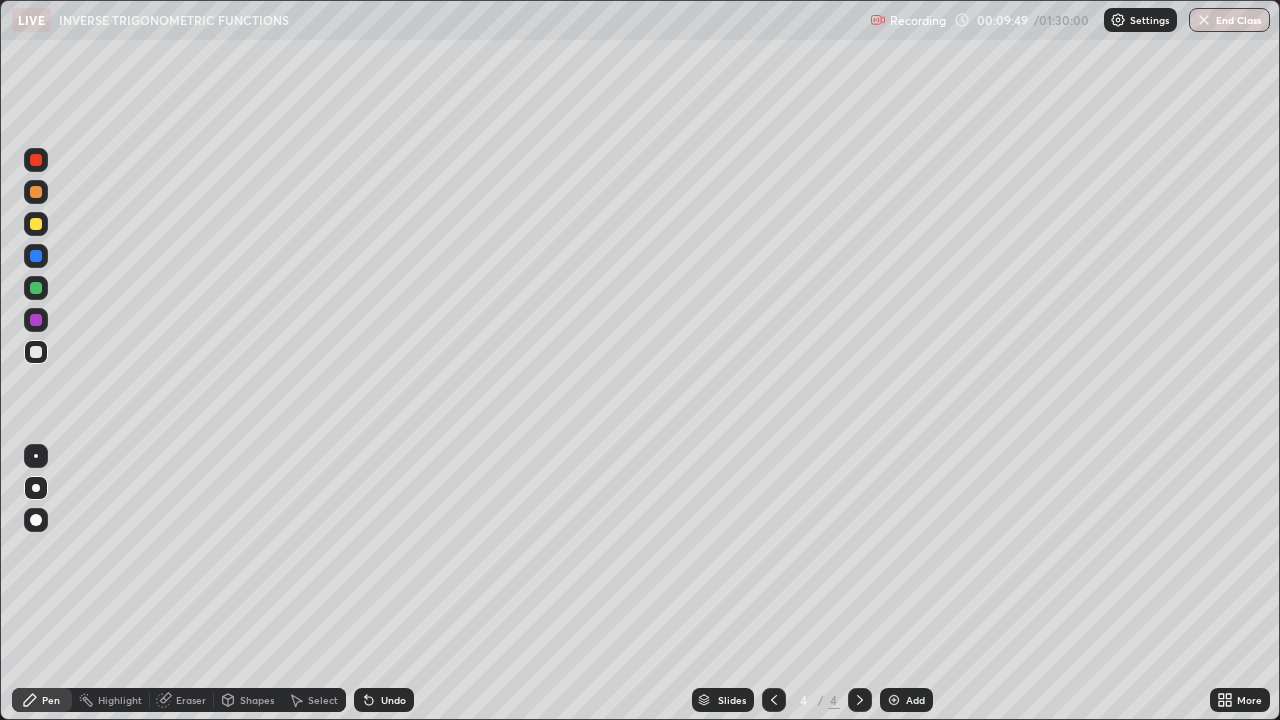 click at bounding box center [36, 256] 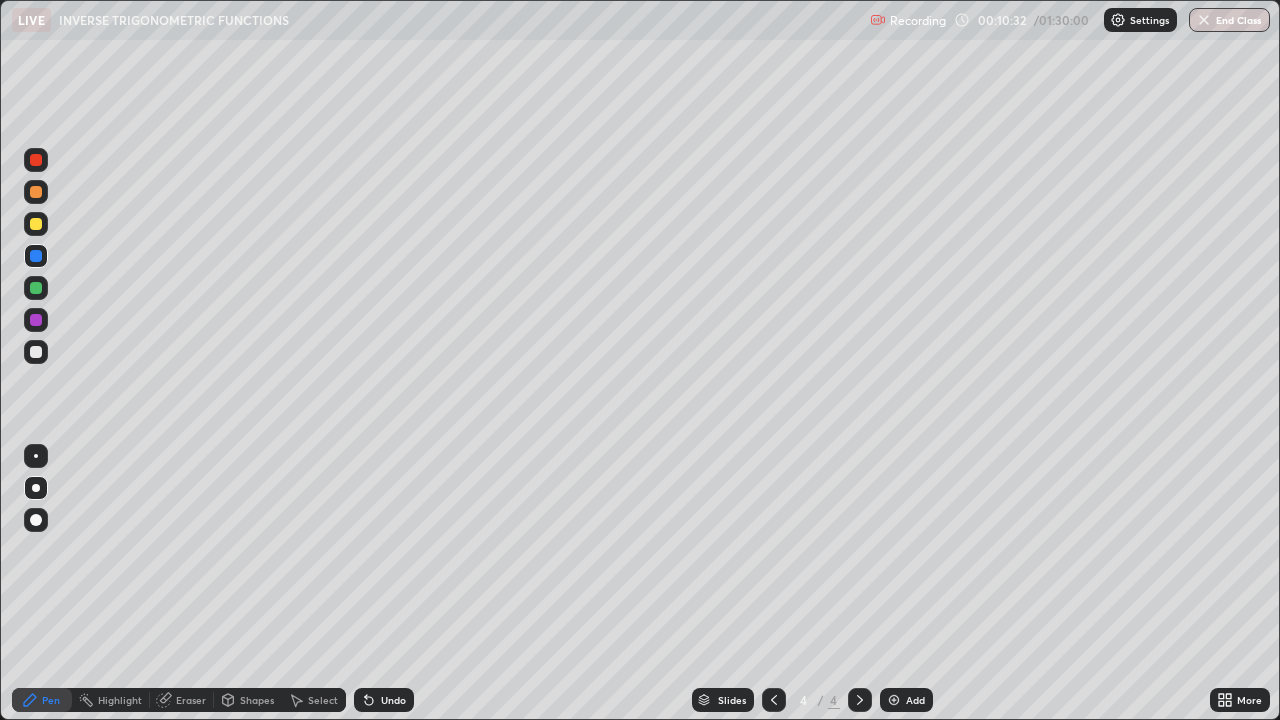 click at bounding box center (36, 320) 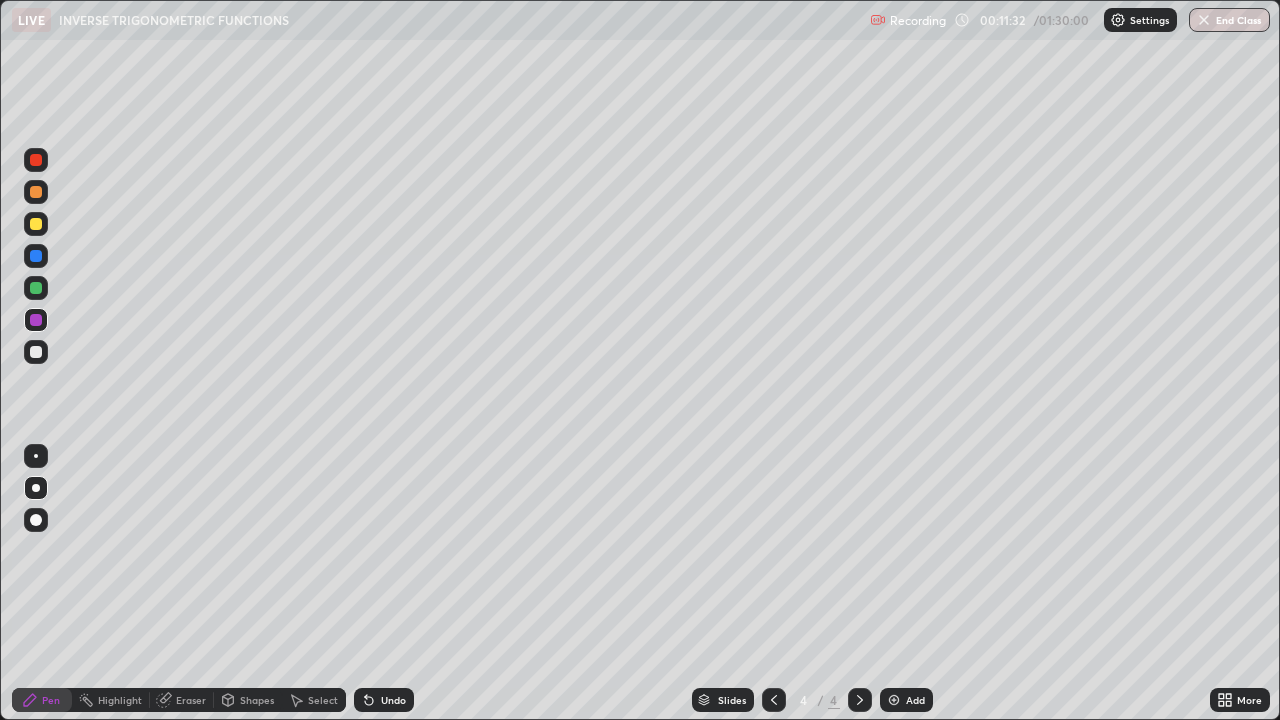 click at bounding box center (36, 224) 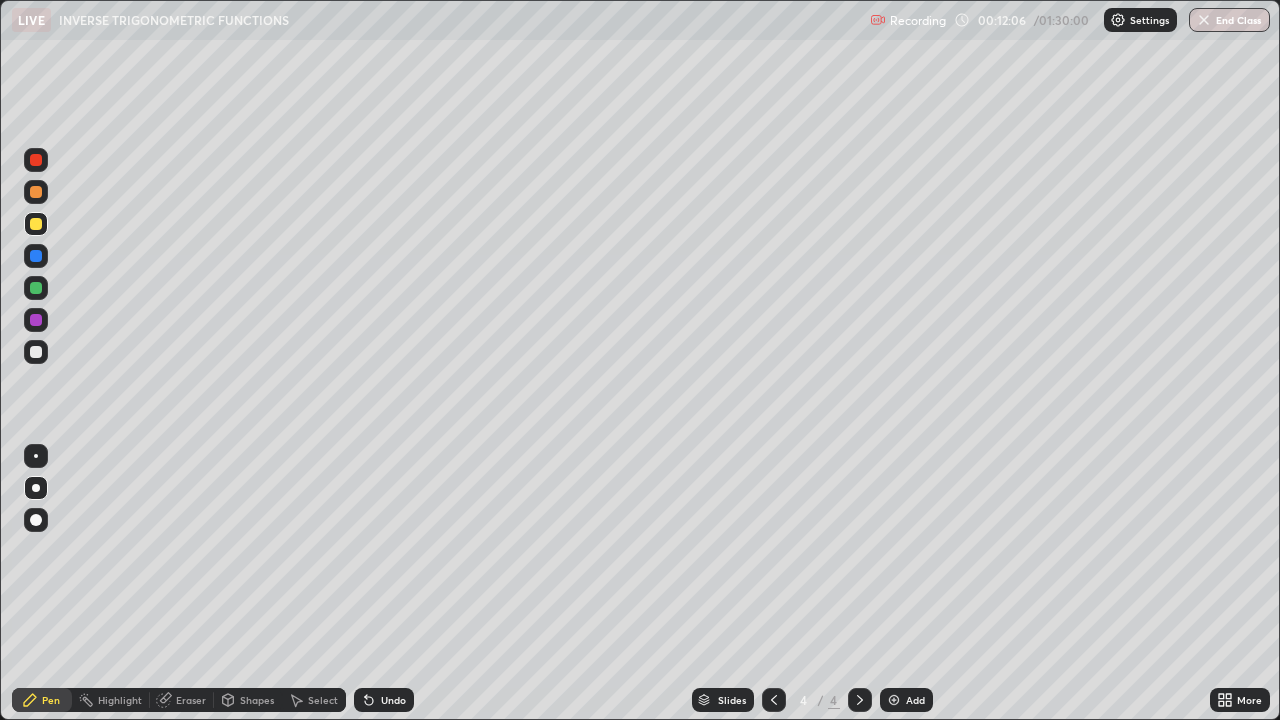 click at bounding box center [36, 320] 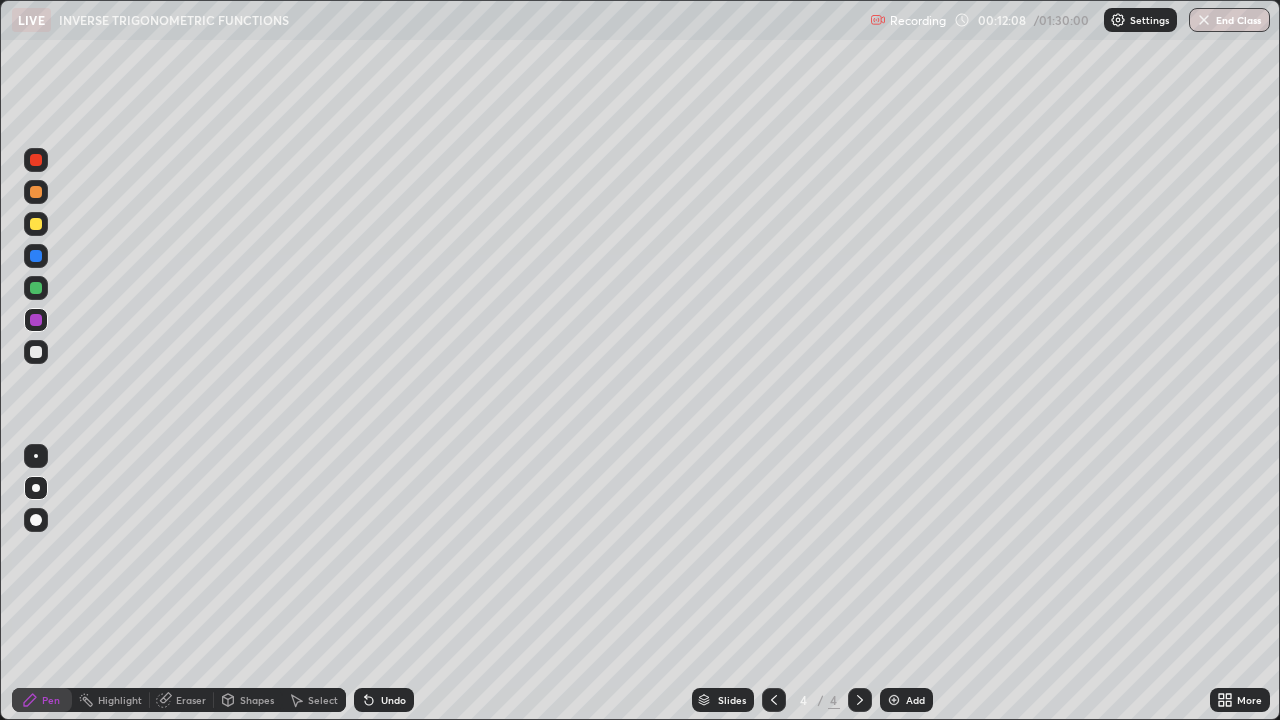 click at bounding box center [36, 224] 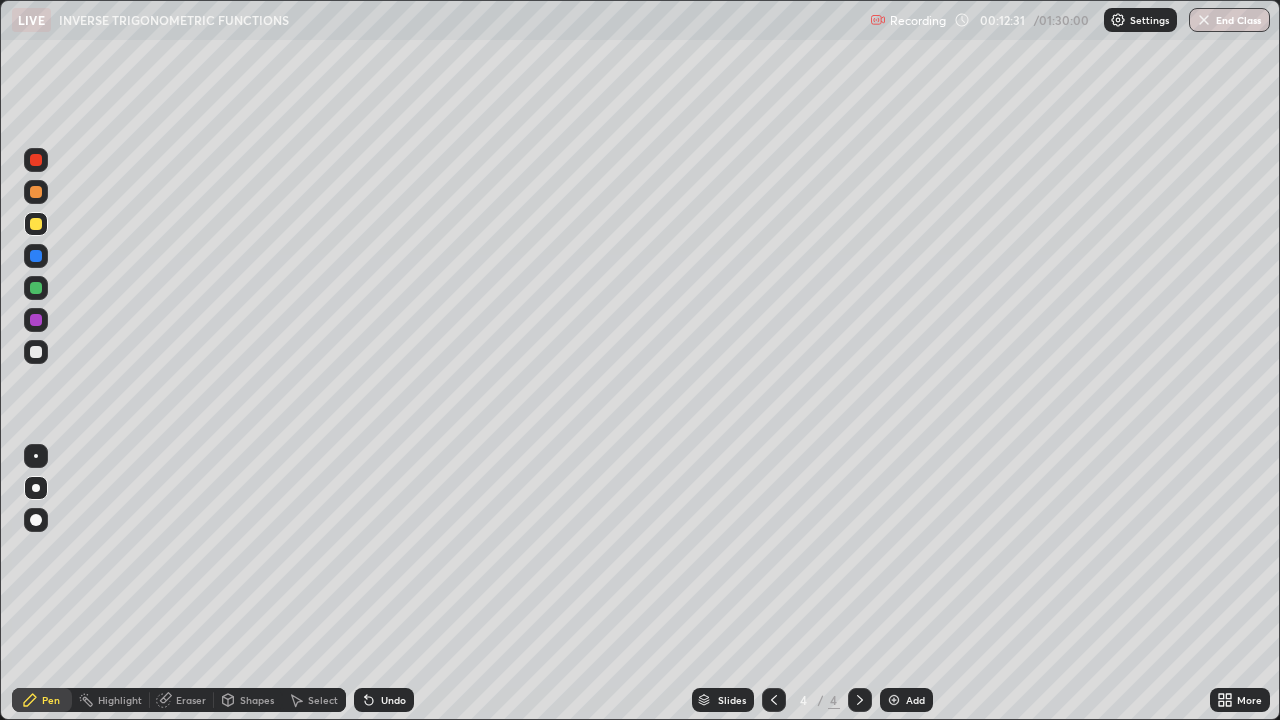click on "Undo" at bounding box center (393, 700) 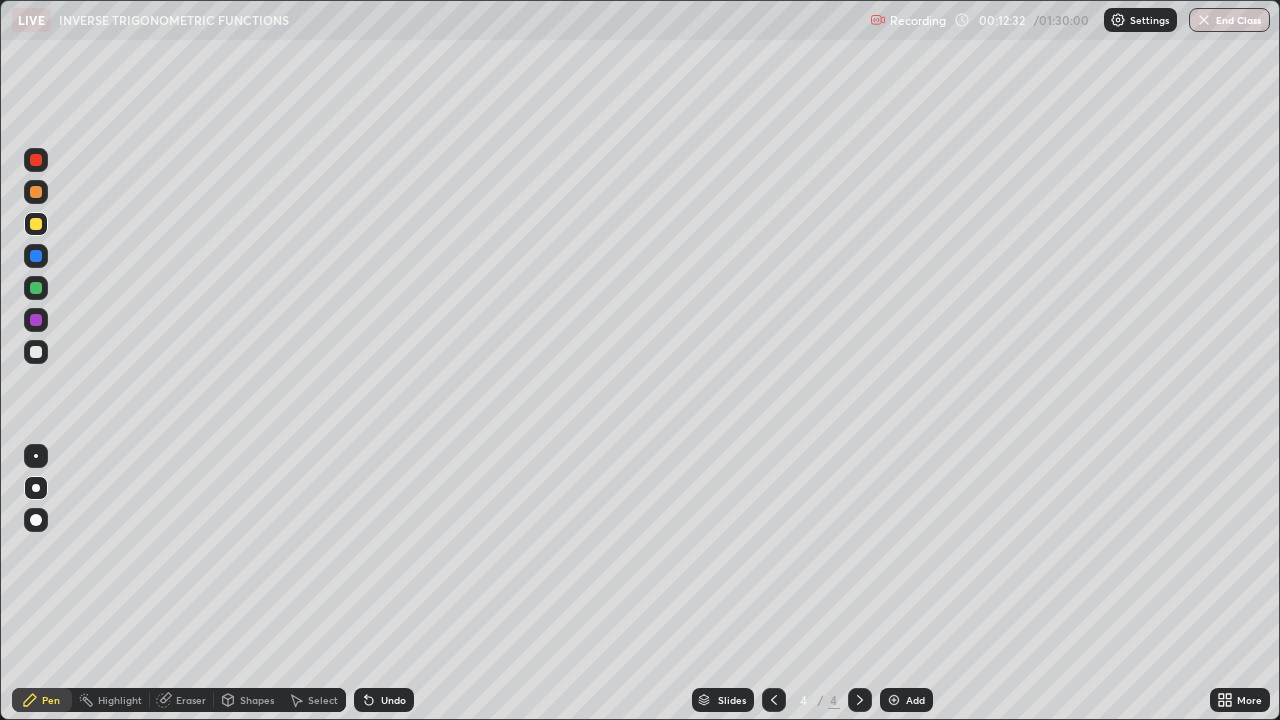 click on "Undo" at bounding box center [393, 700] 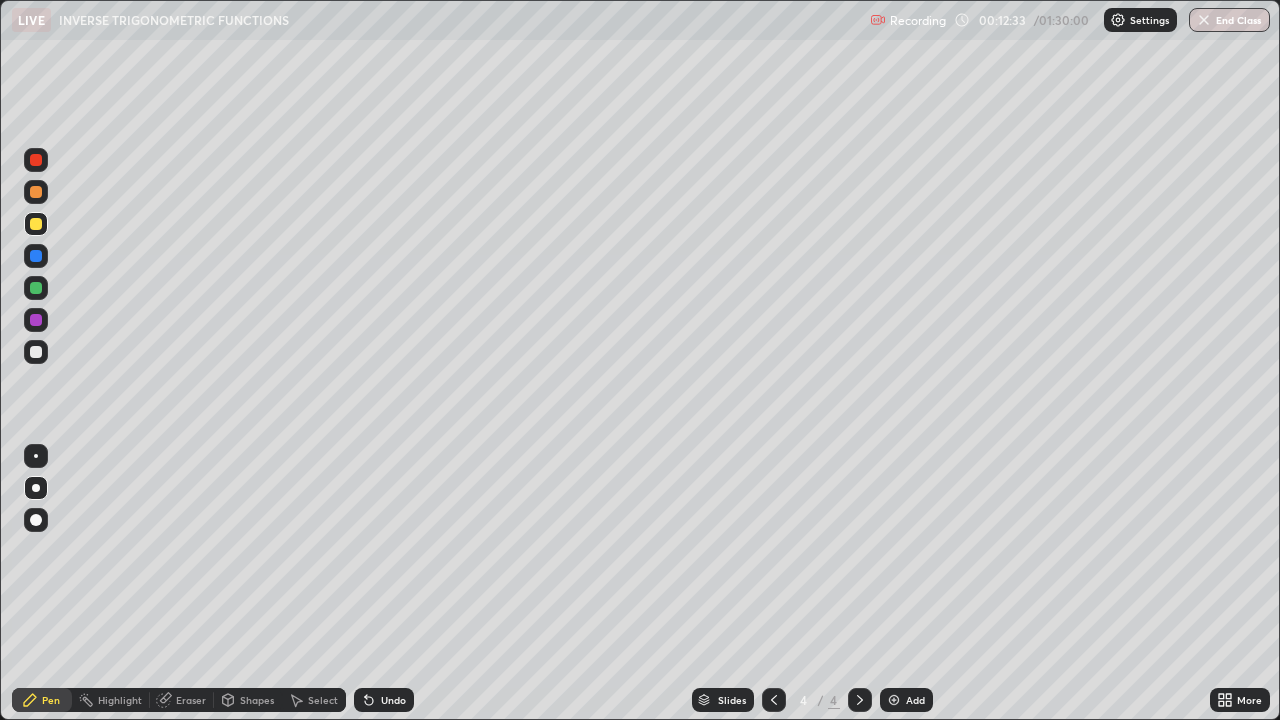 click on "Undo" at bounding box center [393, 700] 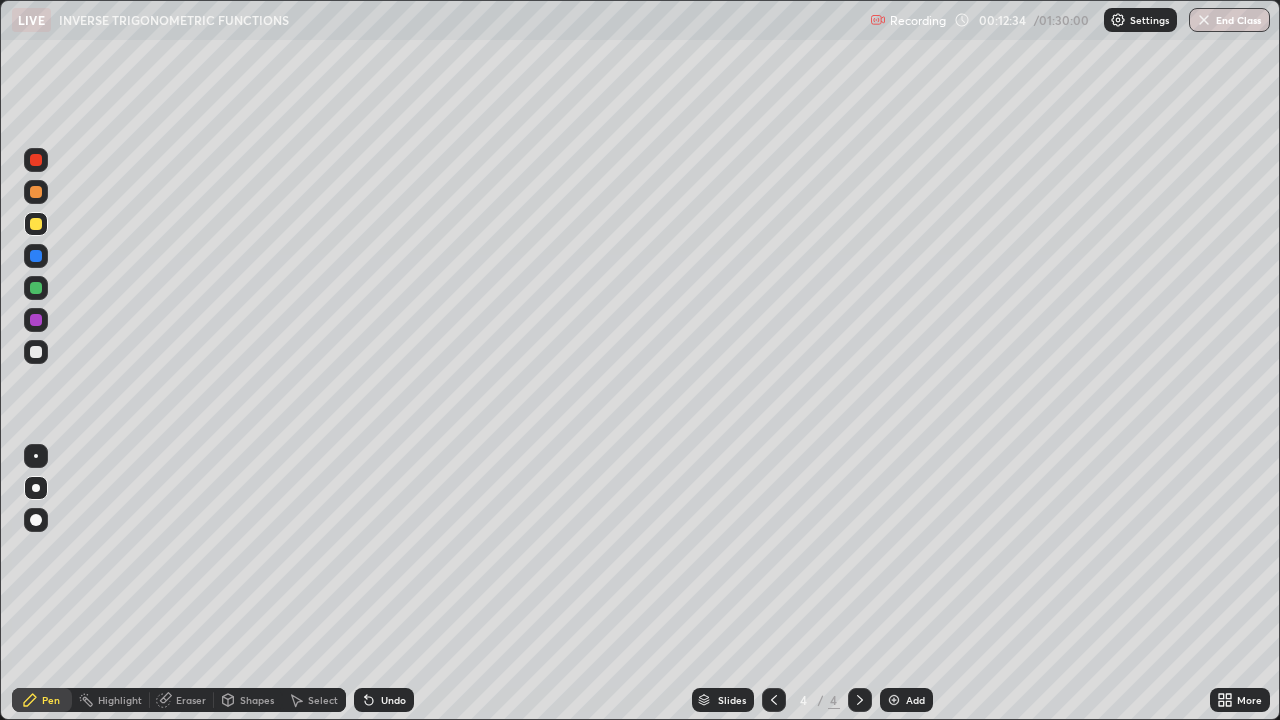 click on "Undo" at bounding box center (393, 700) 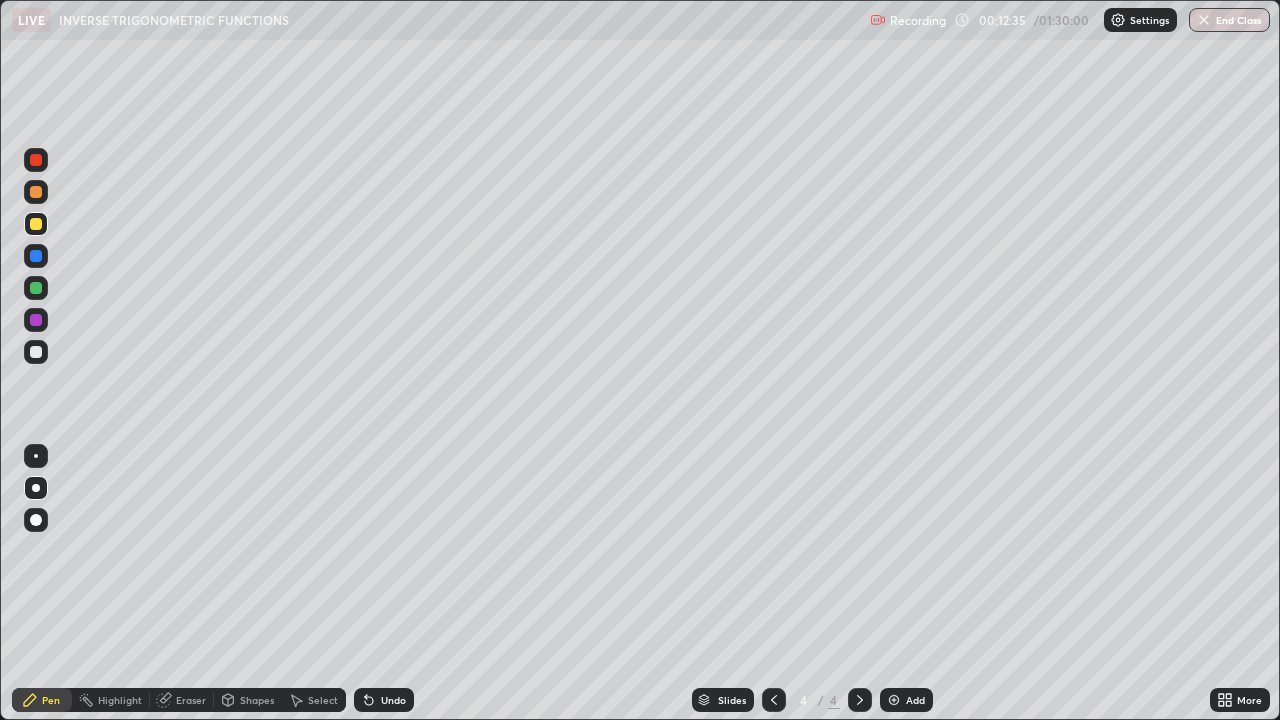 click on "Undo" at bounding box center [393, 700] 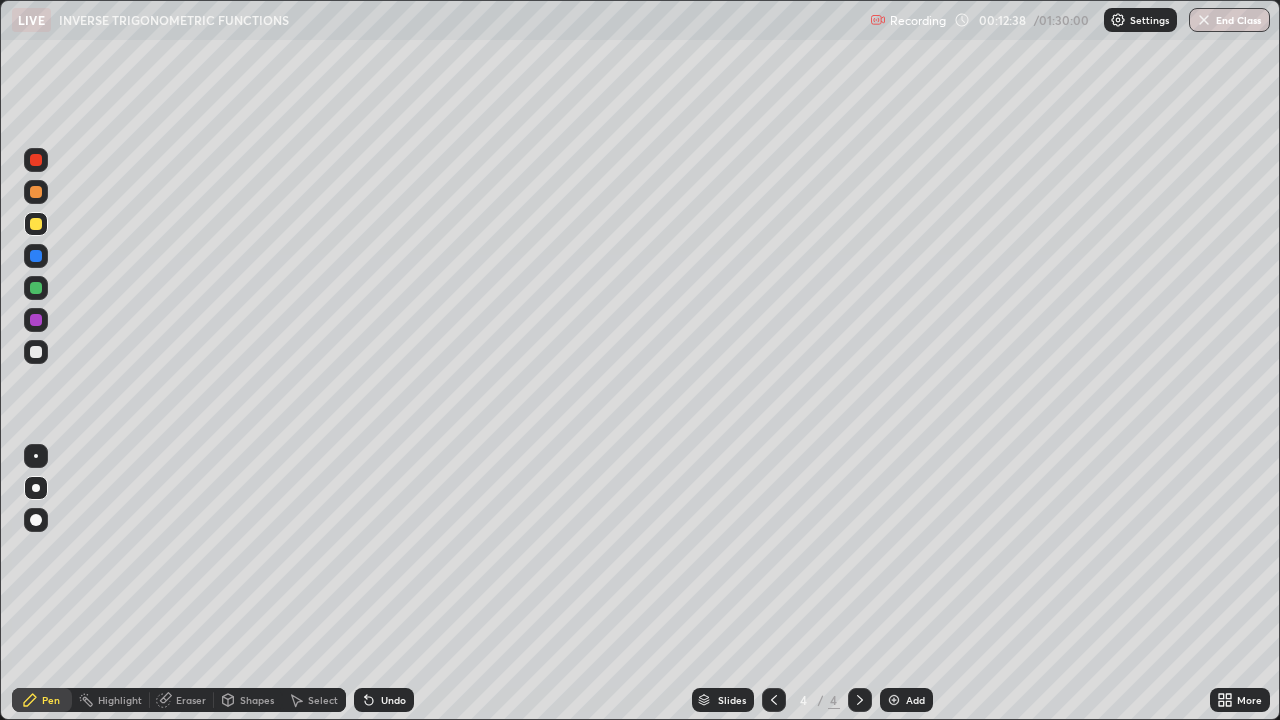 click on "Undo" at bounding box center [384, 700] 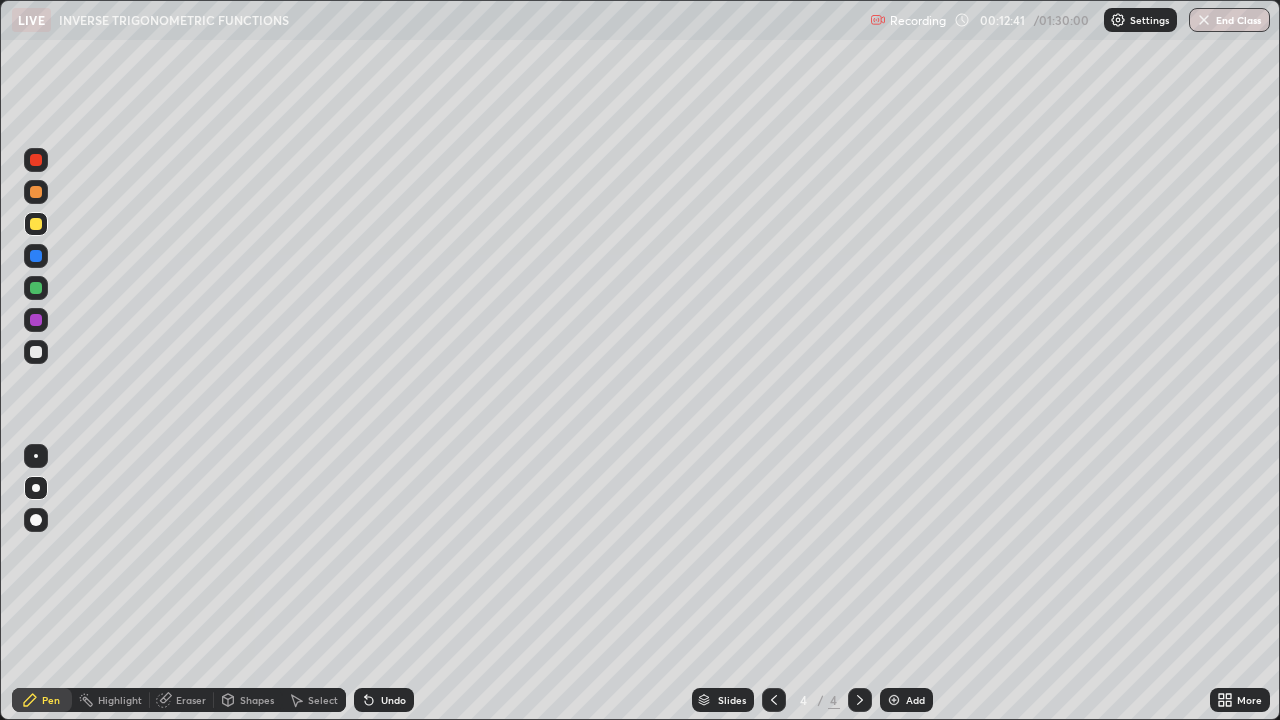 click on "Eraser" at bounding box center (191, 700) 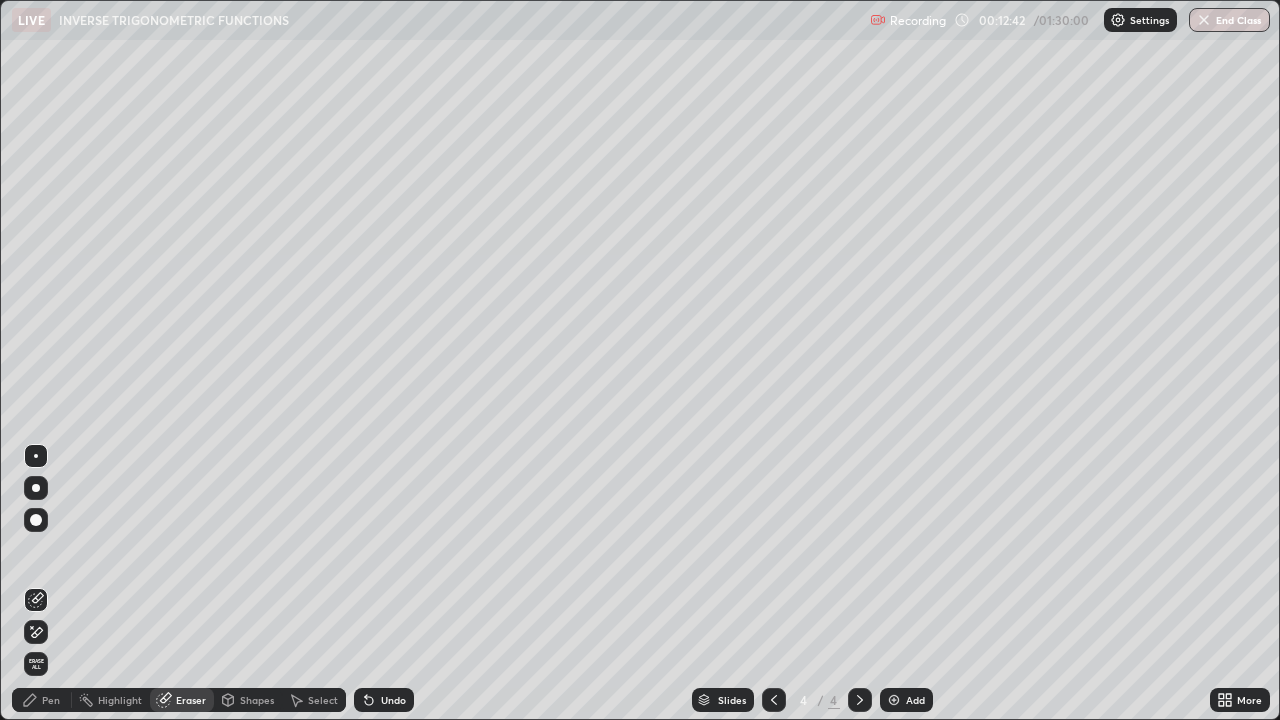 click 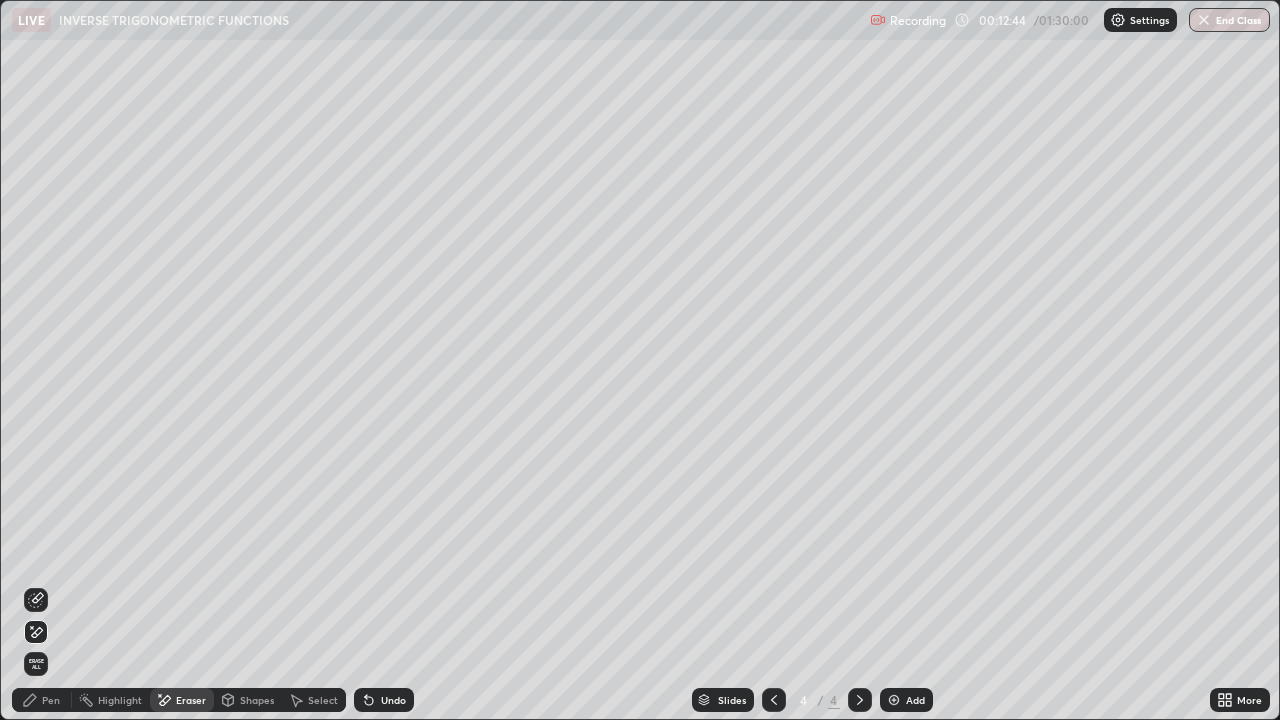 click on "Pen" at bounding box center (42, 700) 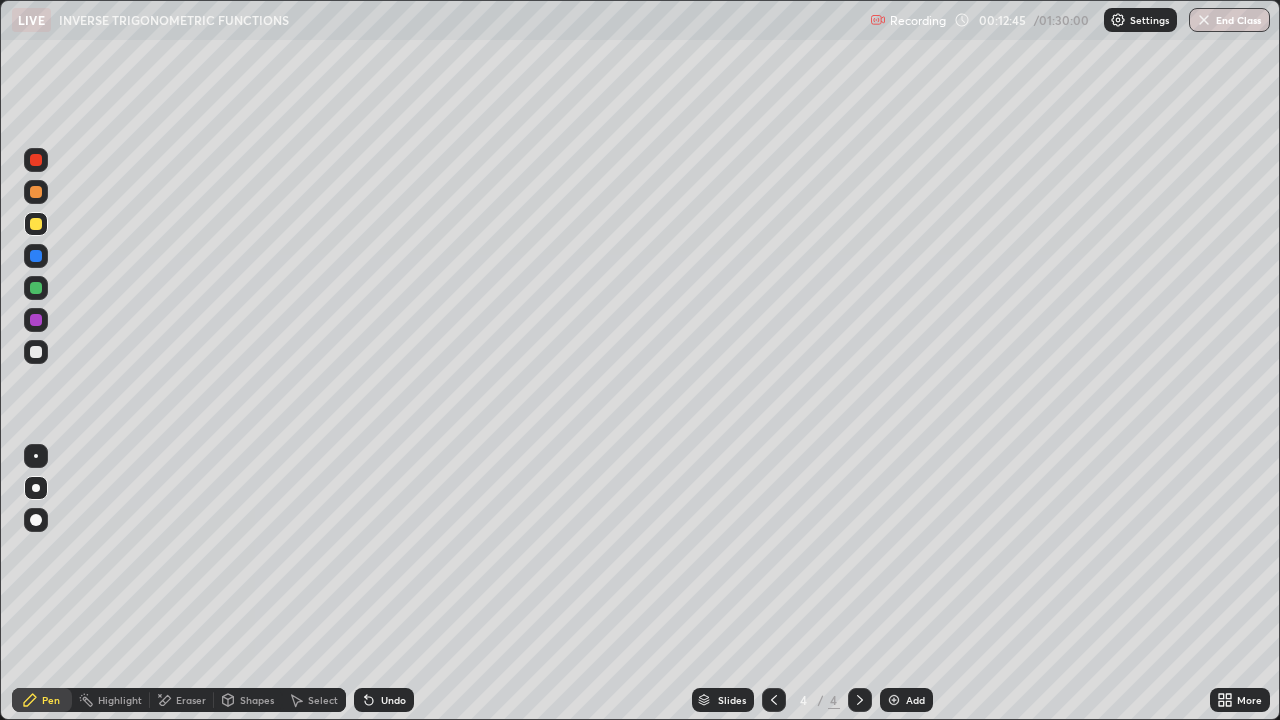 click at bounding box center (36, 224) 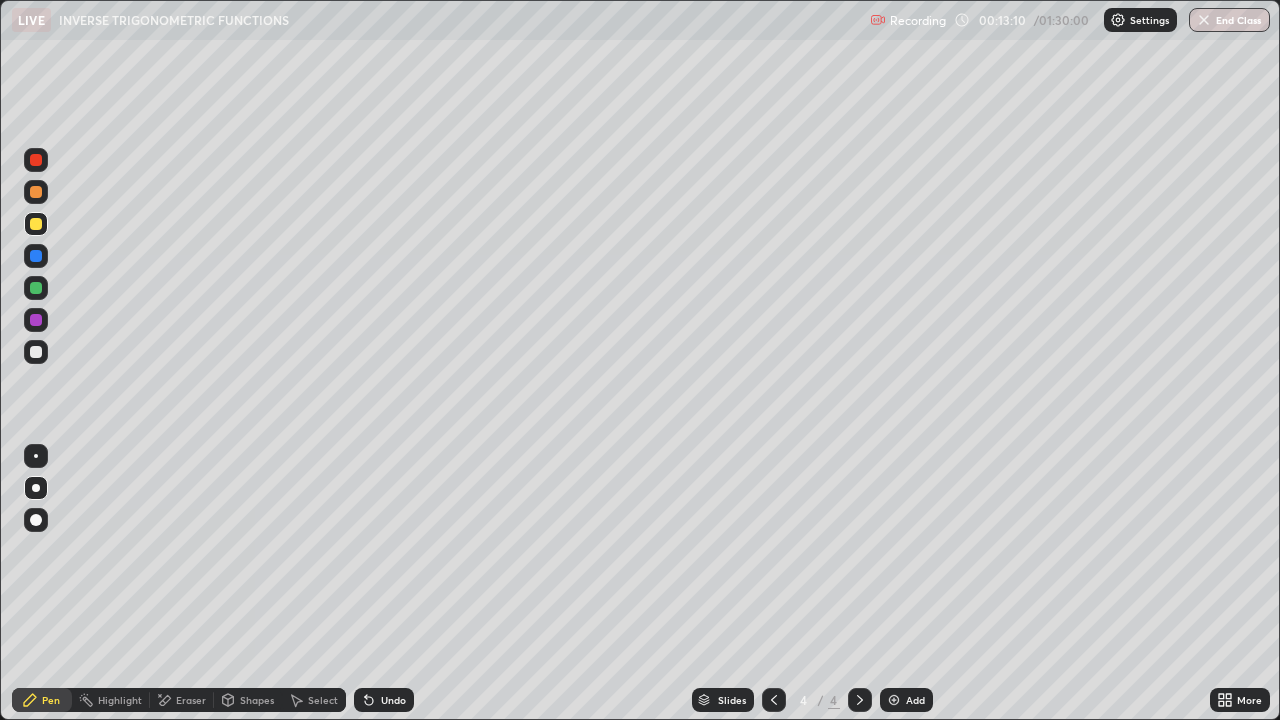 click at bounding box center [36, 256] 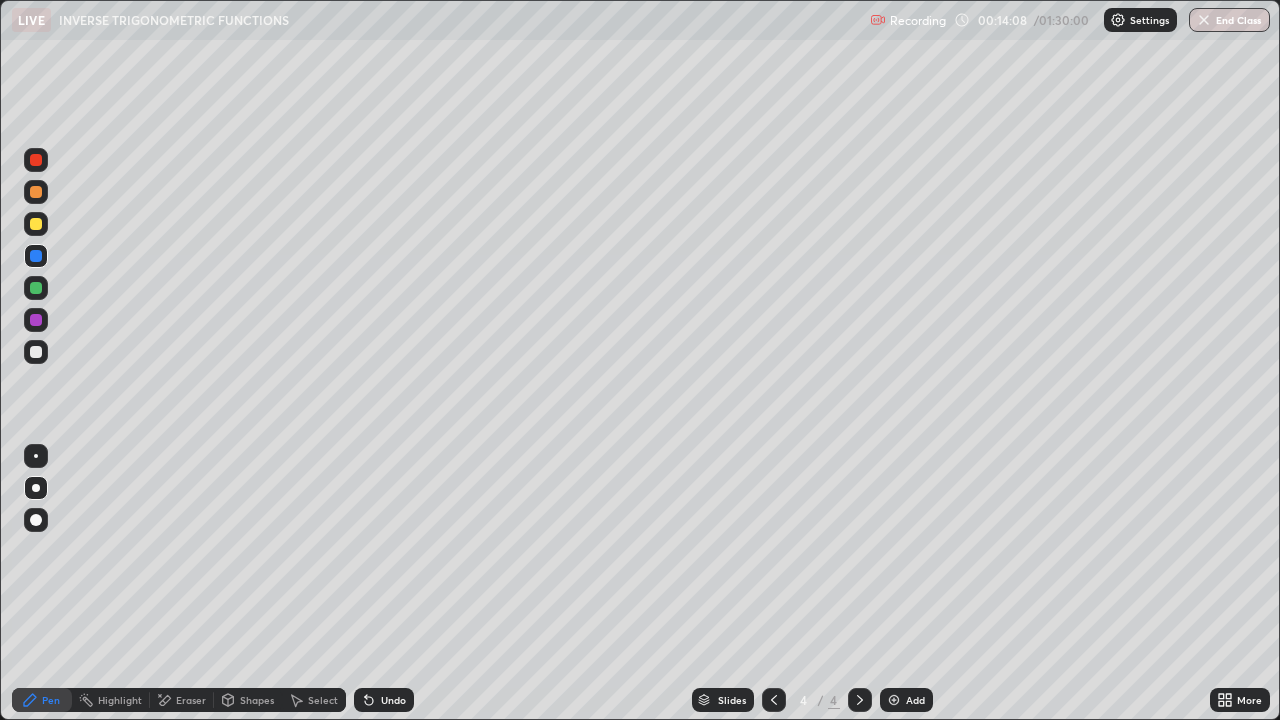 click at bounding box center [36, 352] 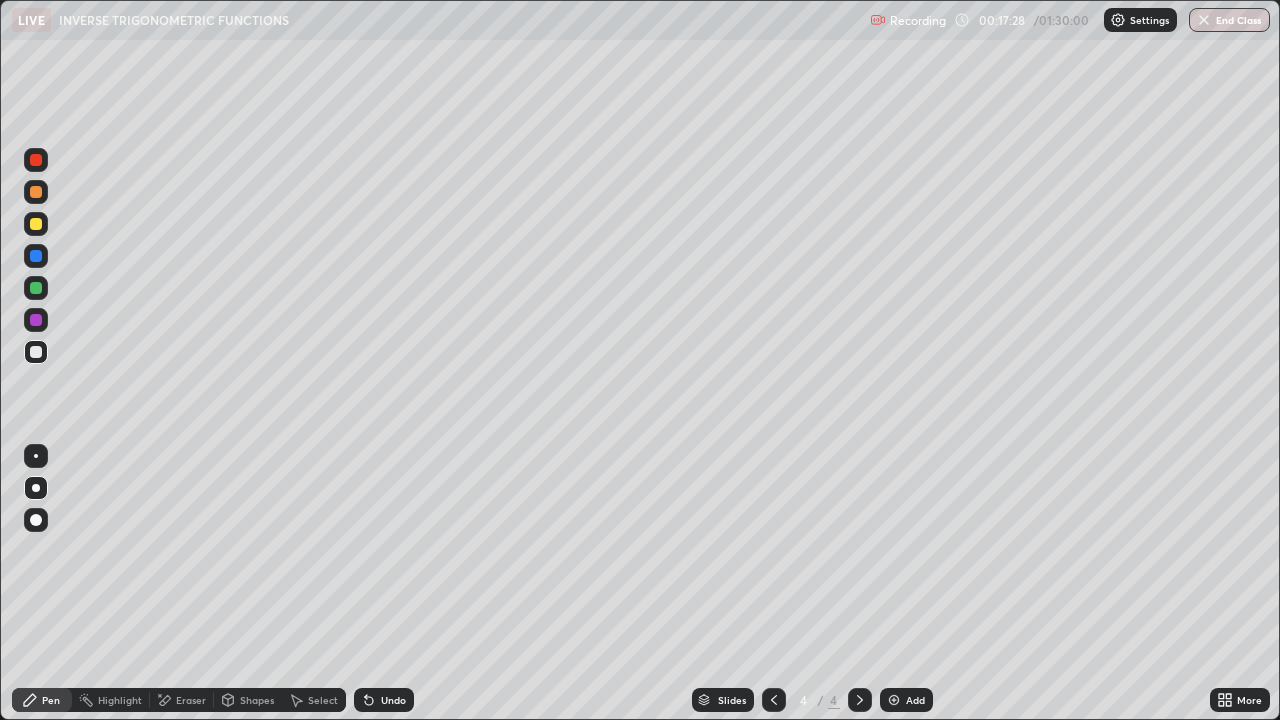 click on "Eraser" at bounding box center (191, 700) 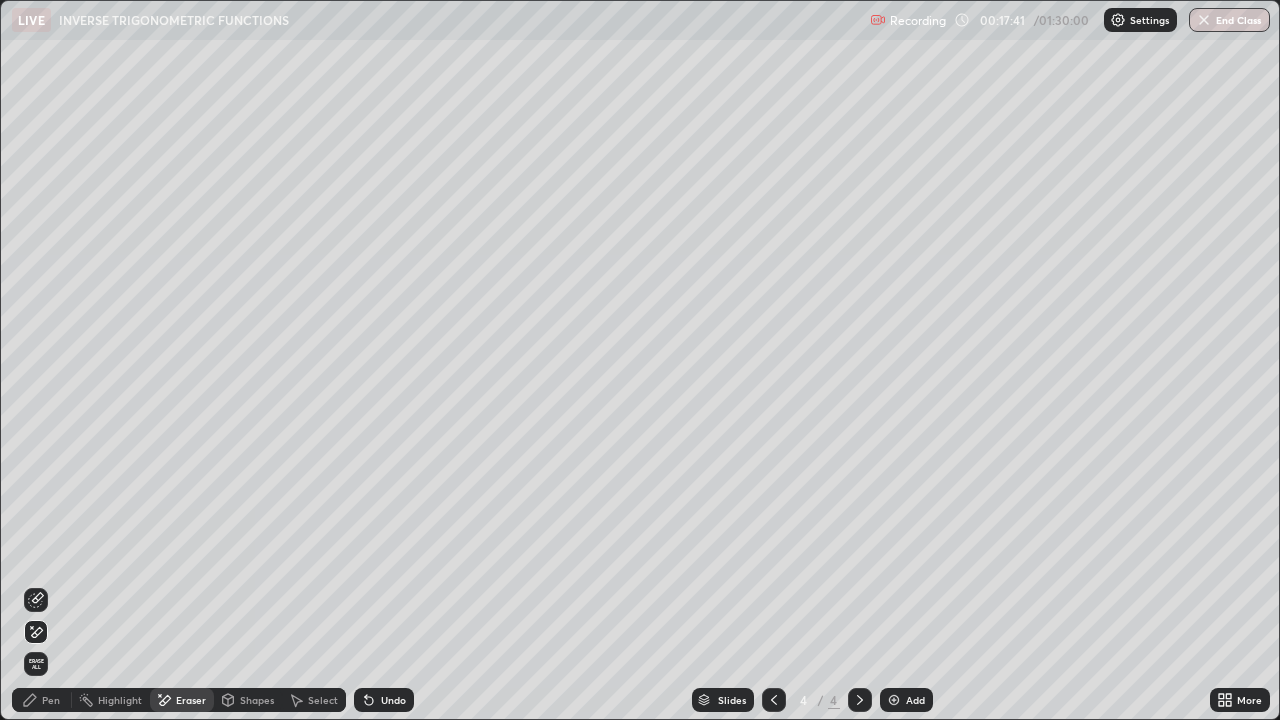 click on "Pen" at bounding box center (51, 700) 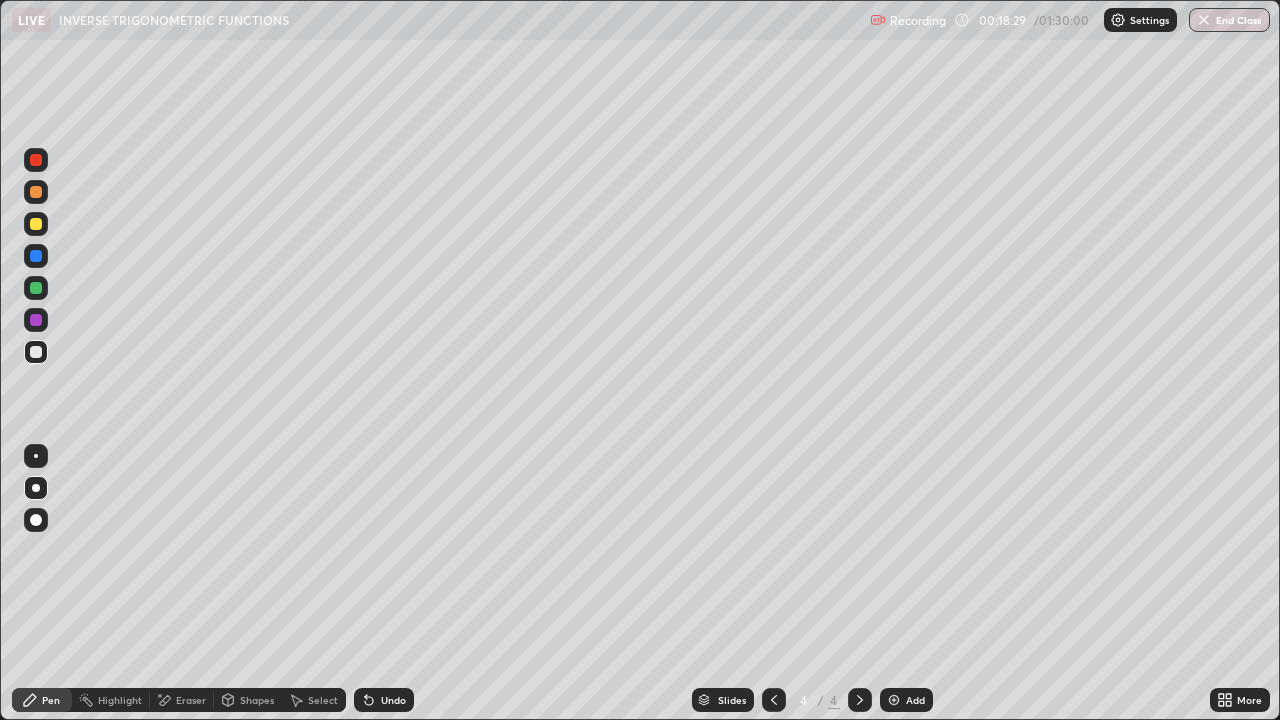 click on "Eraser" at bounding box center [182, 700] 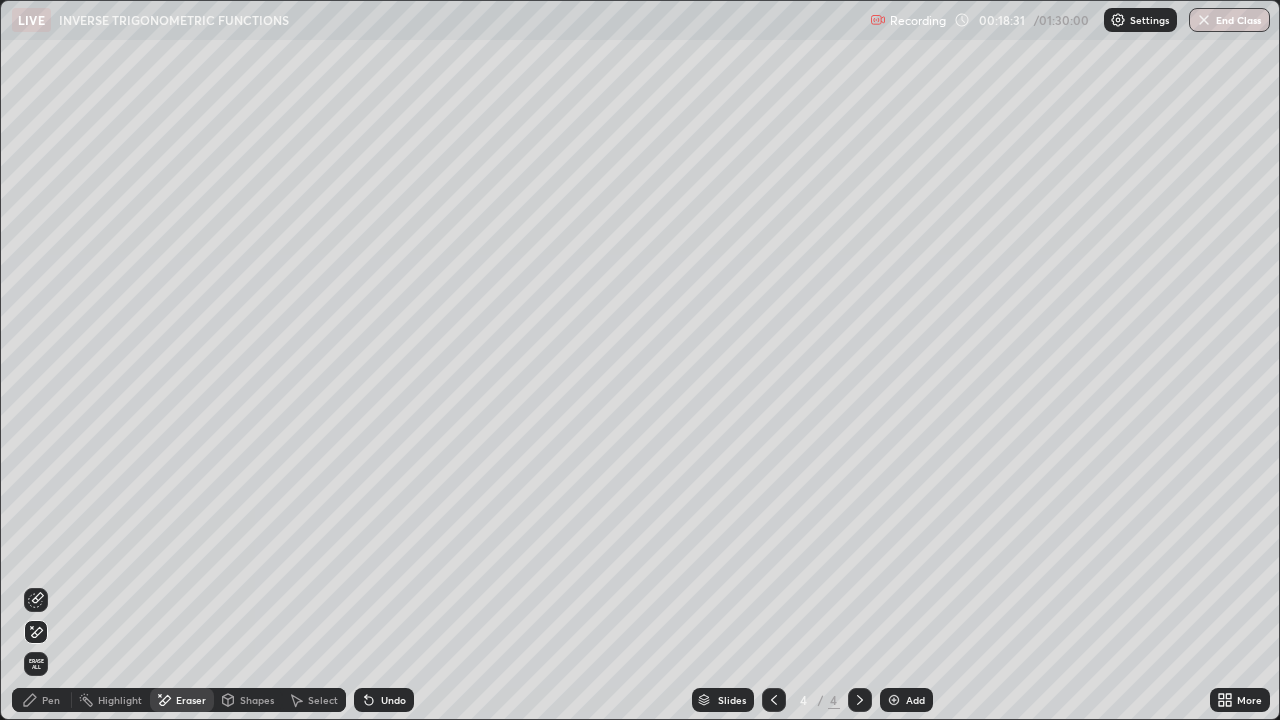 click 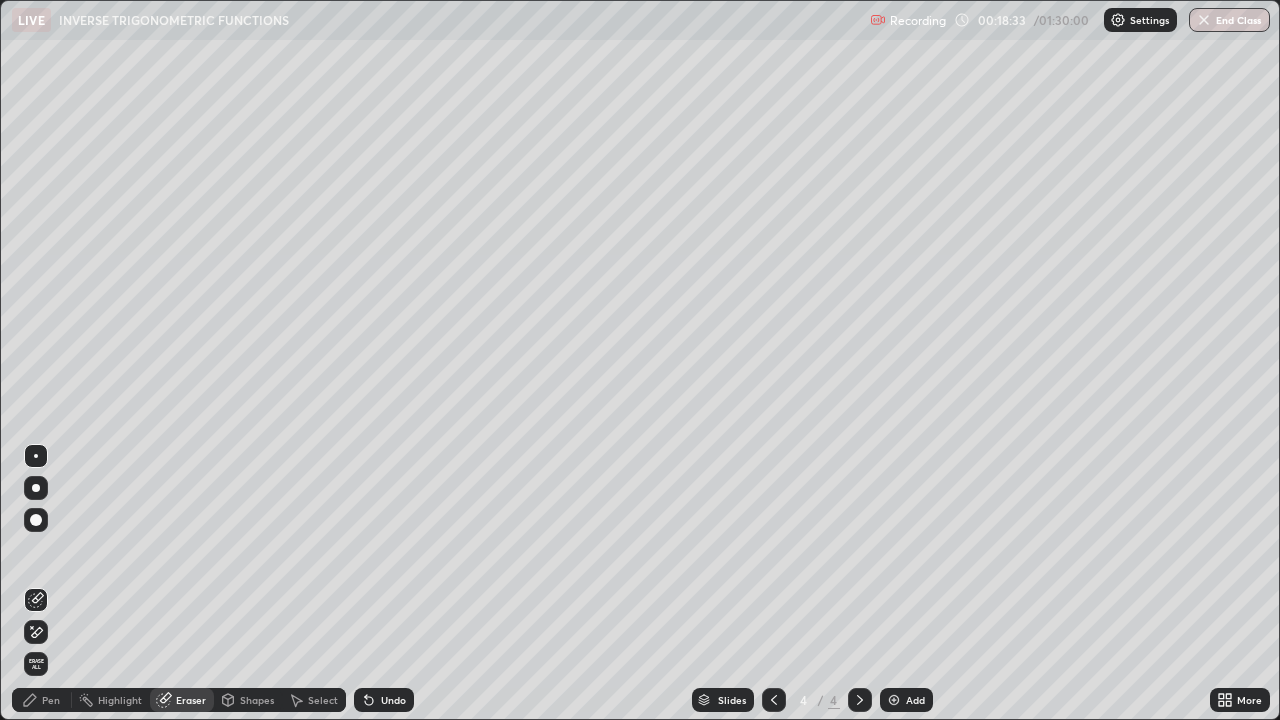 click on "Pen" at bounding box center (42, 700) 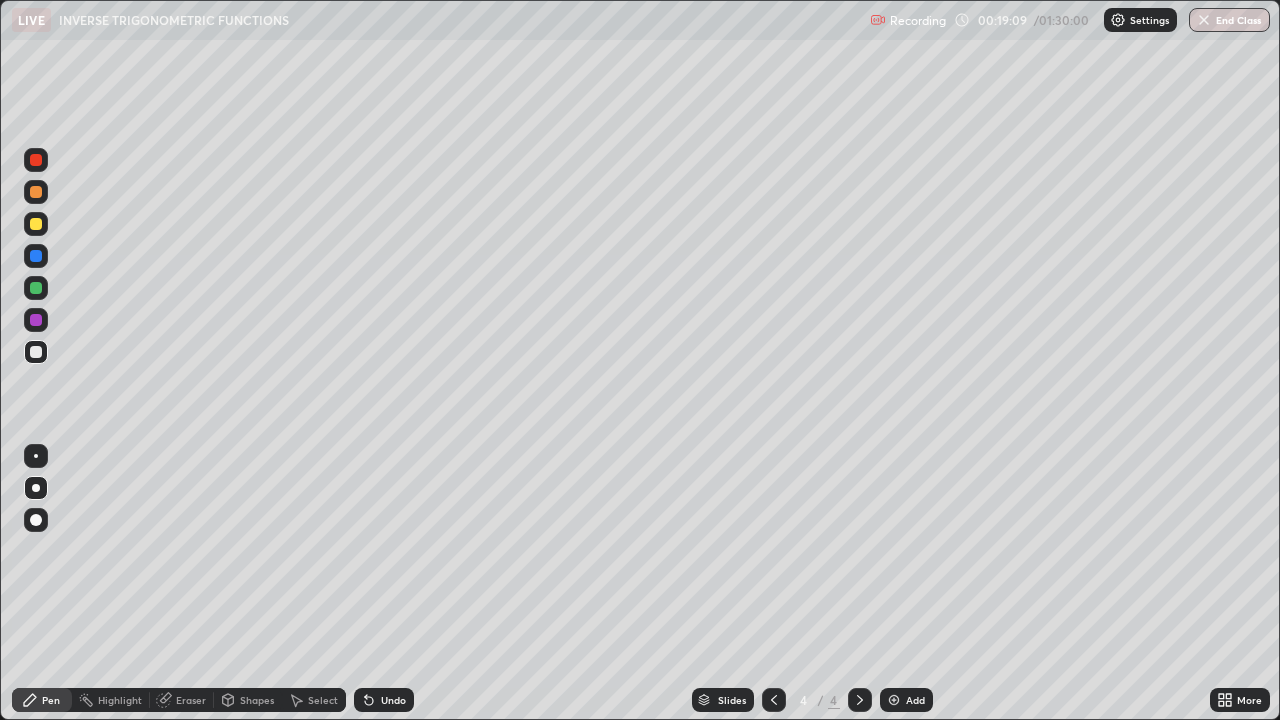 click on "Undo" at bounding box center (393, 700) 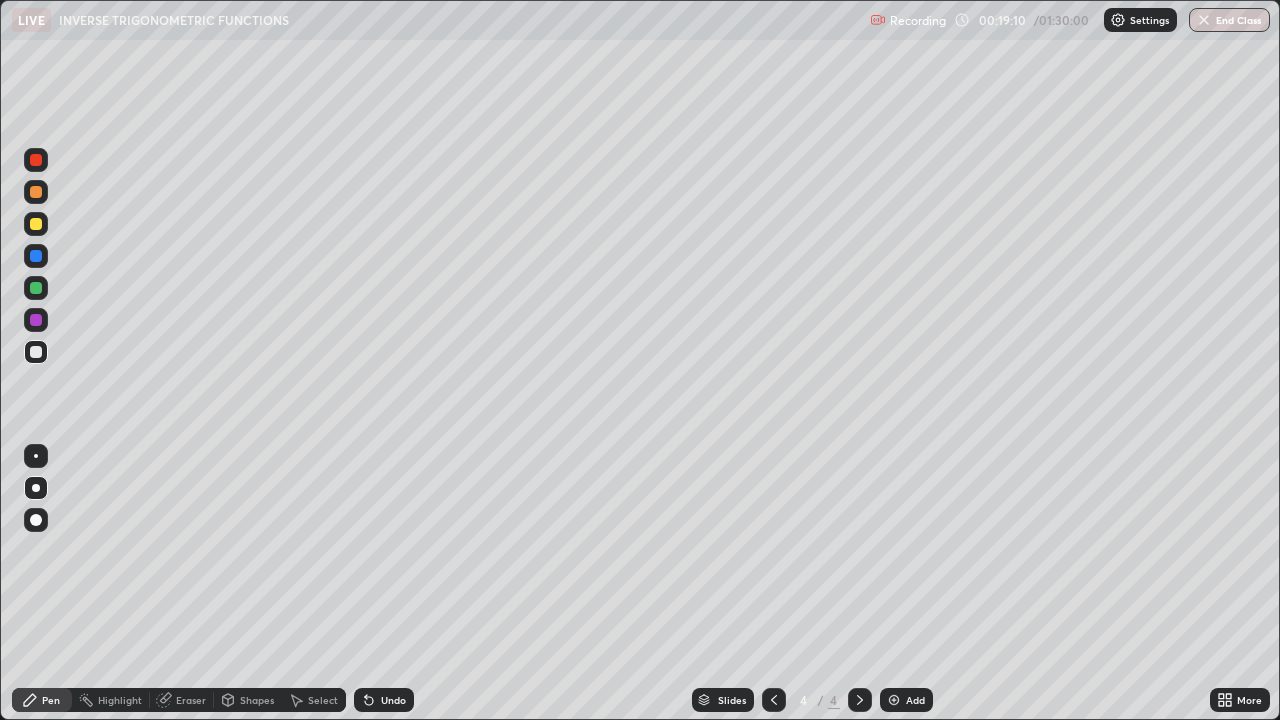click on "Undo" at bounding box center [393, 700] 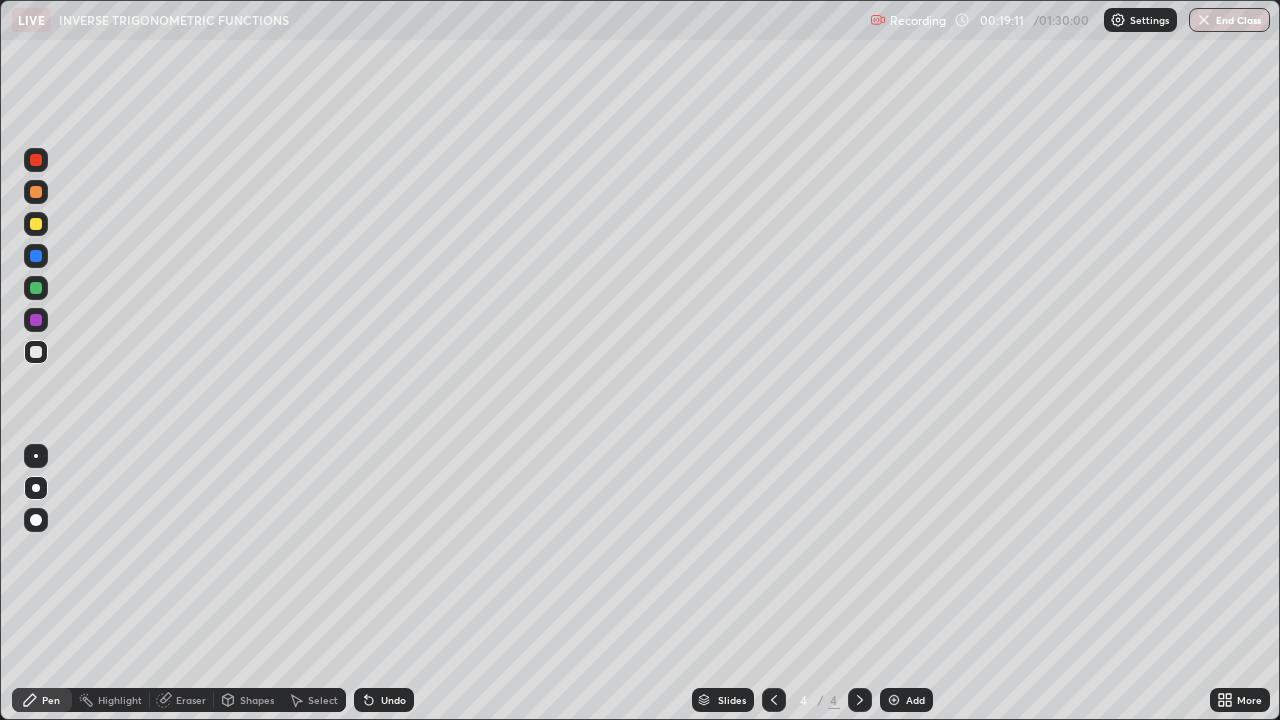 click on "Undo" at bounding box center [393, 700] 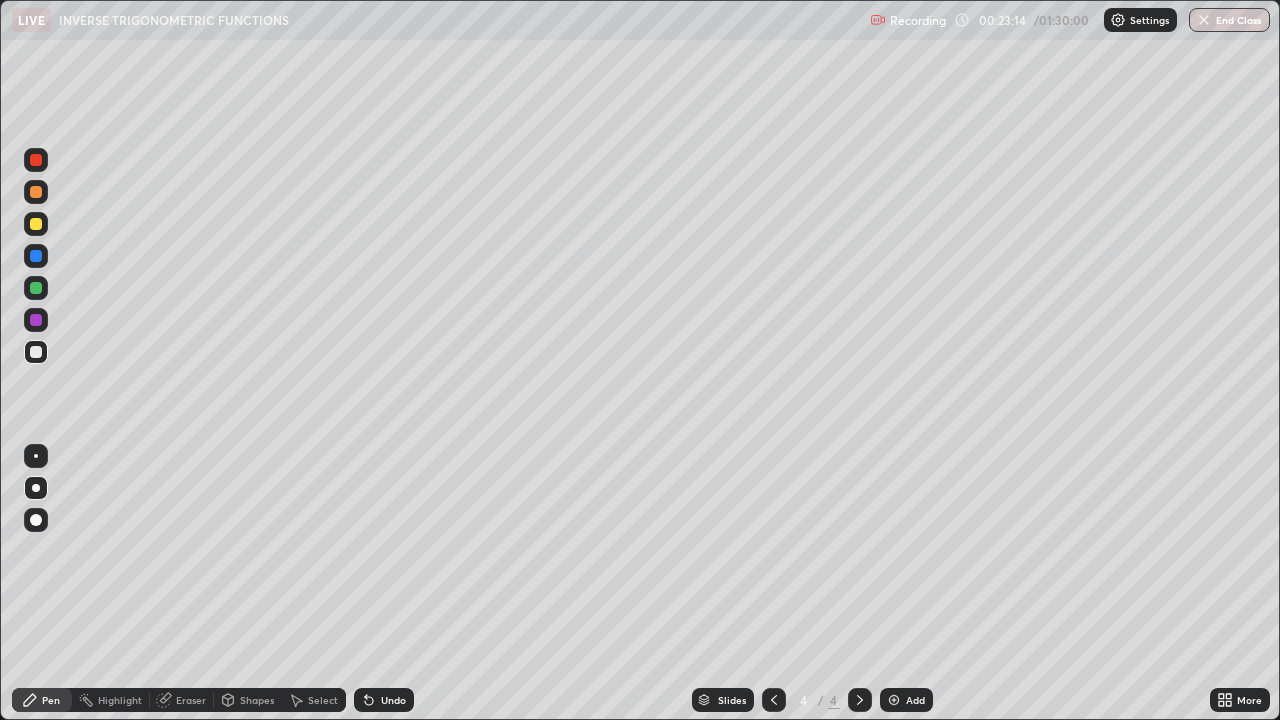 click at bounding box center [894, 700] 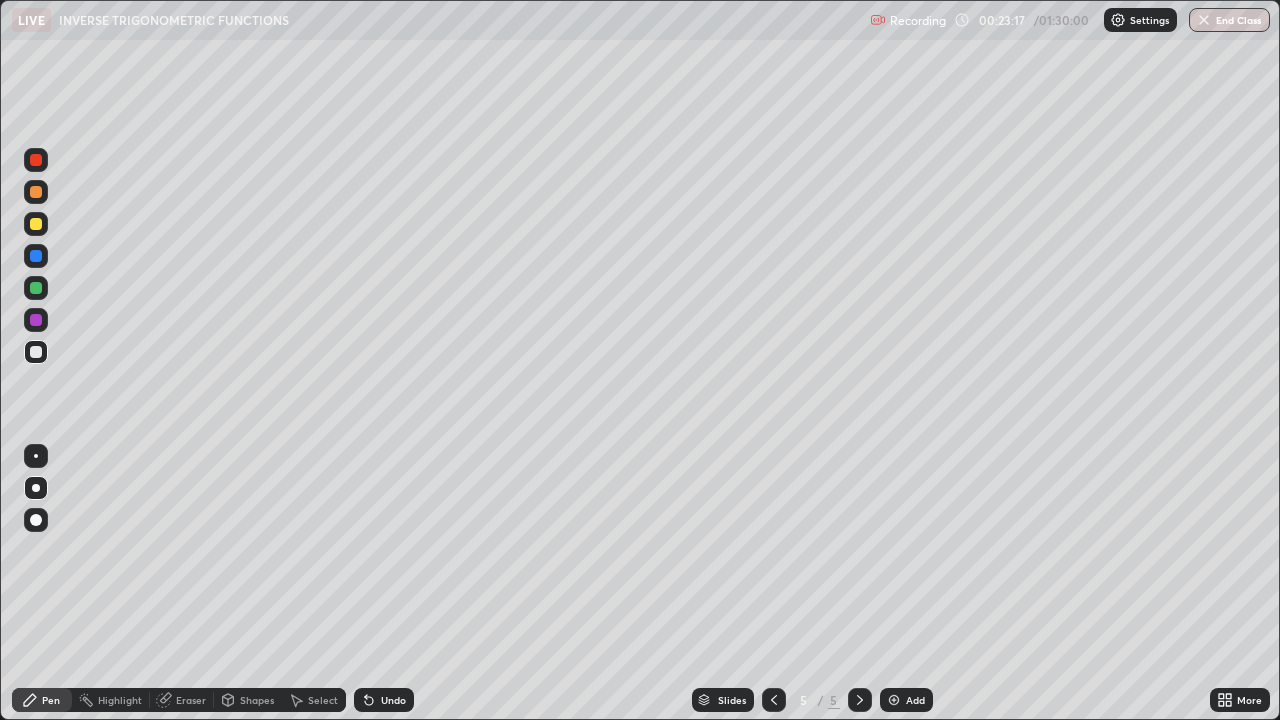 click at bounding box center (36, 320) 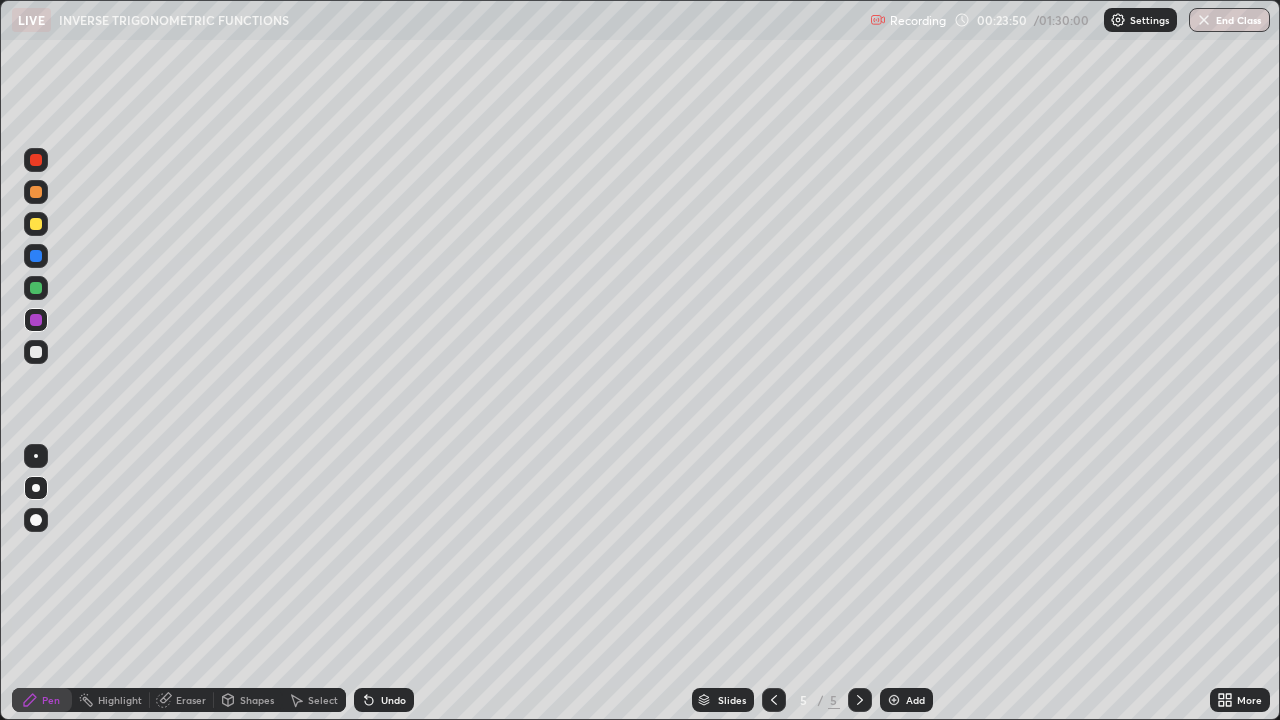 click on "Undo" at bounding box center (393, 700) 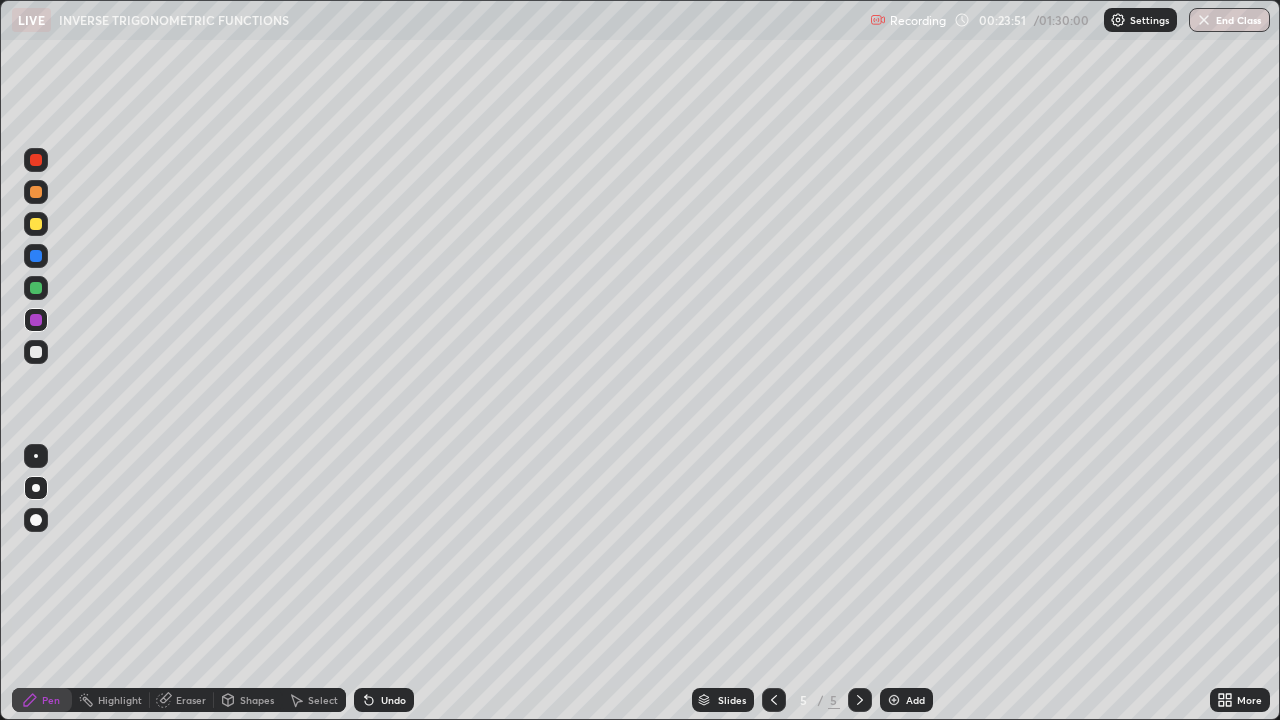 click on "Undo" at bounding box center [384, 700] 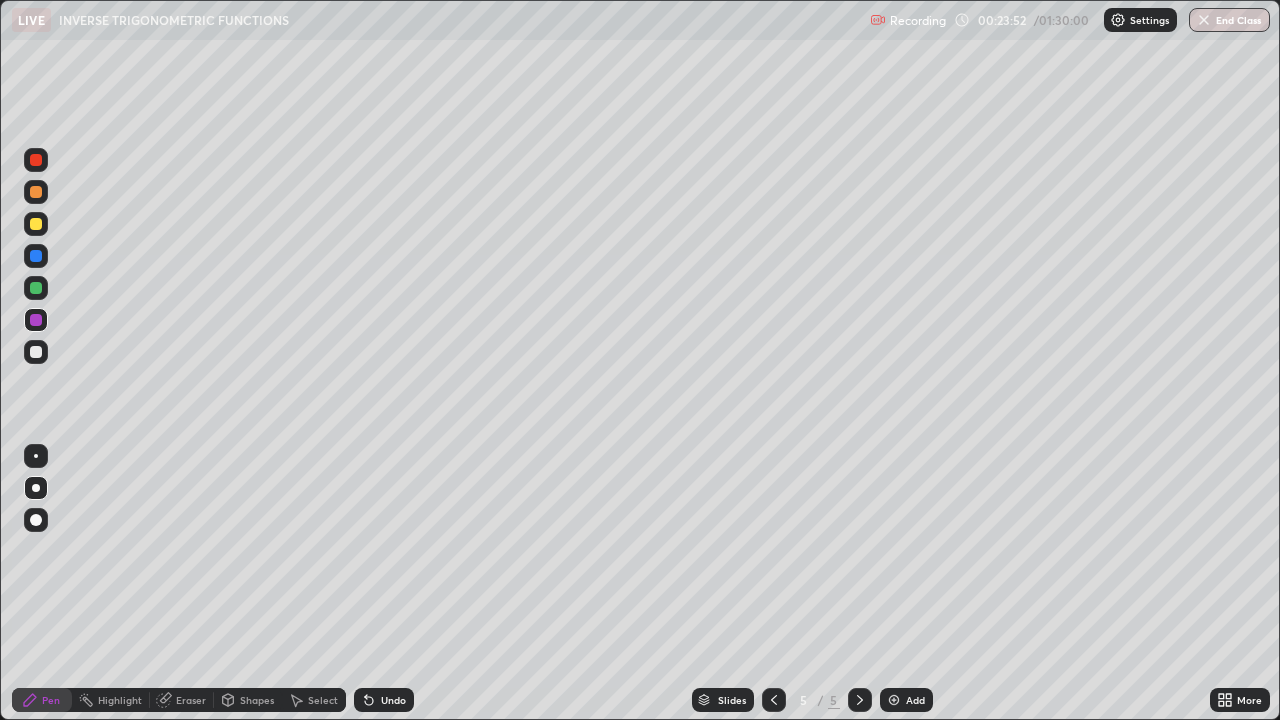 click on "Undo" at bounding box center [384, 700] 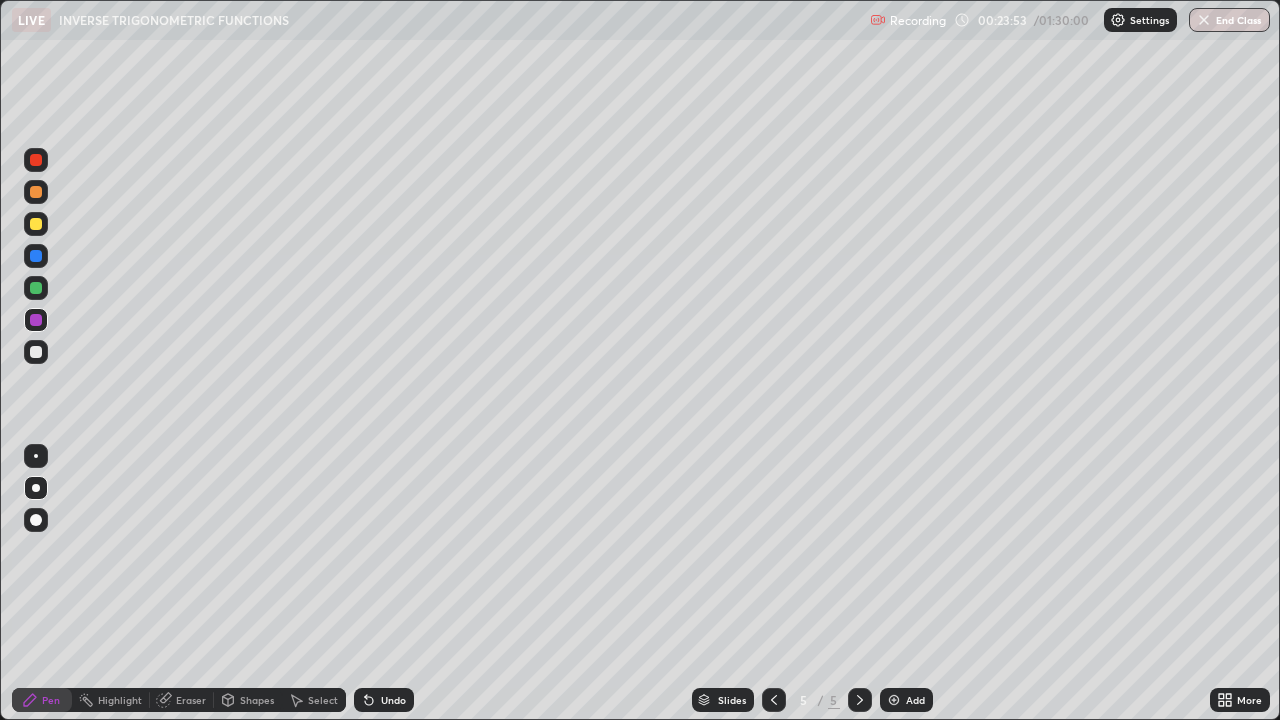 click on "Undo" at bounding box center (393, 700) 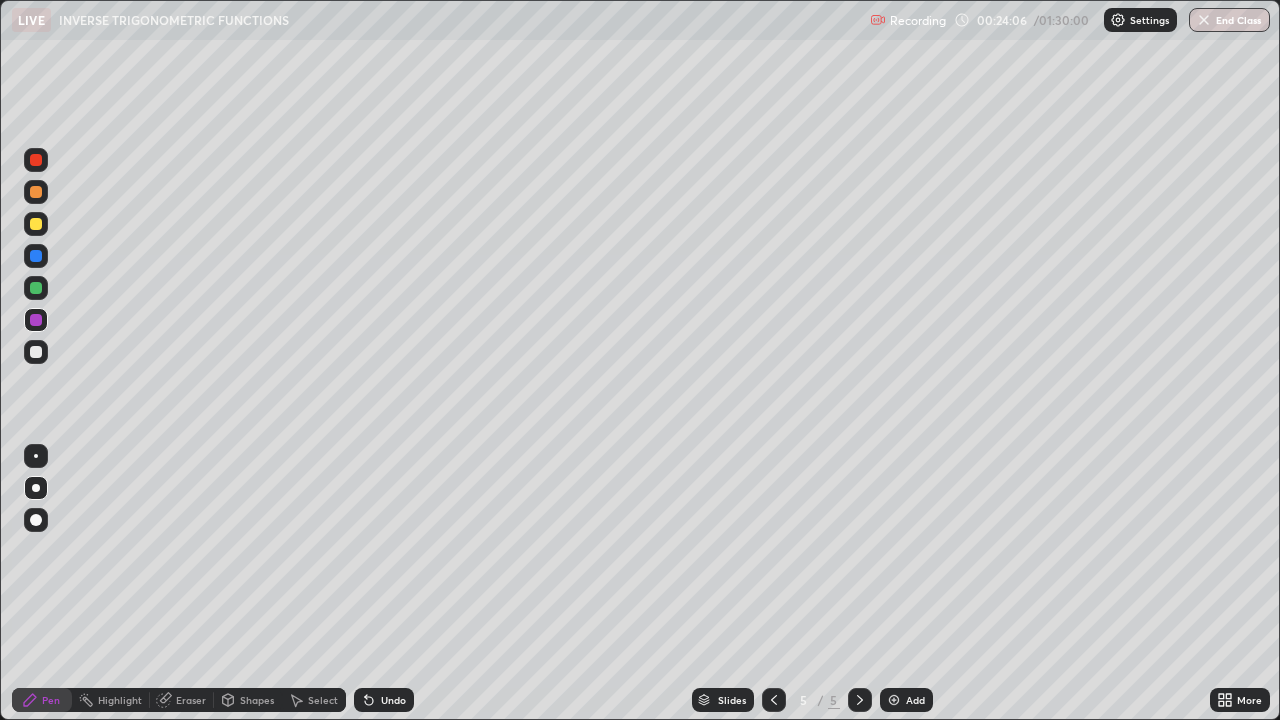 click at bounding box center [36, 192] 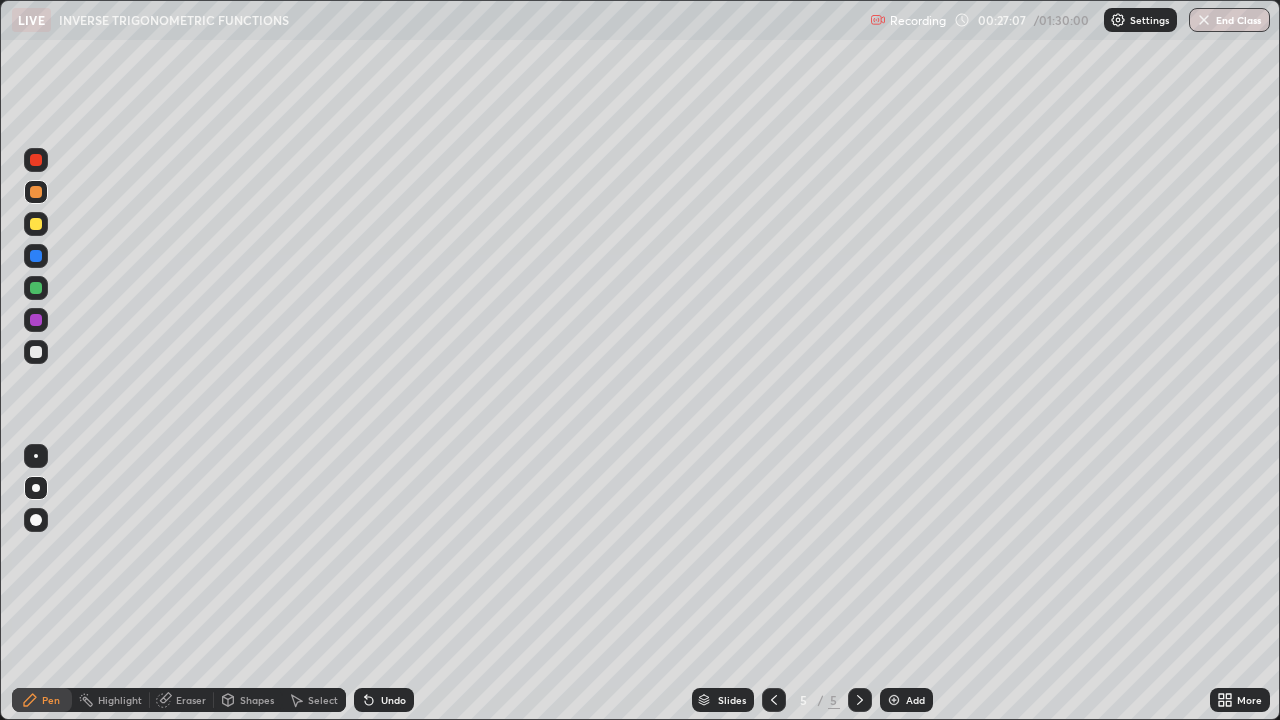 click on "Eraser" at bounding box center (182, 700) 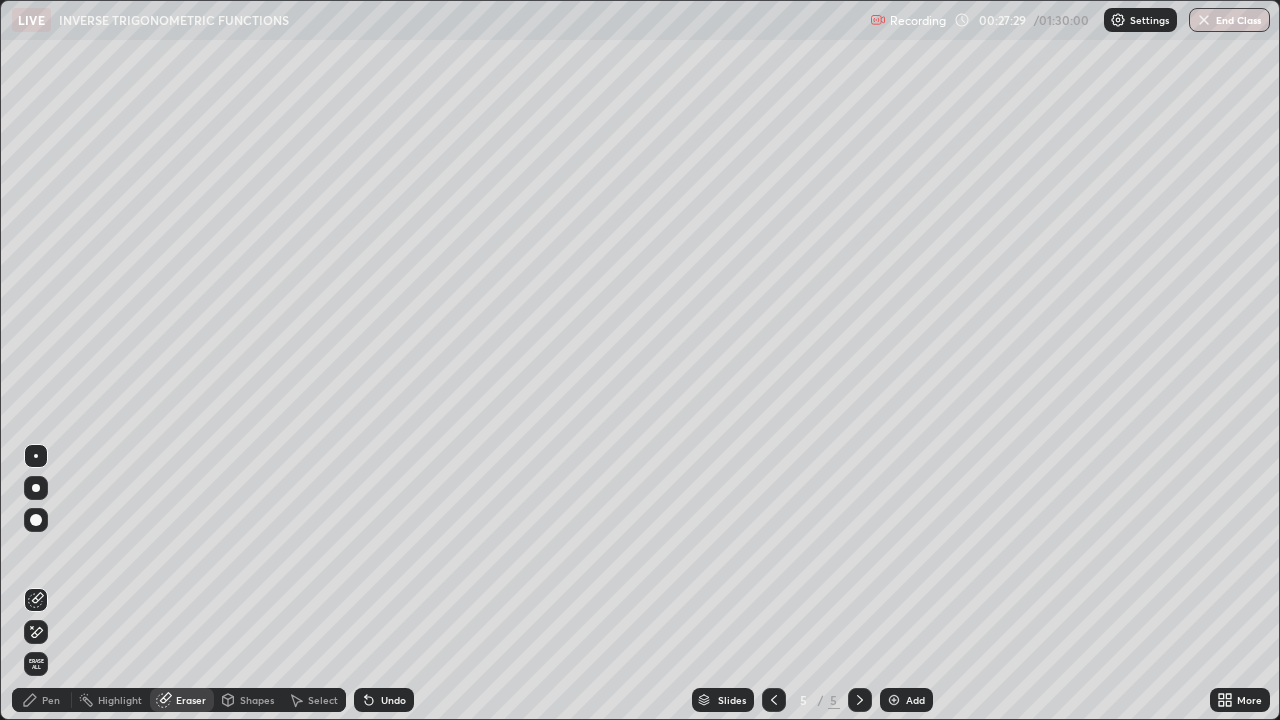 click on "Pen" at bounding box center (51, 700) 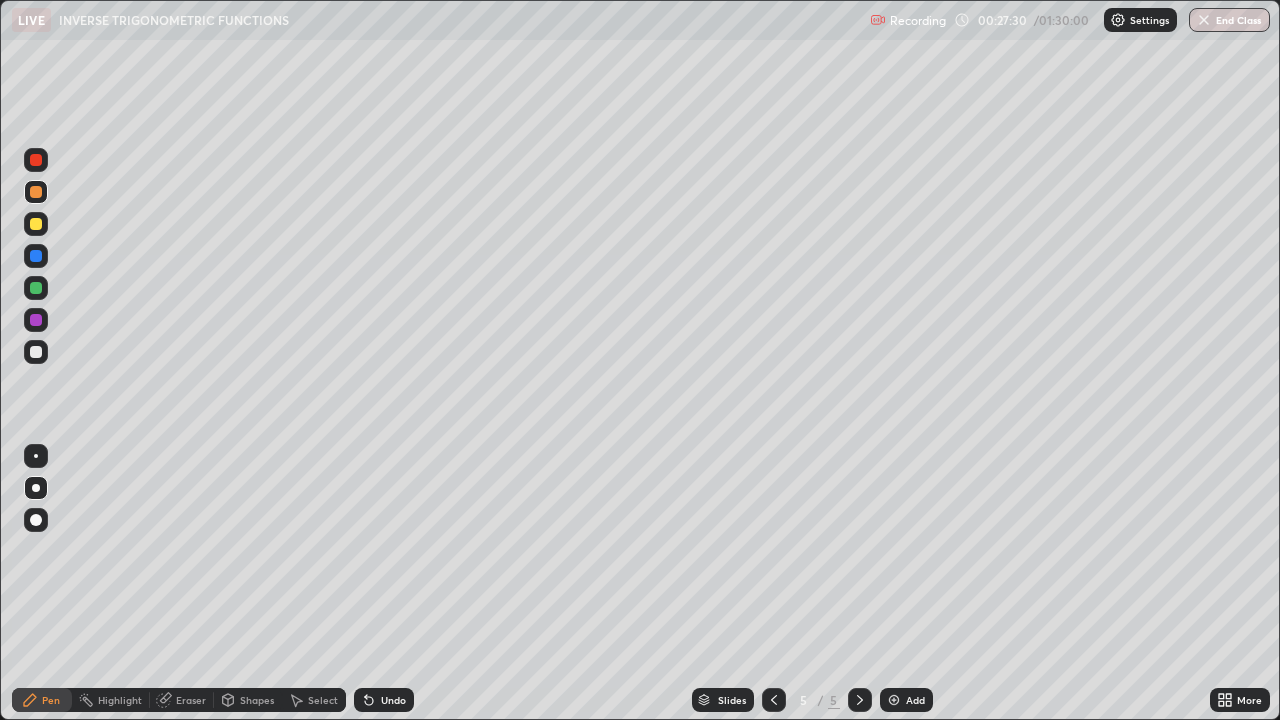 click at bounding box center [36, 288] 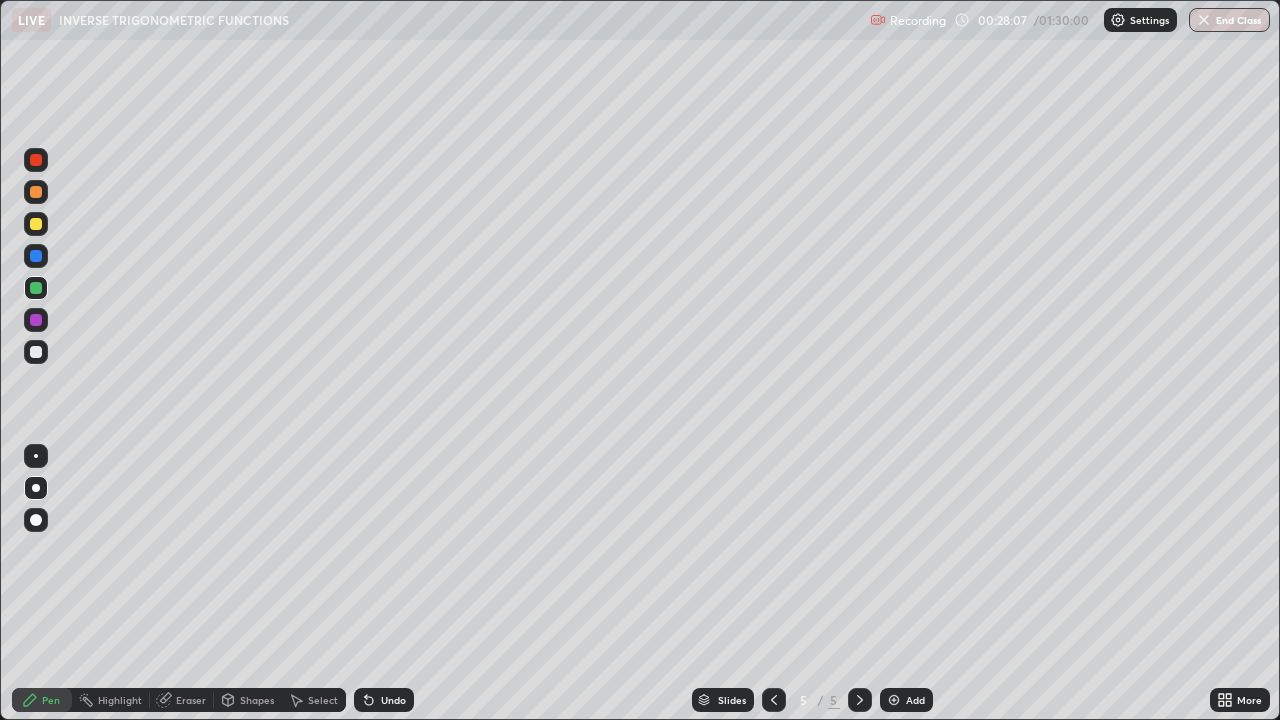 click on "Undo" at bounding box center (393, 700) 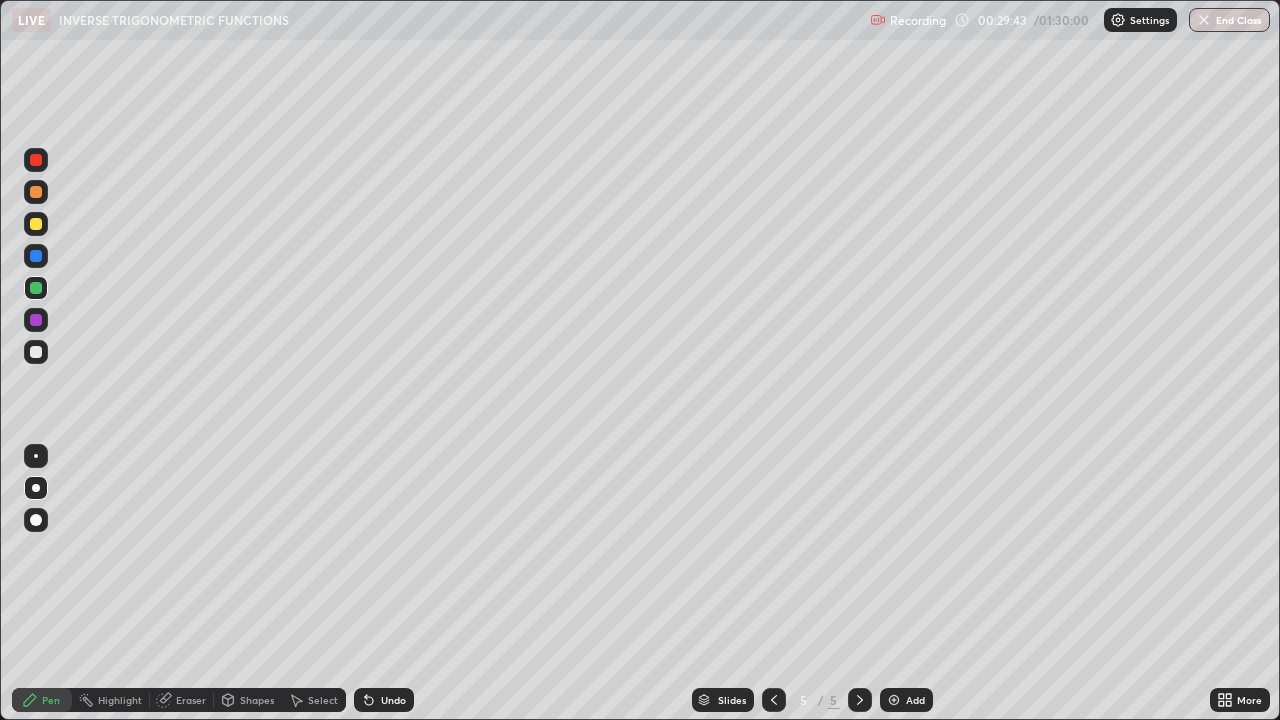 click 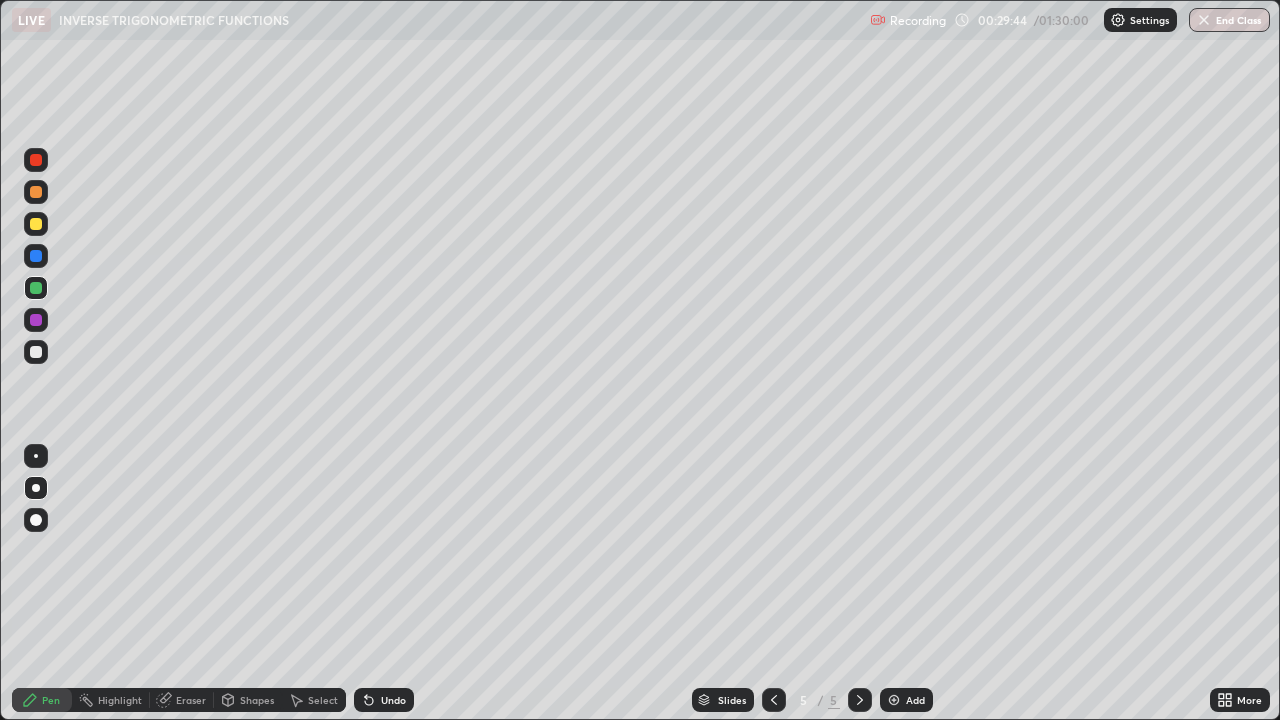 click 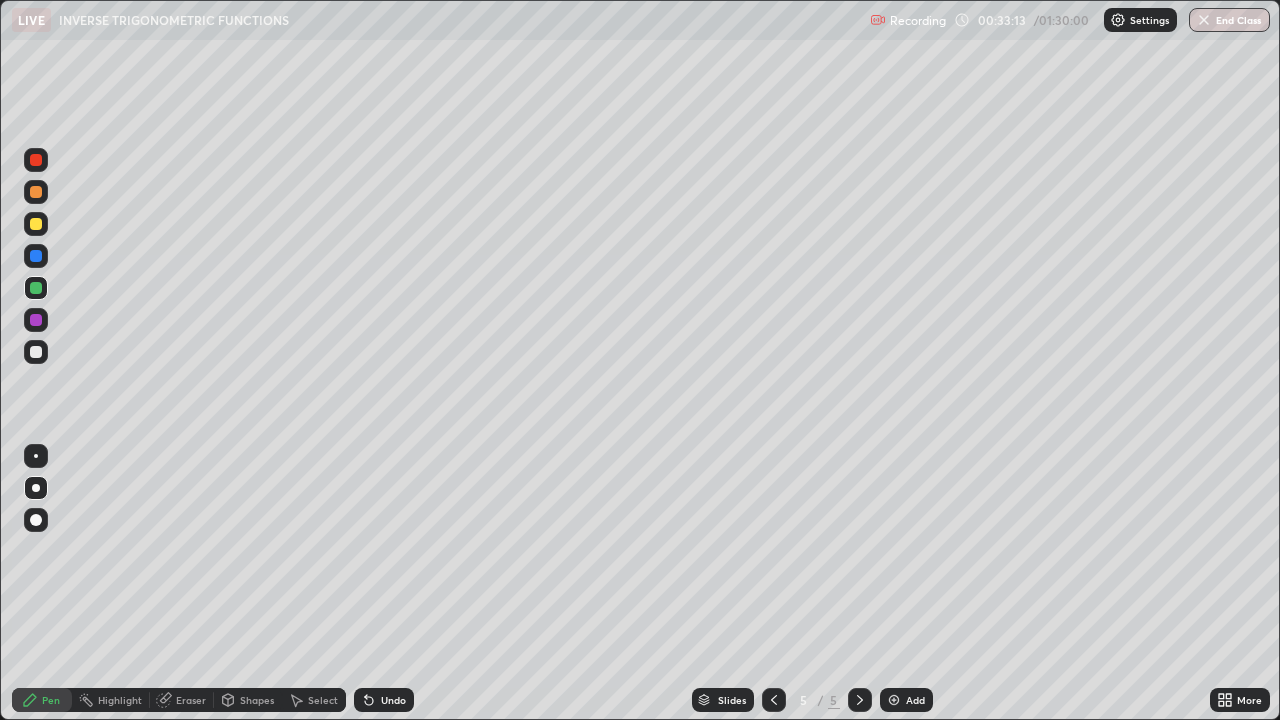 click on "Add" at bounding box center [915, 700] 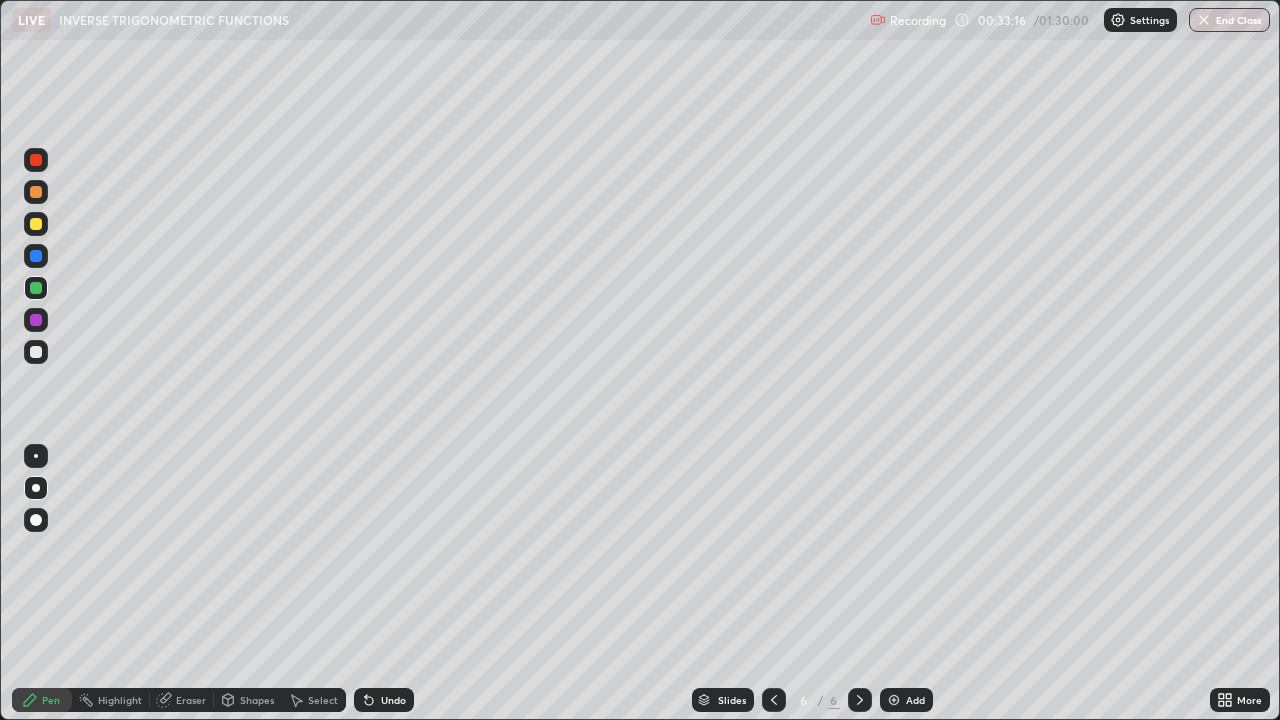click at bounding box center (36, 320) 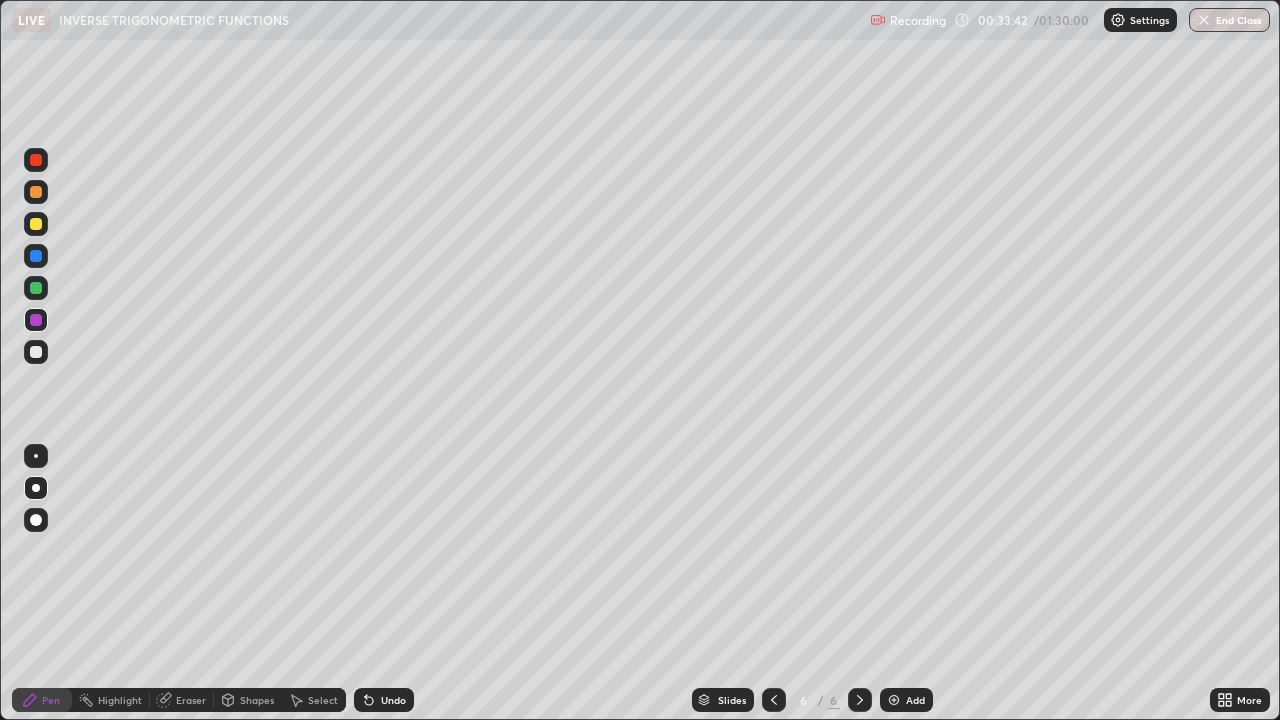 click at bounding box center [36, 224] 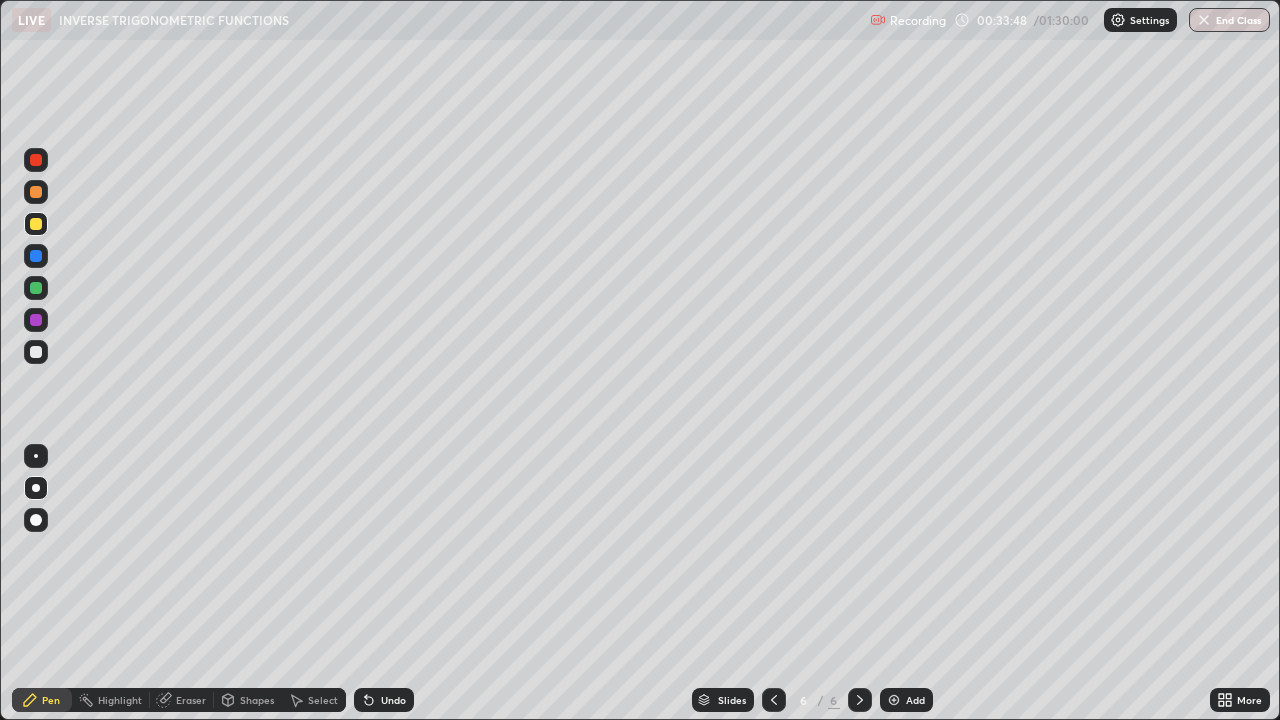 click on "Undo" at bounding box center (384, 700) 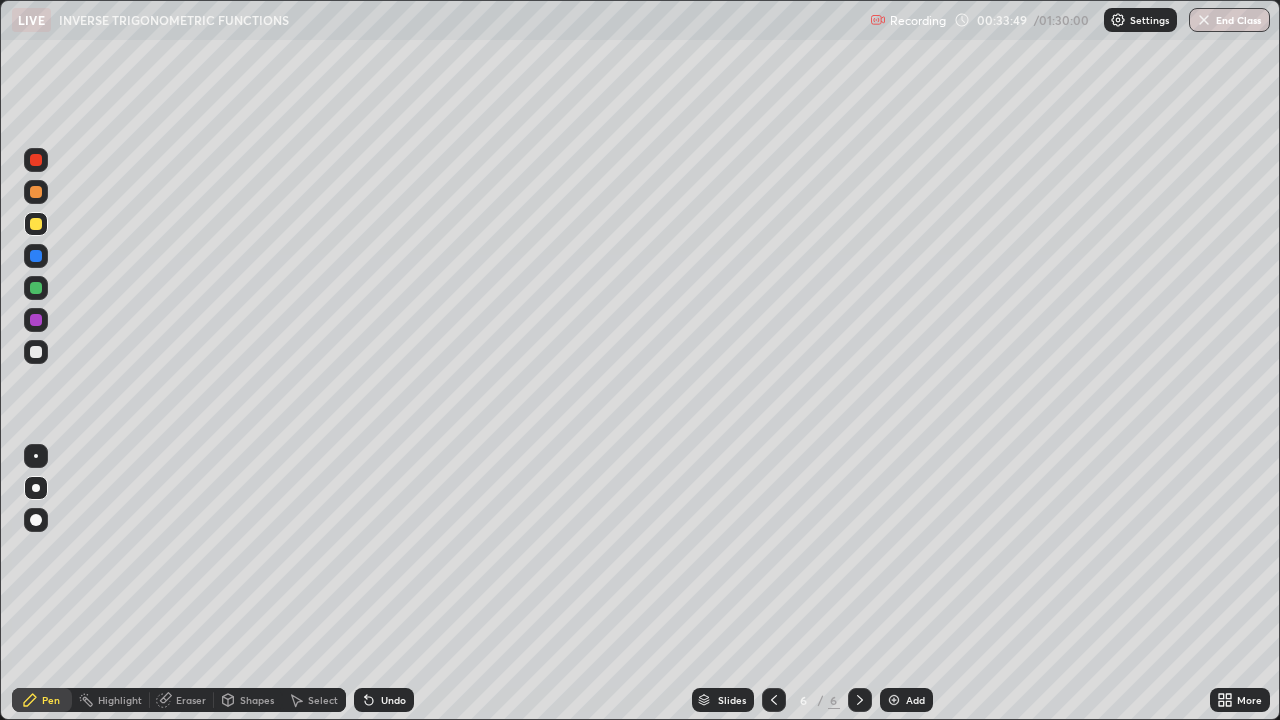 click on "Undo" at bounding box center (393, 700) 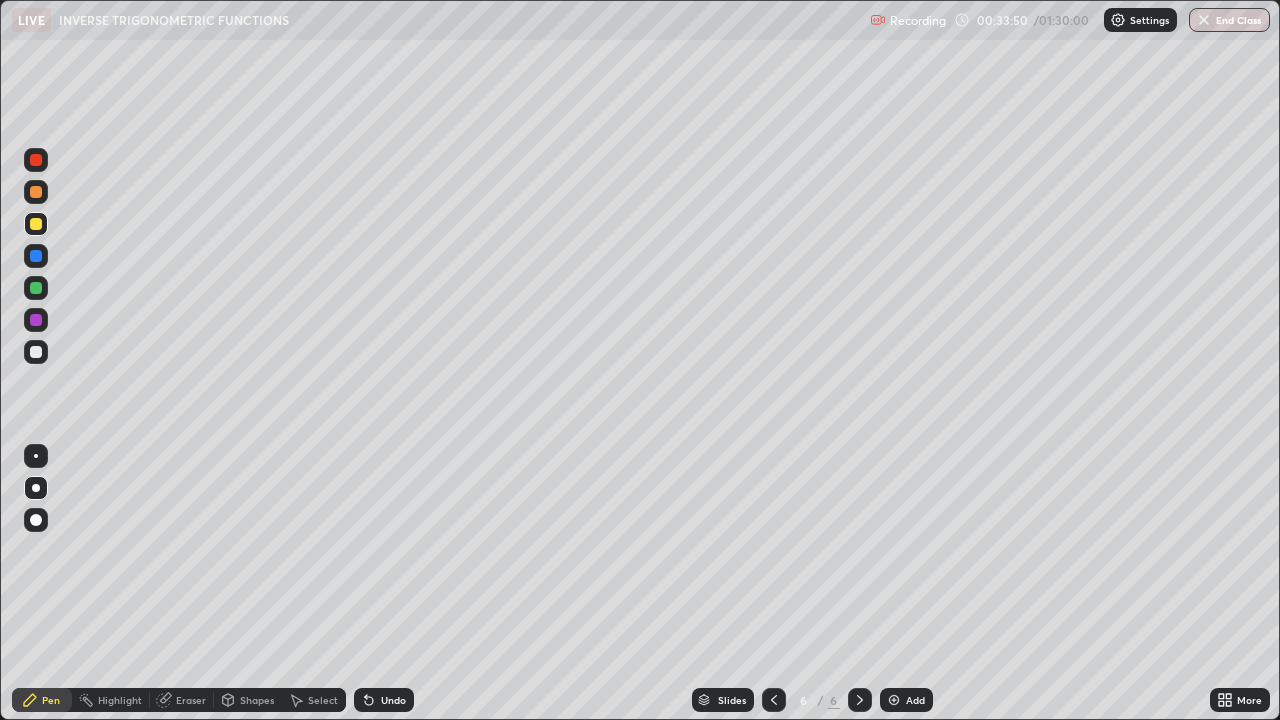 click on "Undo" at bounding box center [393, 700] 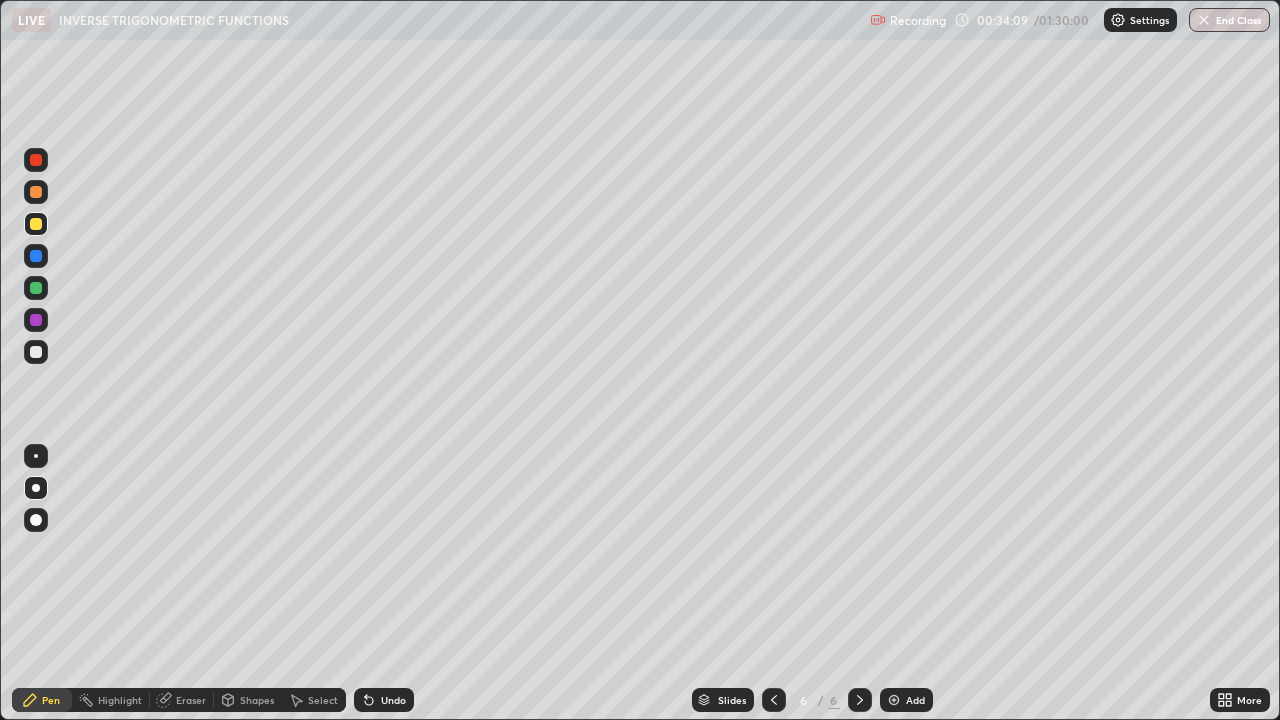 click on "Undo" at bounding box center (393, 700) 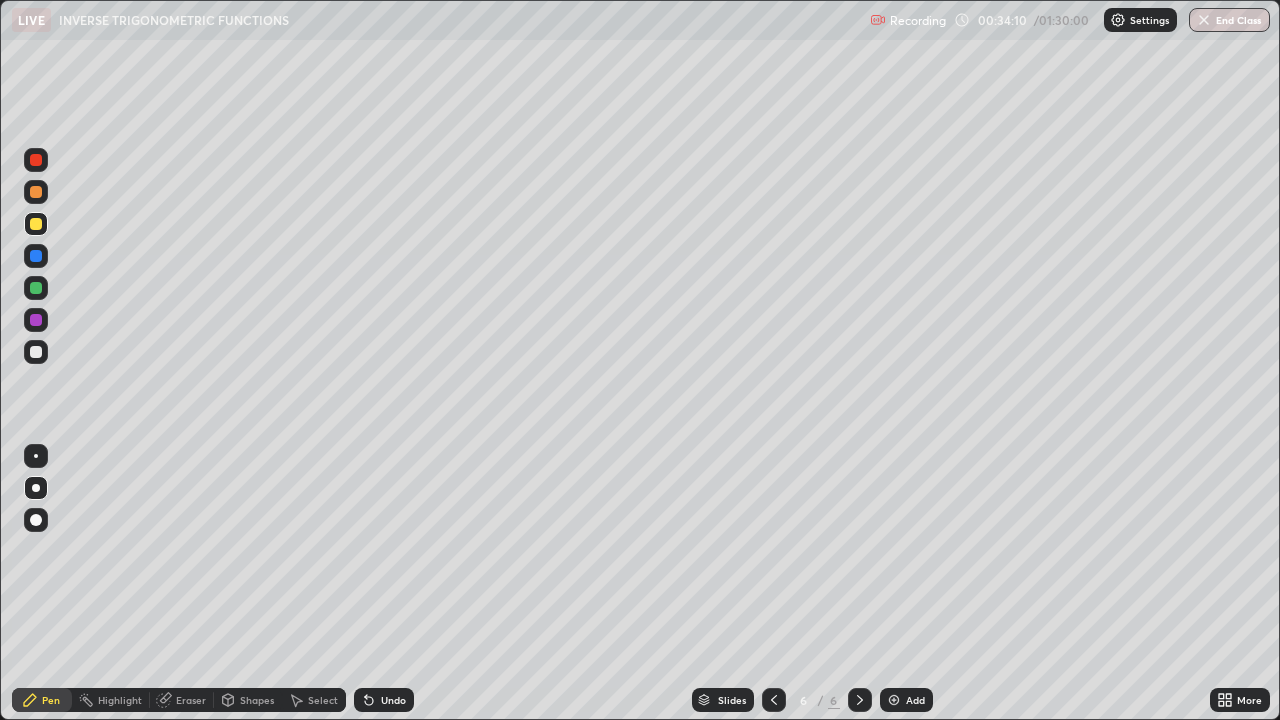 click on "Undo" at bounding box center (393, 700) 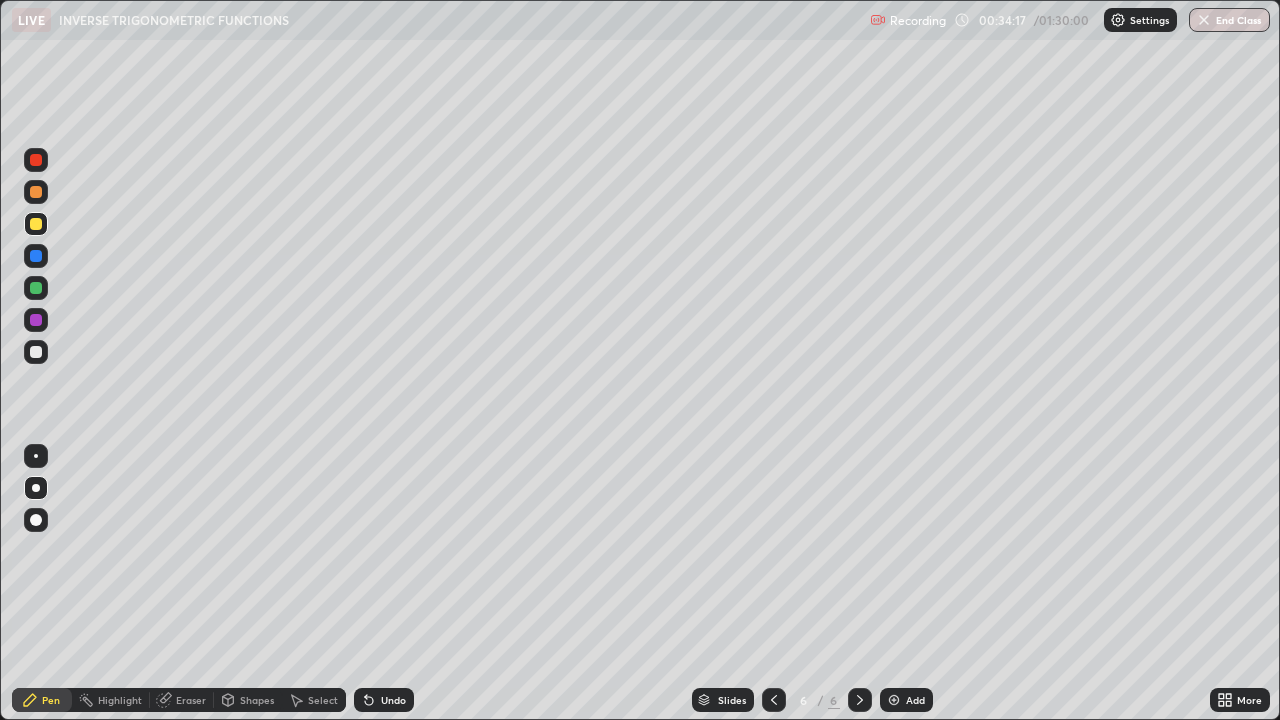 click at bounding box center [36, 256] 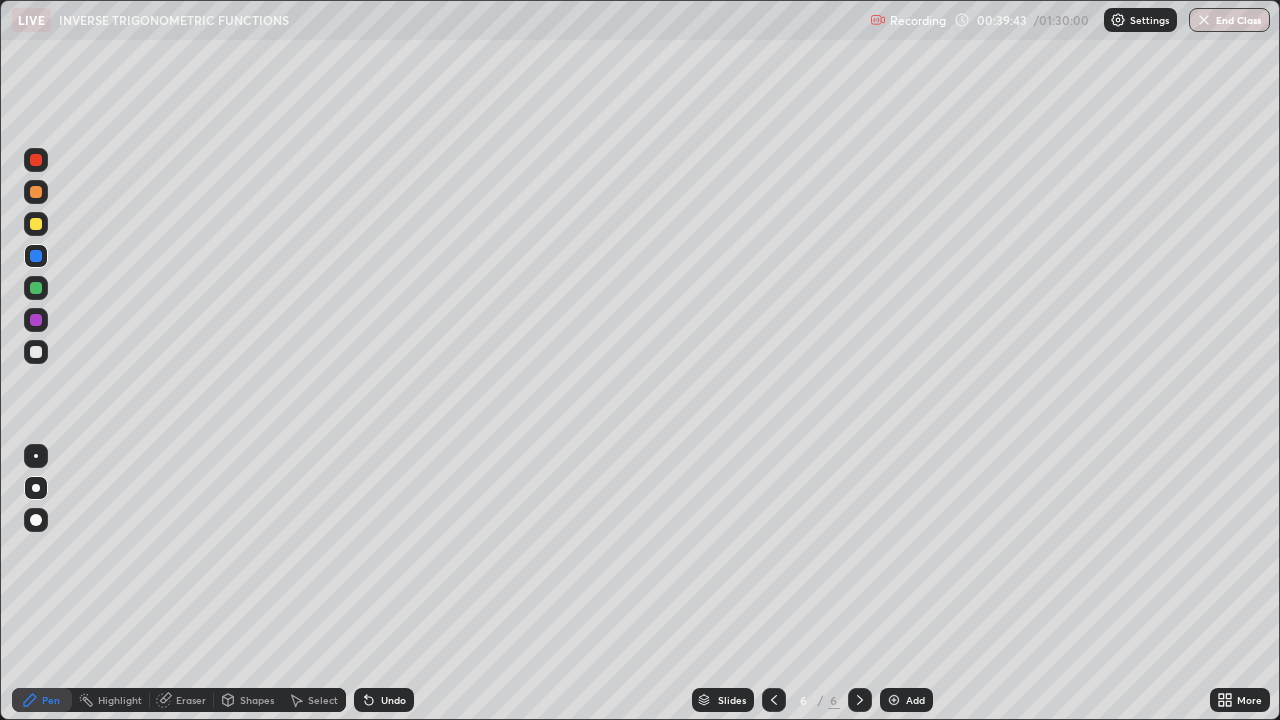 click at bounding box center [894, 700] 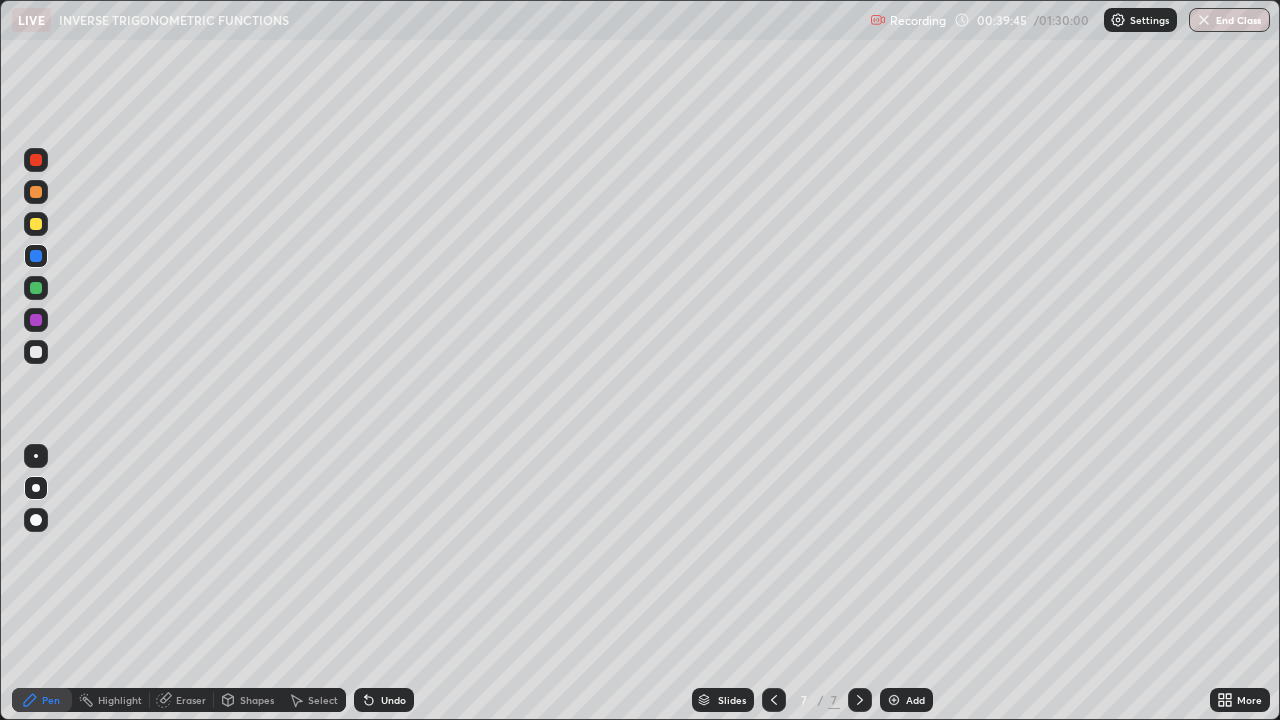 click at bounding box center [36, 288] 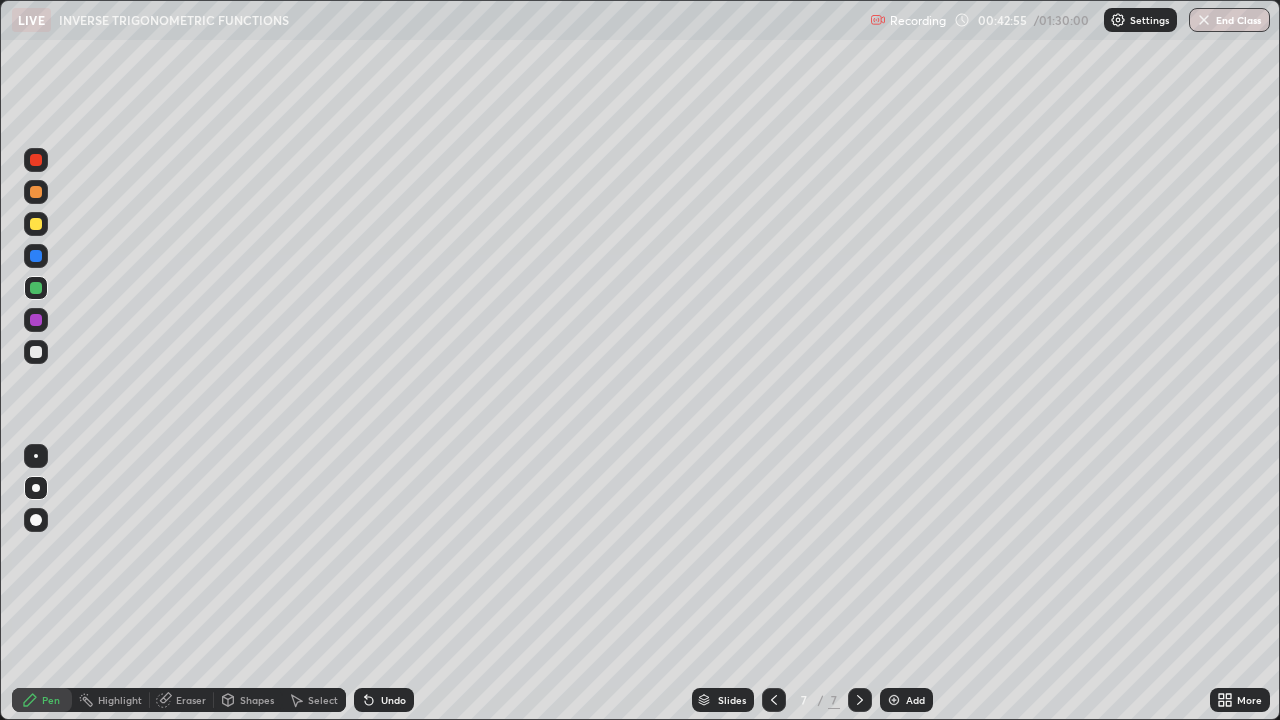 click on "Undo" at bounding box center [393, 700] 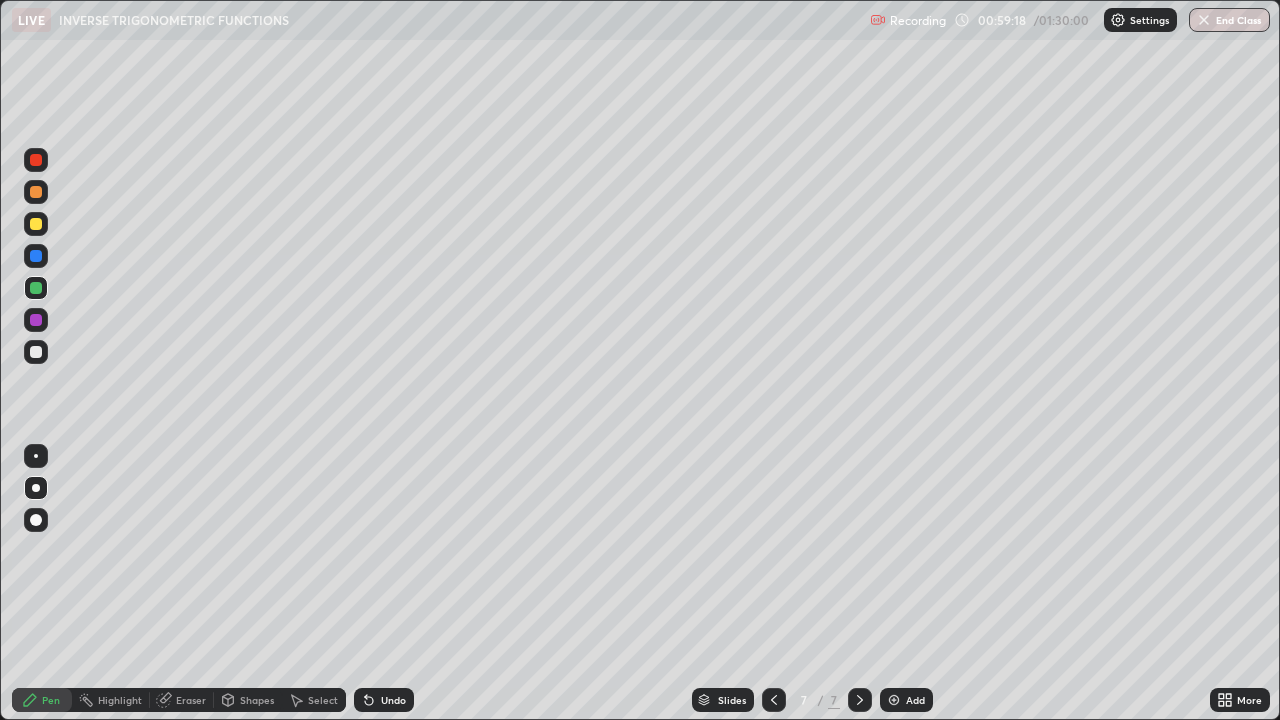 click on "Add" at bounding box center [906, 700] 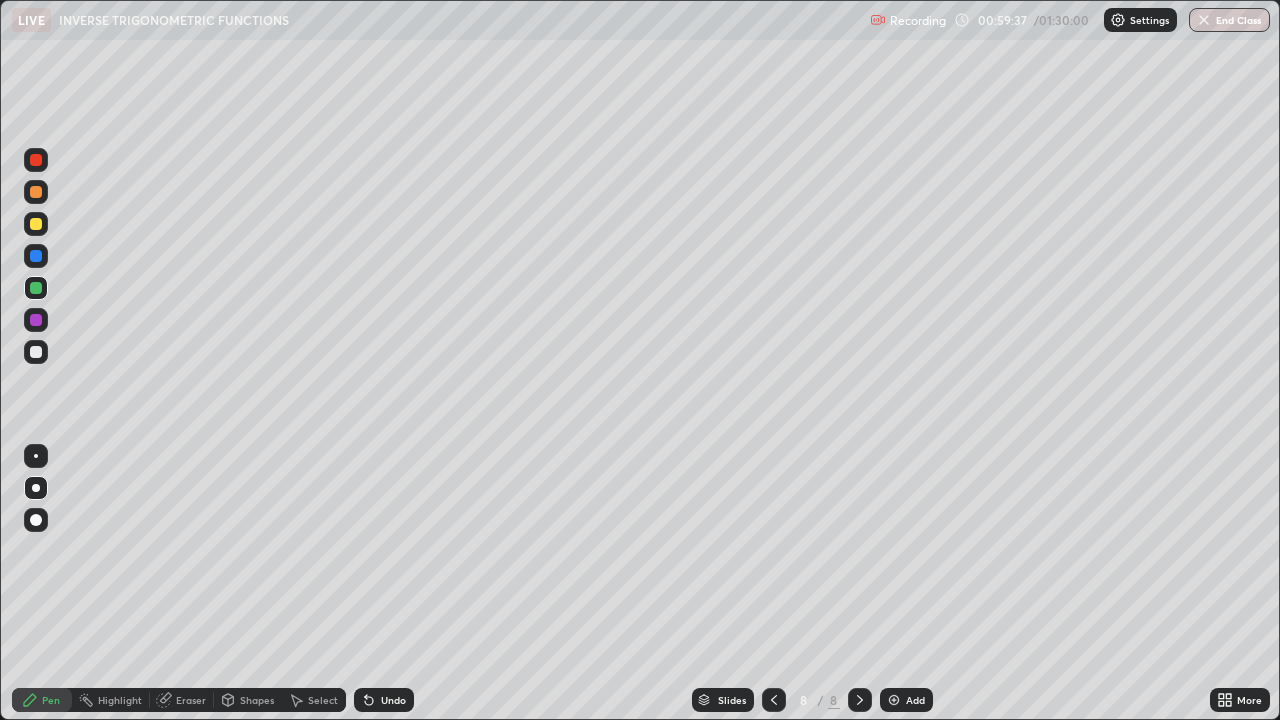 click at bounding box center (36, 224) 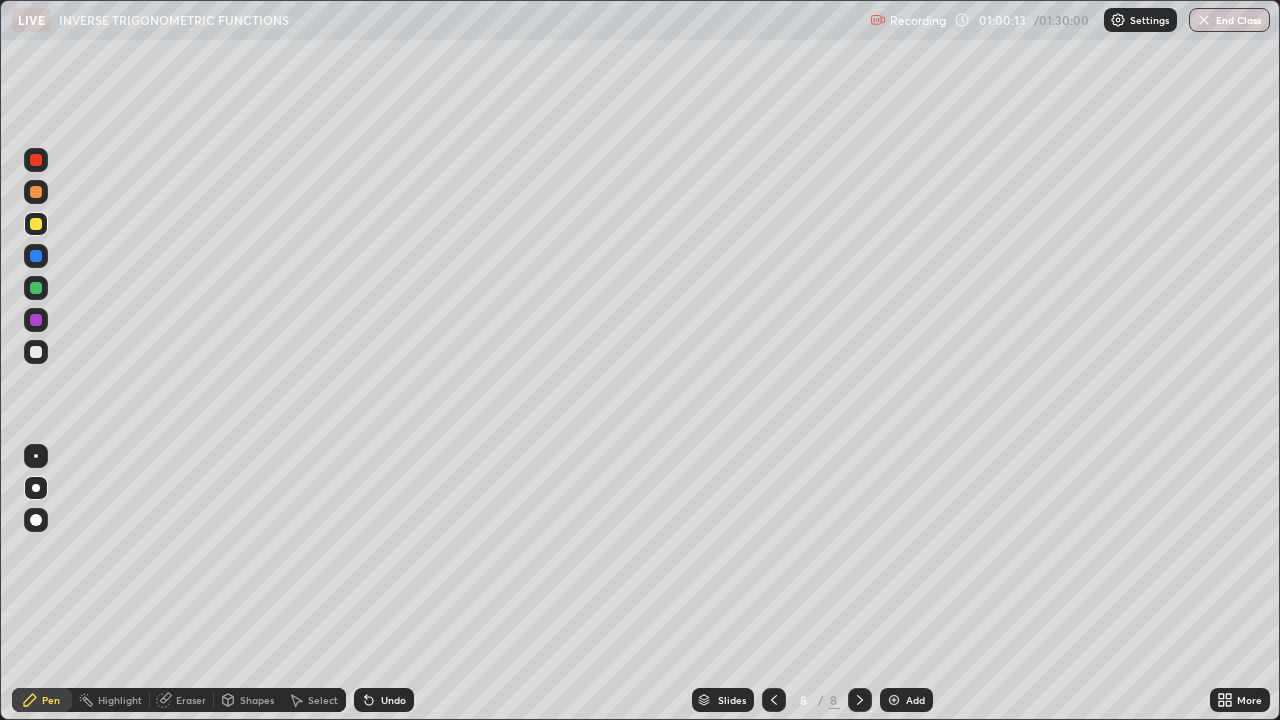 click at bounding box center [36, 288] 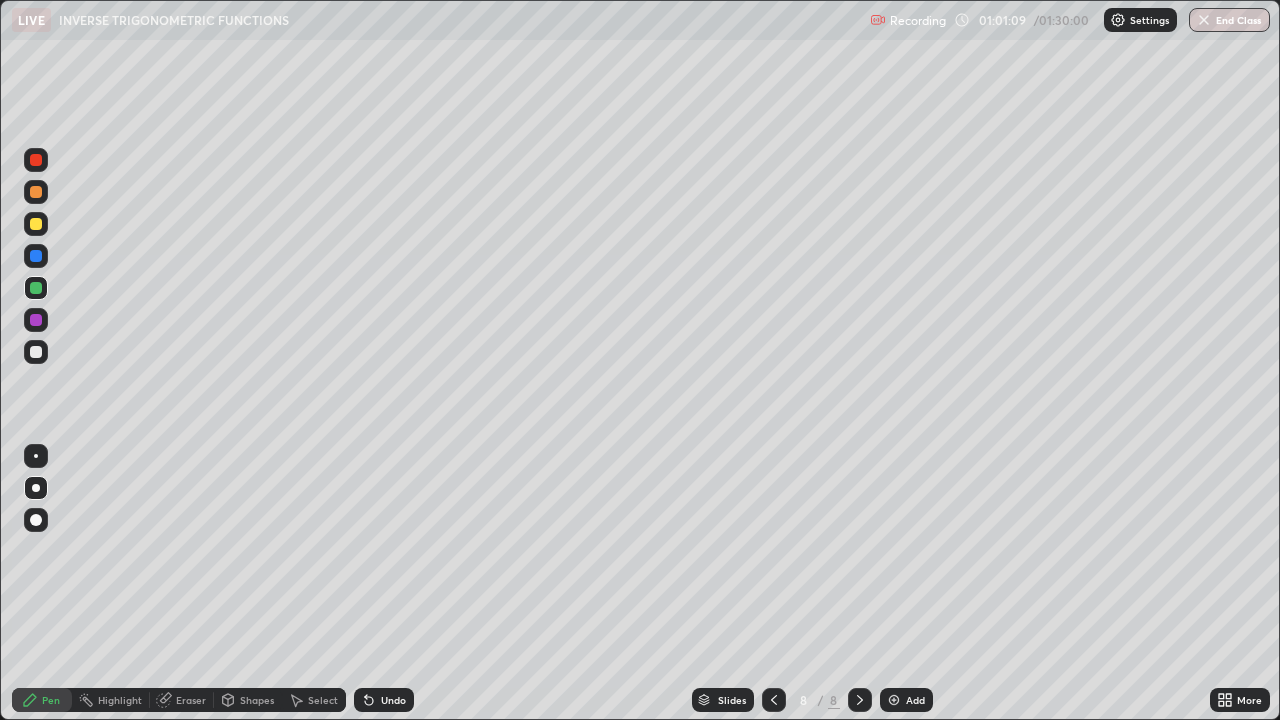 click on "Undo" at bounding box center (393, 700) 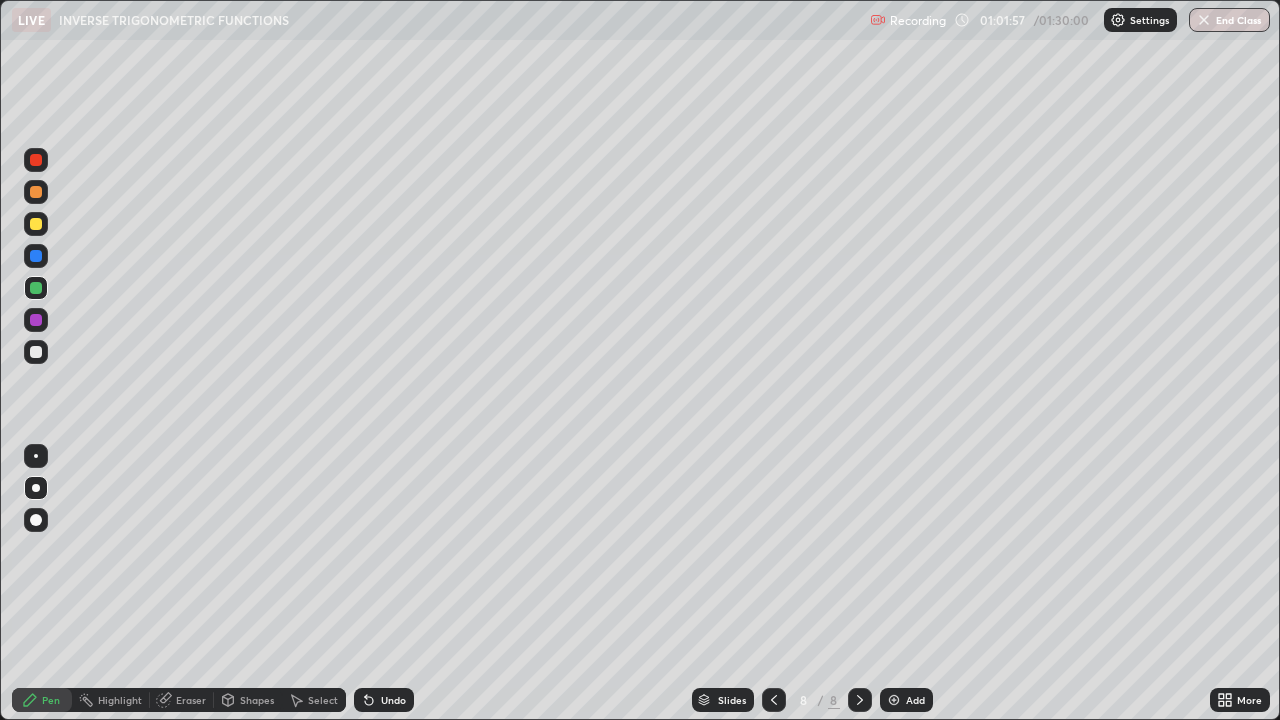 click at bounding box center [36, 352] 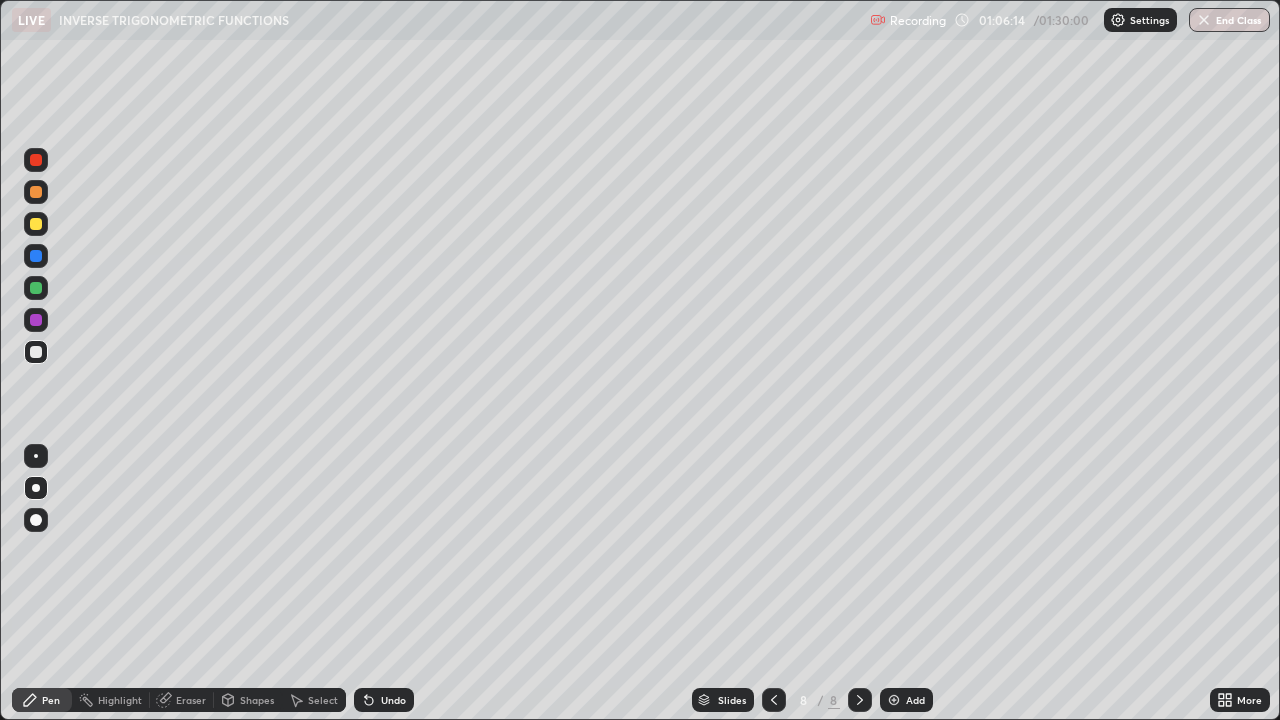 click on "Add" at bounding box center [915, 700] 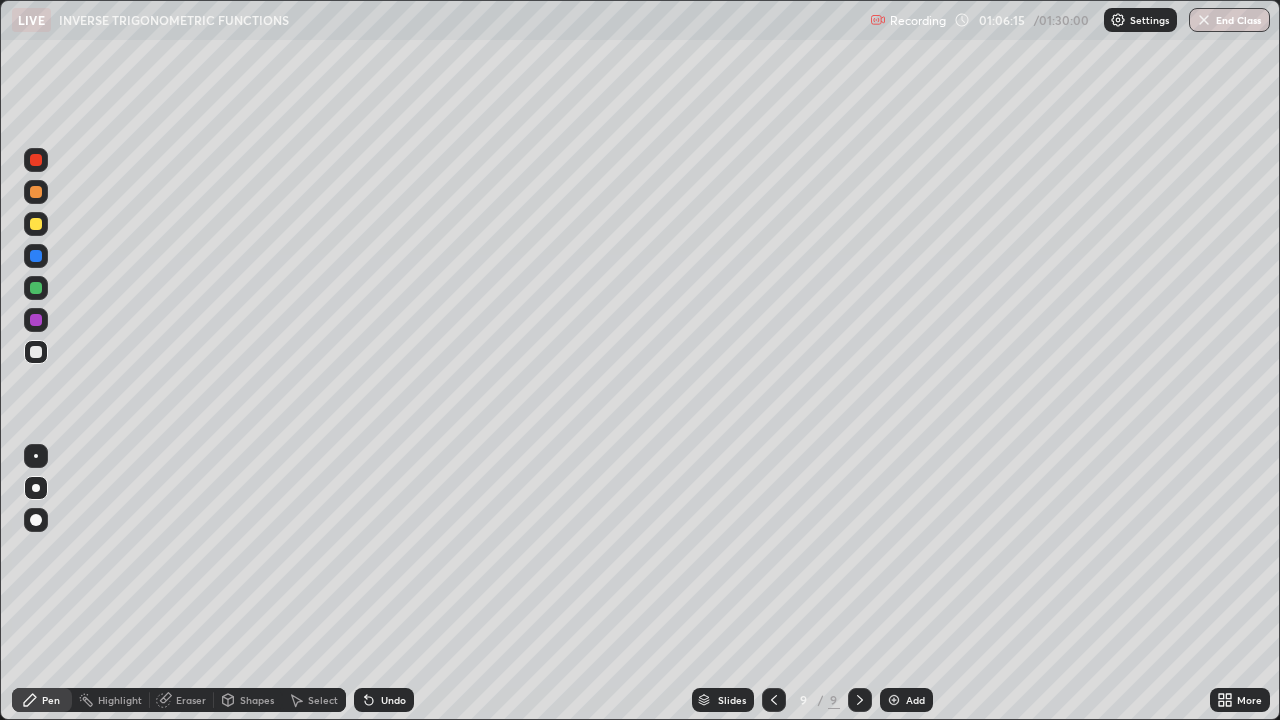 click at bounding box center (36, 320) 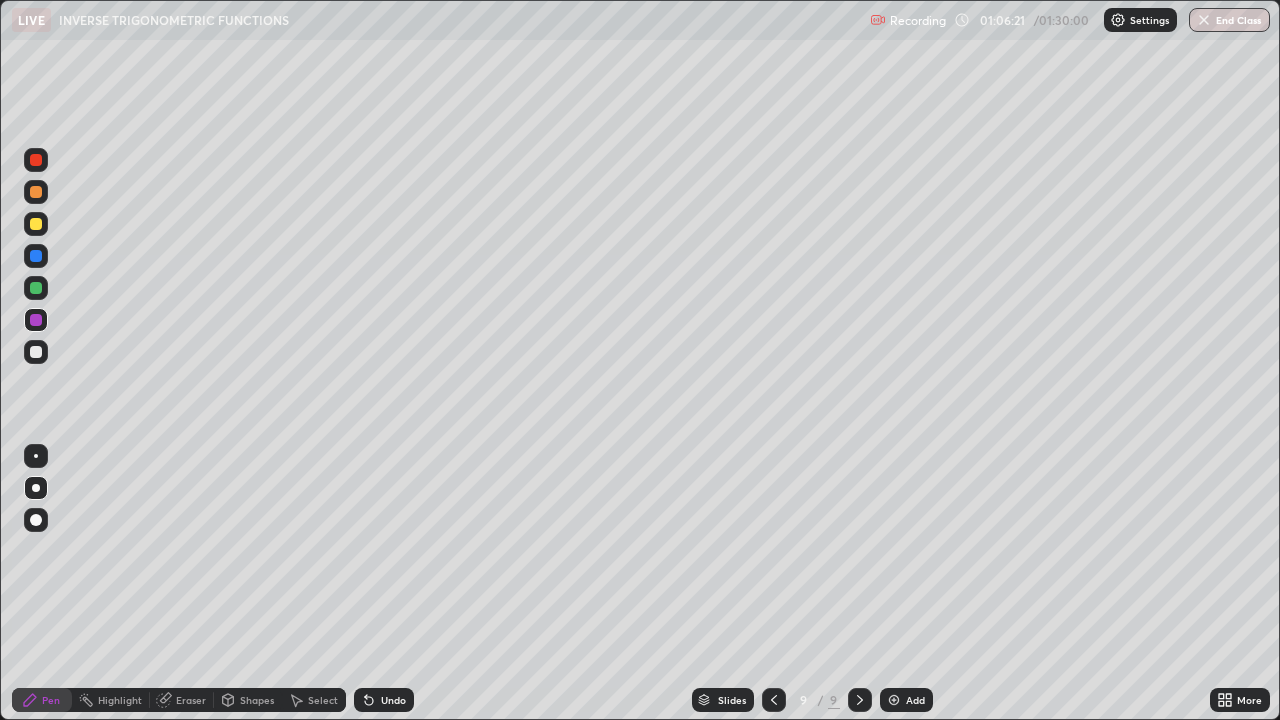 click at bounding box center (36, 224) 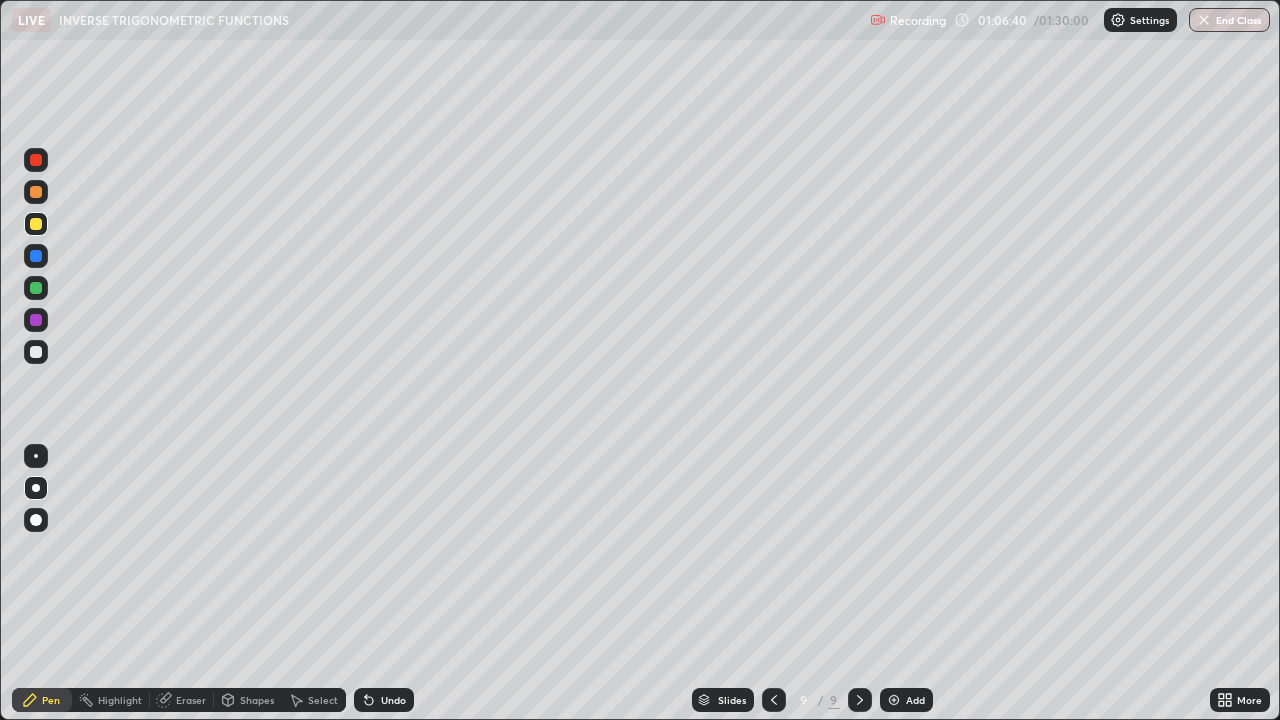 click at bounding box center [36, 256] 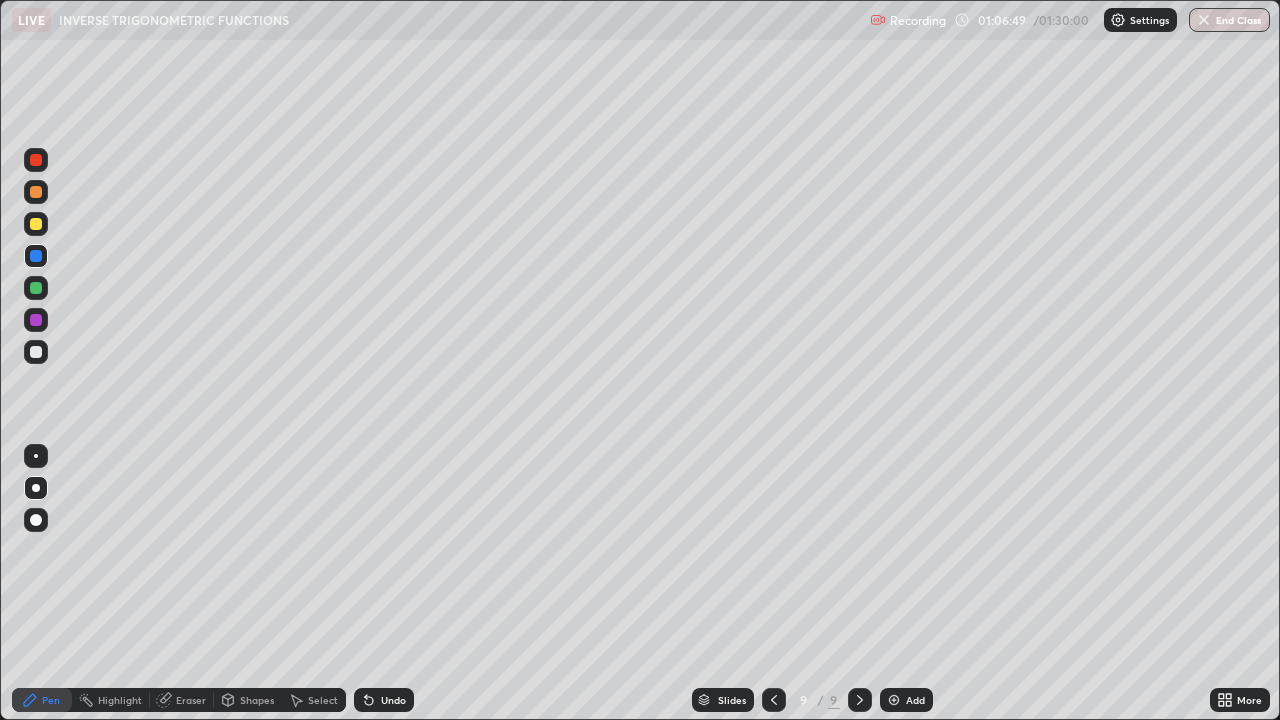click on "Undo" at bounding box center [393, 700] 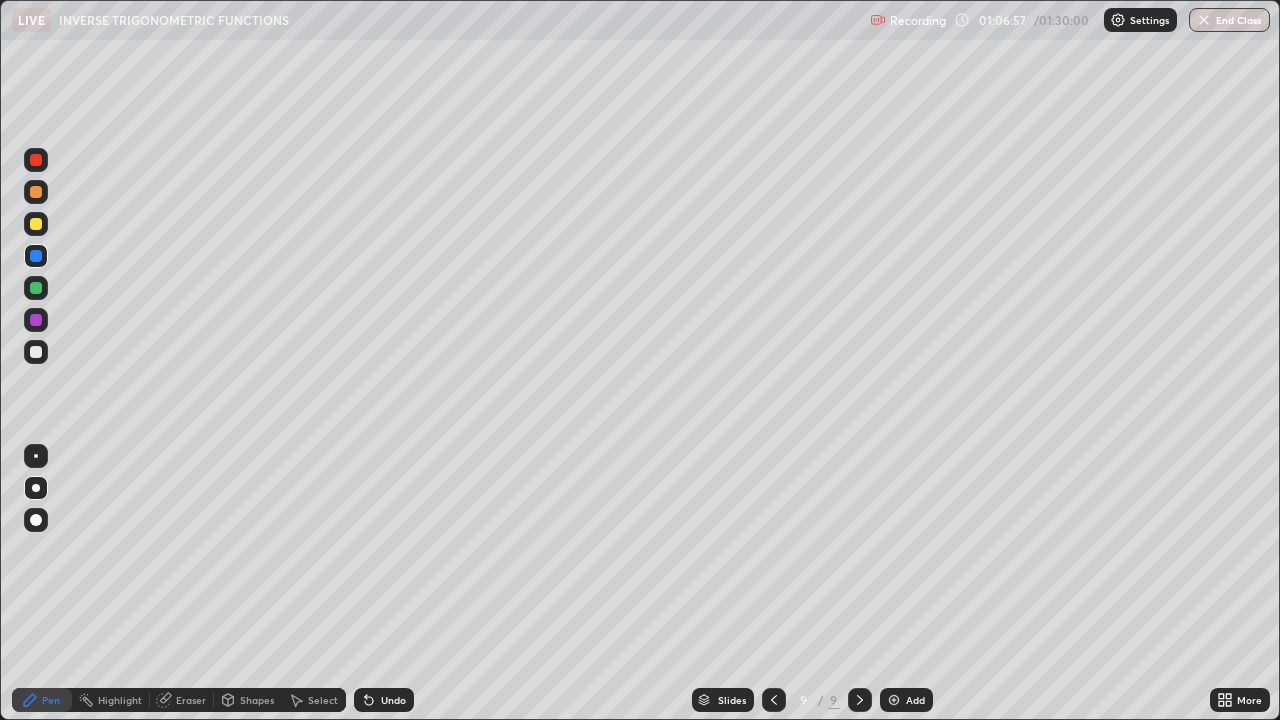 click at bounding box center (36, 224) 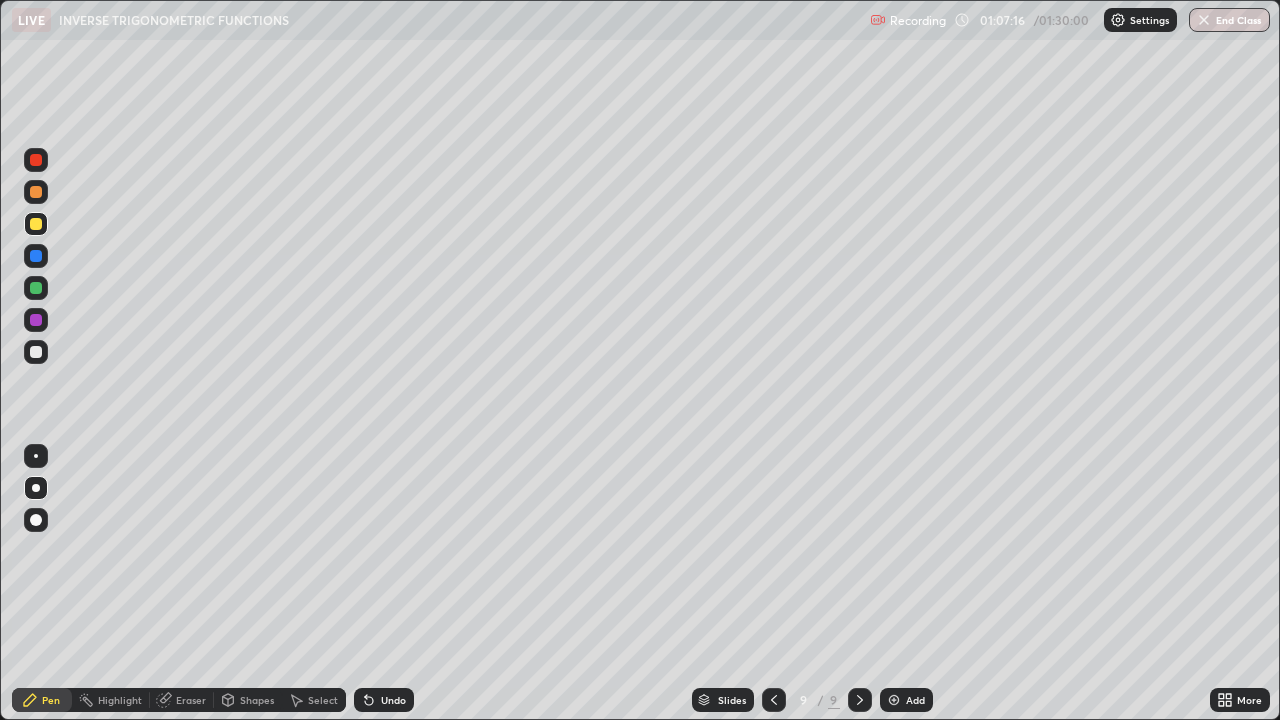 click at bounding box center (36, 352) 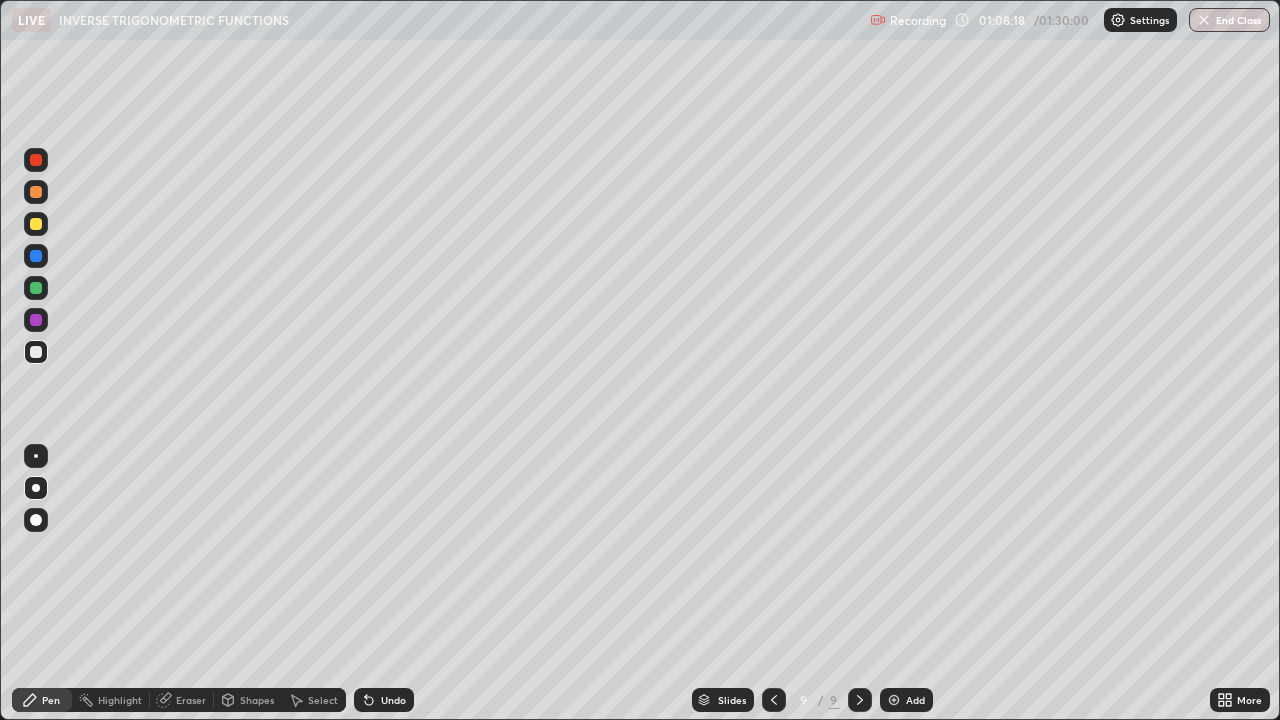 click on "Undo" at bounding box center [384, 700] 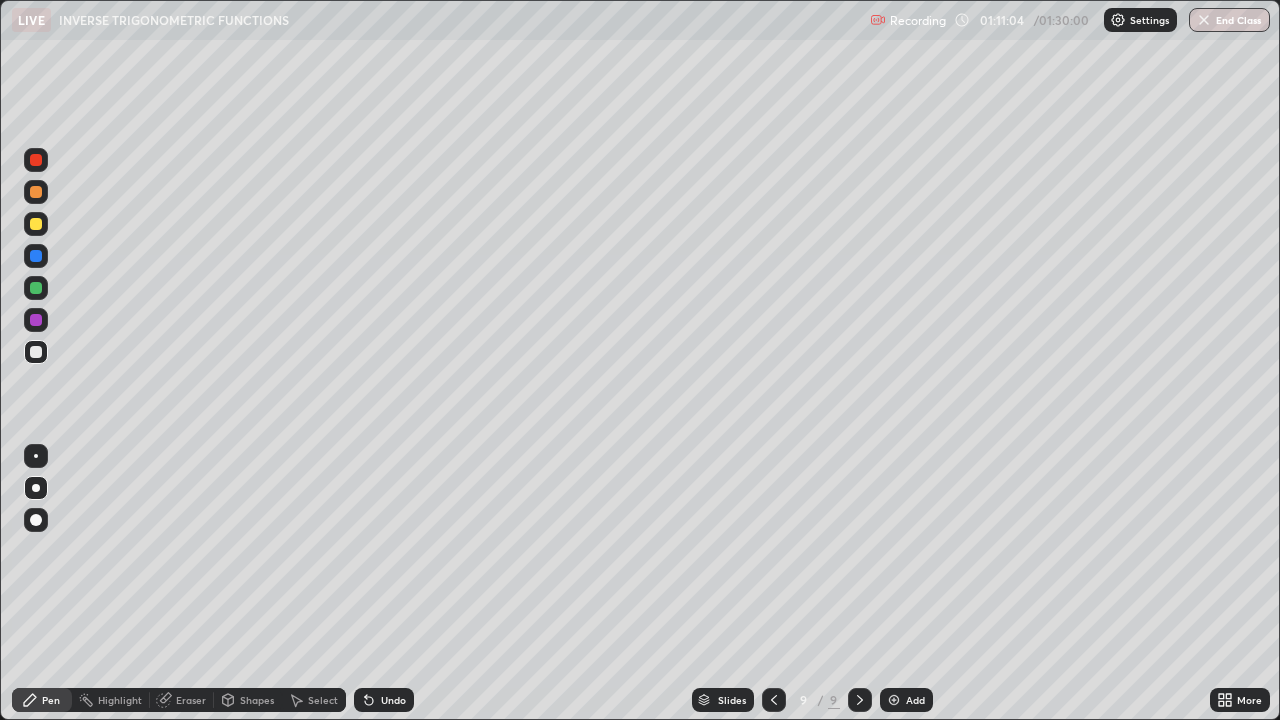 click 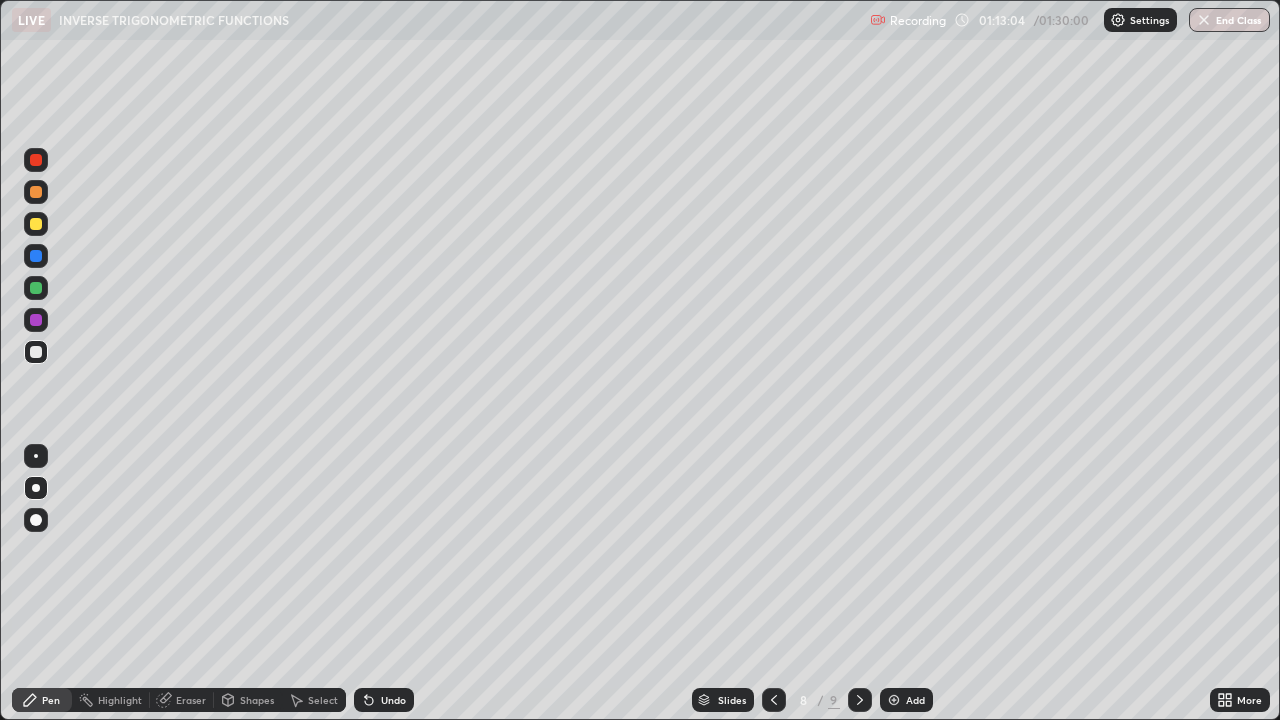 click on "Undo" at bounding box center [393, 700] 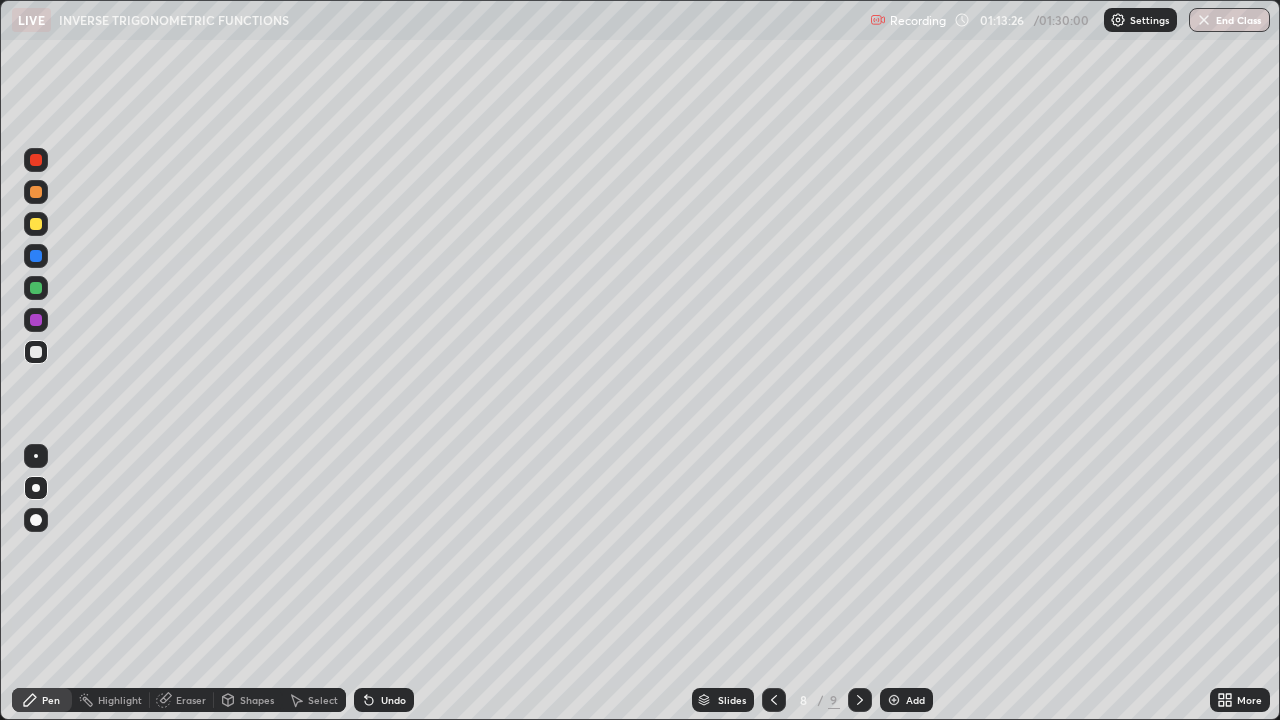 click at bounding box center [36, 256] 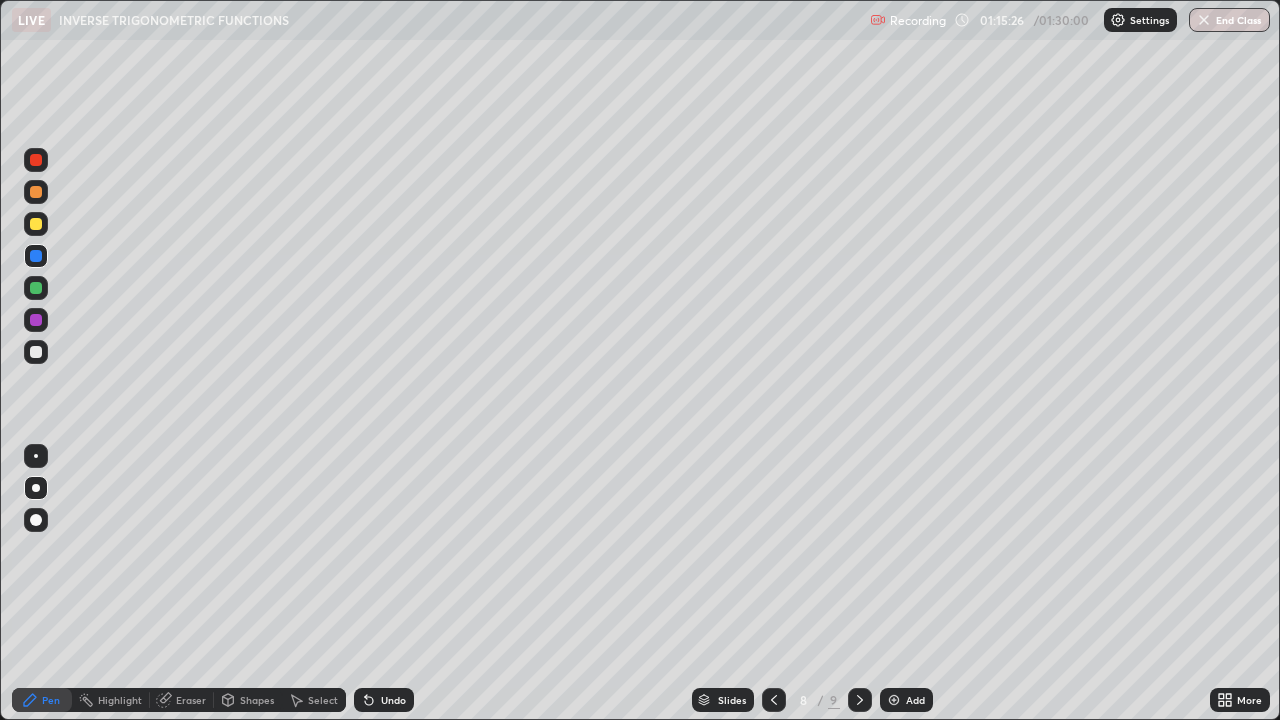 click on "Undo" at bounding box center [393, 700] 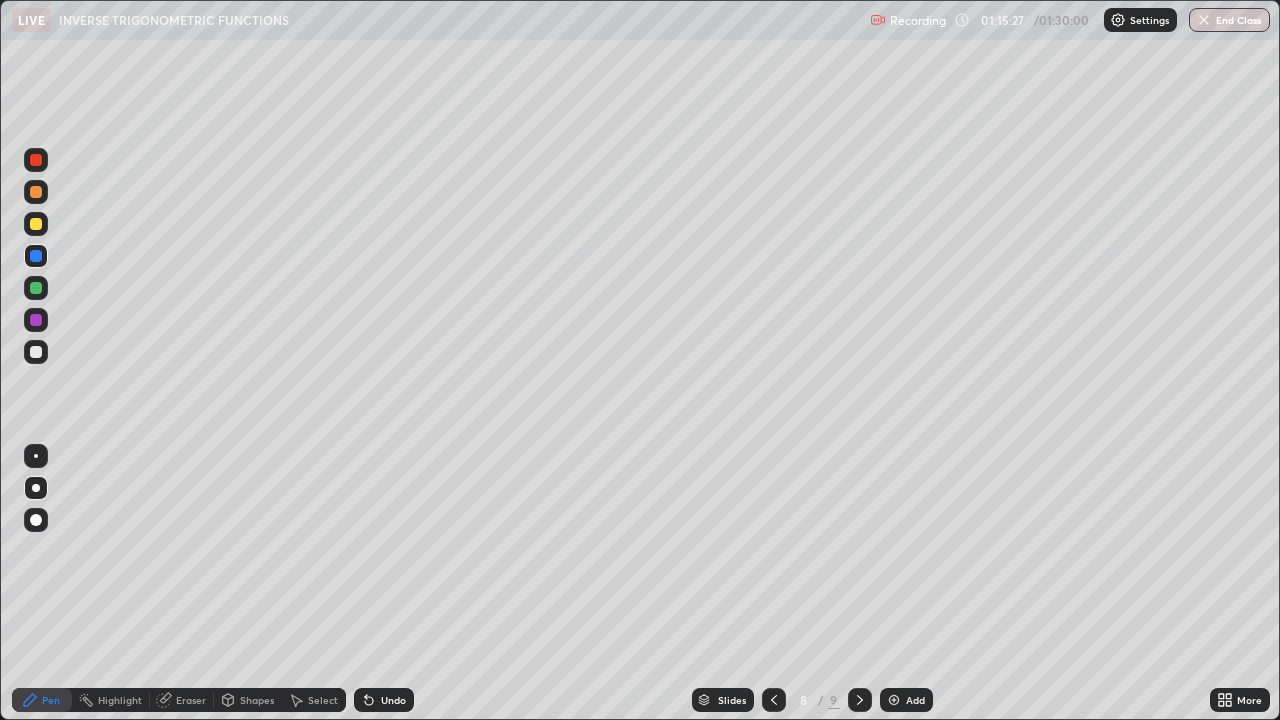 click on "Undo" at bounding box center [384, 700] 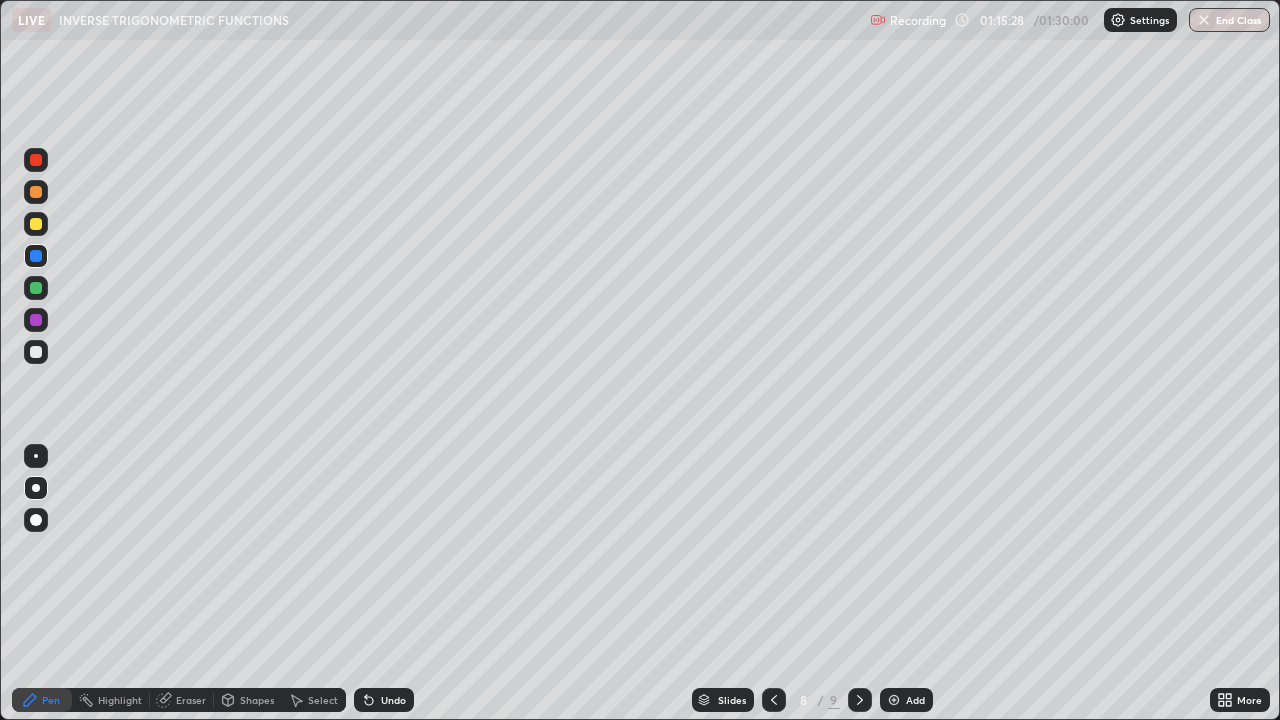 click on "Undo" at bounding box center (384, 700) 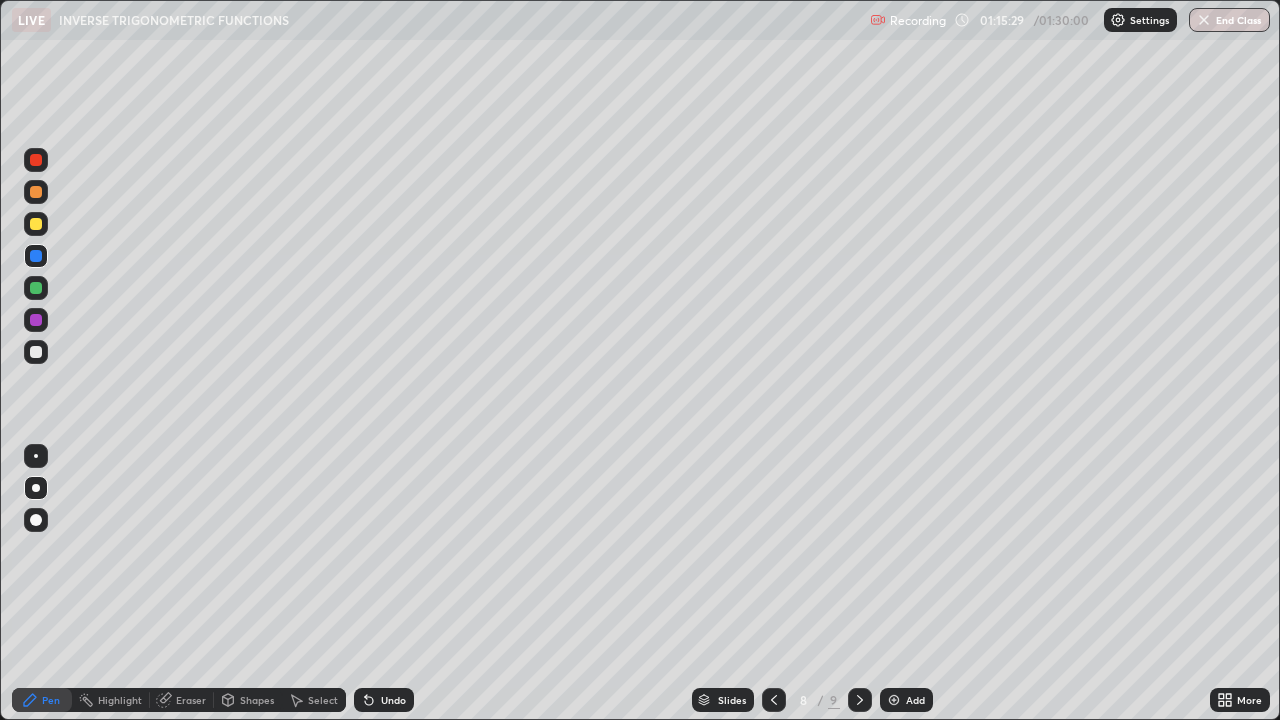 click on "Undo" at bounding box center (384, 700) 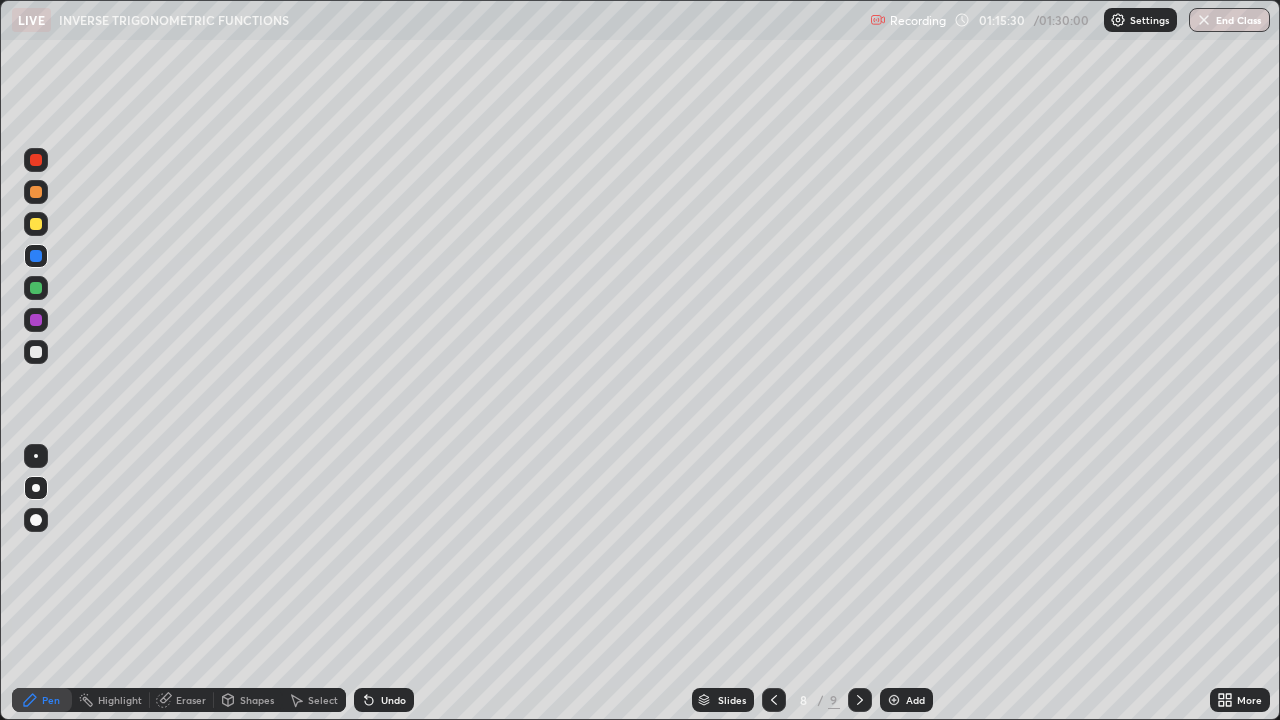click on "Undo" at bounding box center [384, 700] 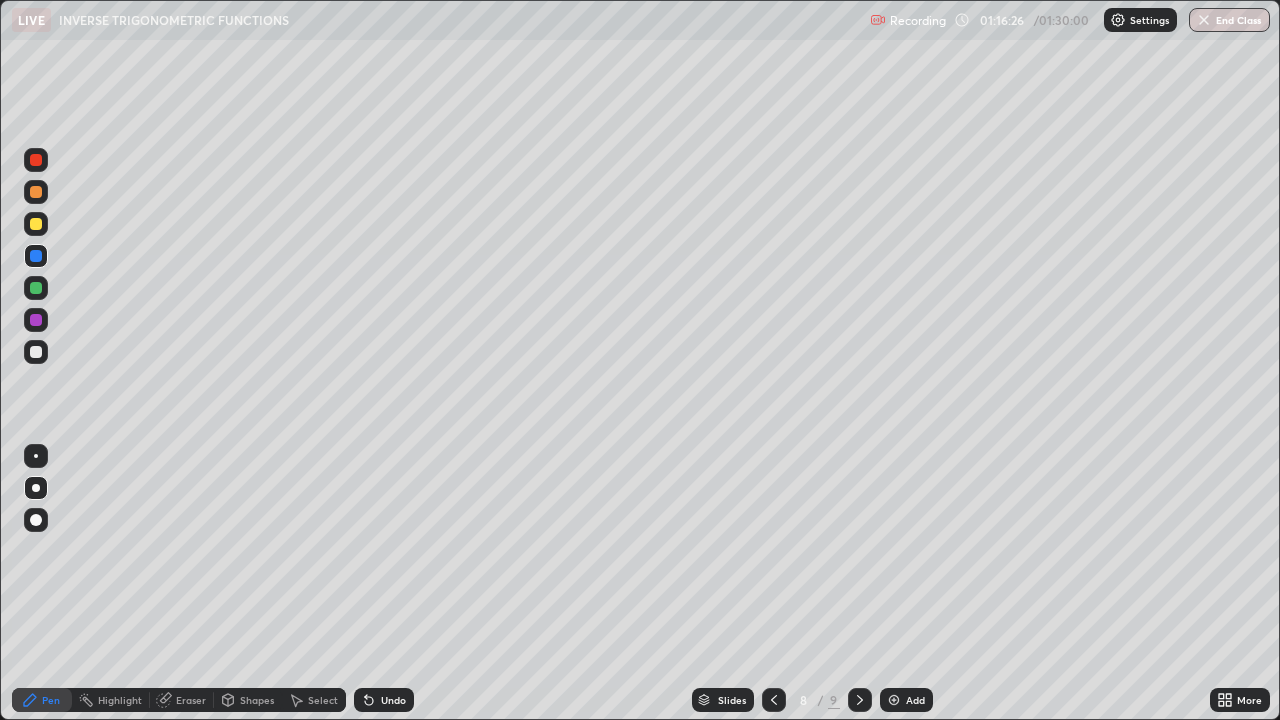 click at bounding box center (36, 320) 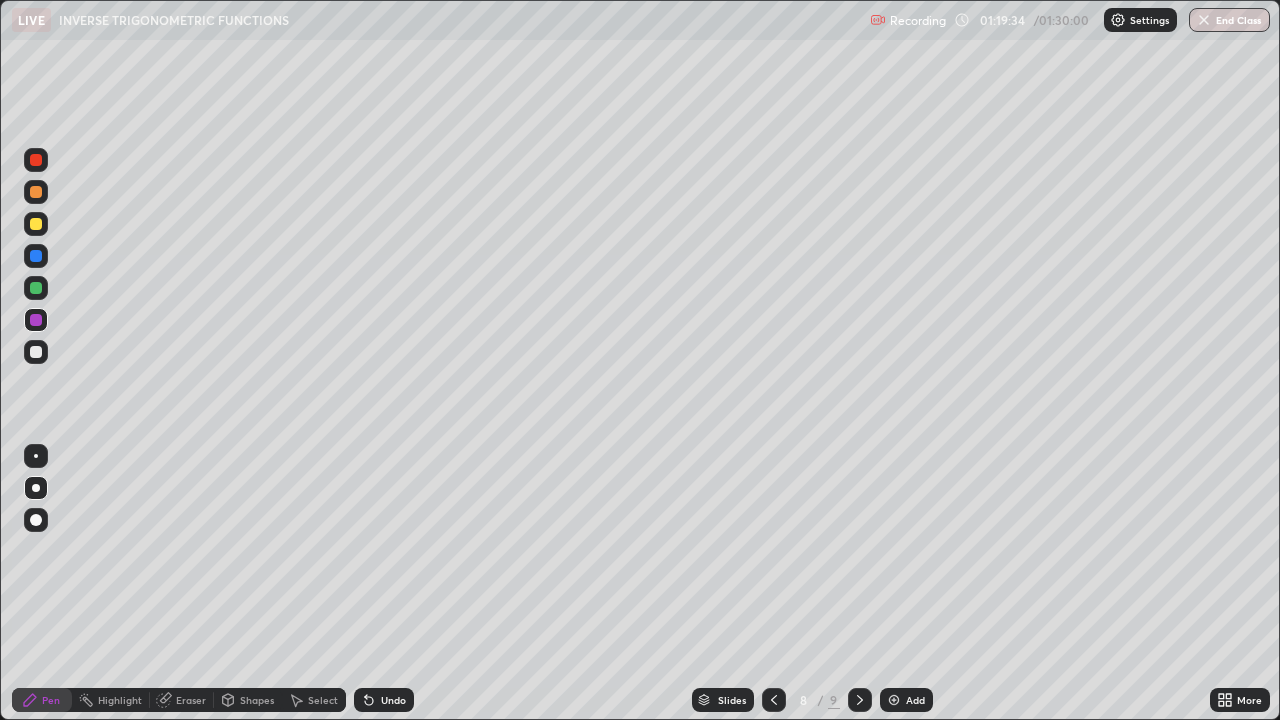 click 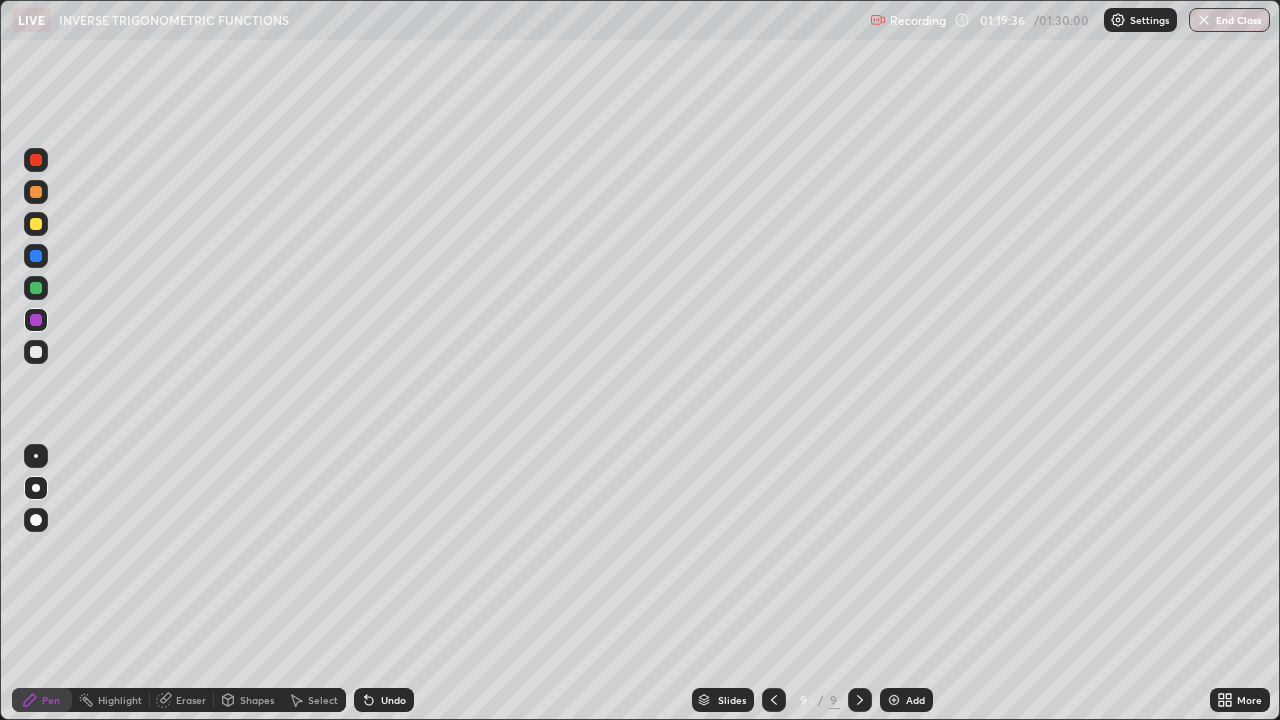 click on "Add" at bounding box center [915, 700] 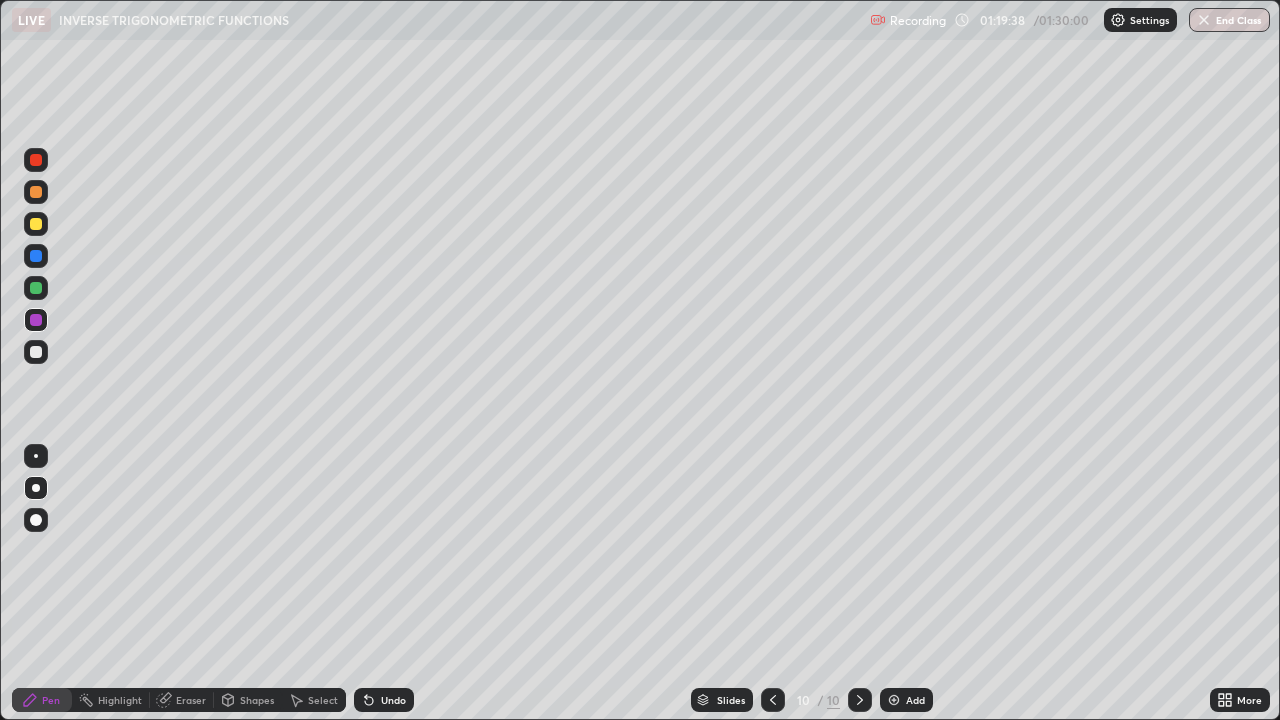 click at bounding box center (36, 352) 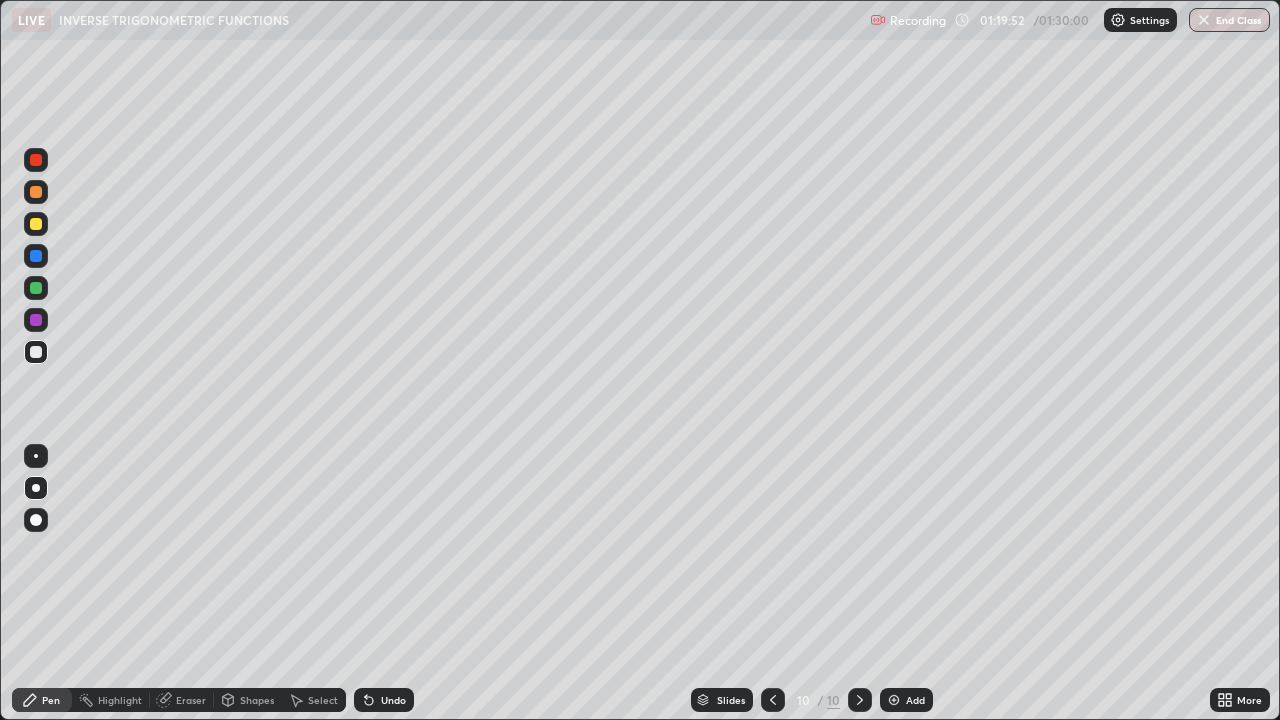 click on "Undo" at bounding box center (393, 700) 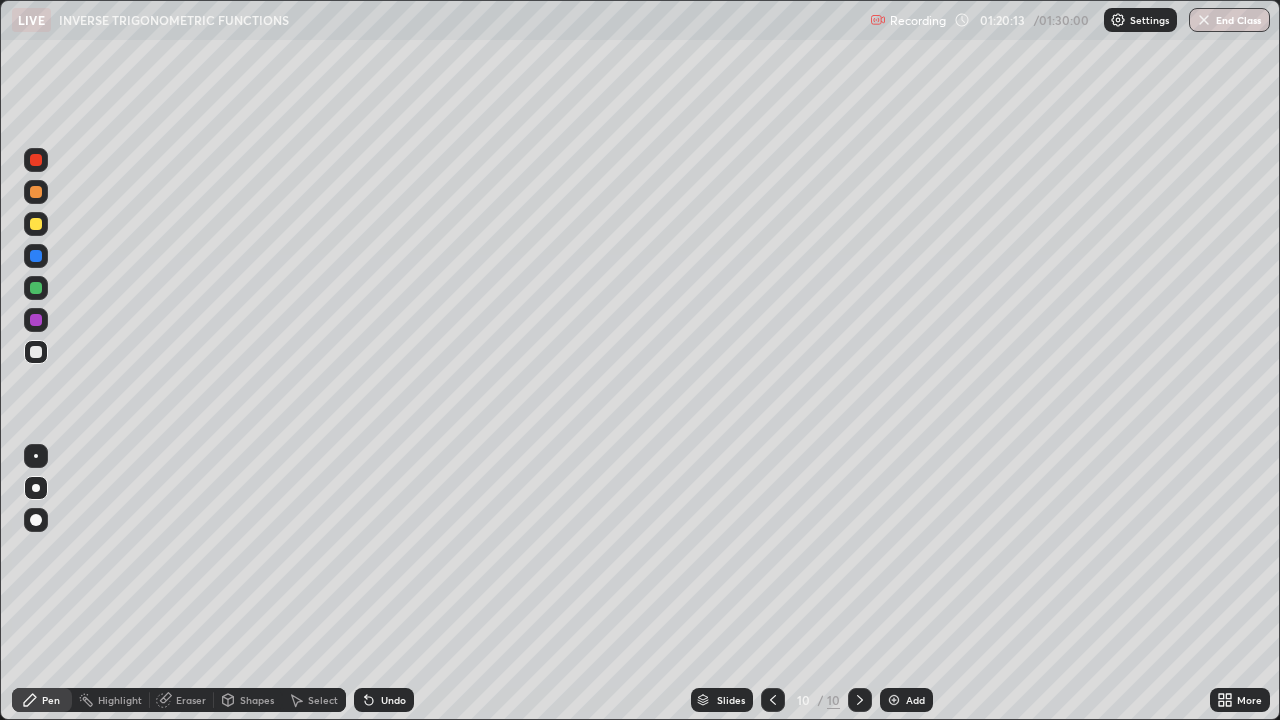 click on "Undo" at bounding box center [393, 700] 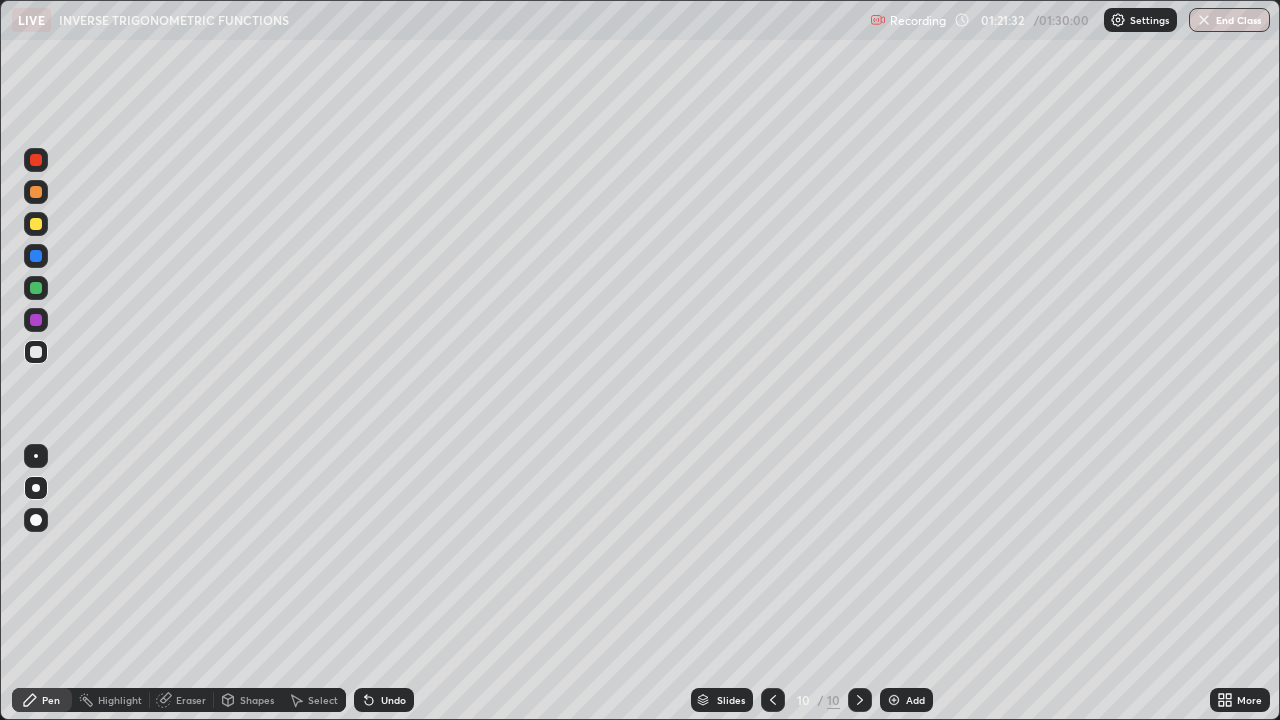 click on "Undo" at bounding box center [393, 700] 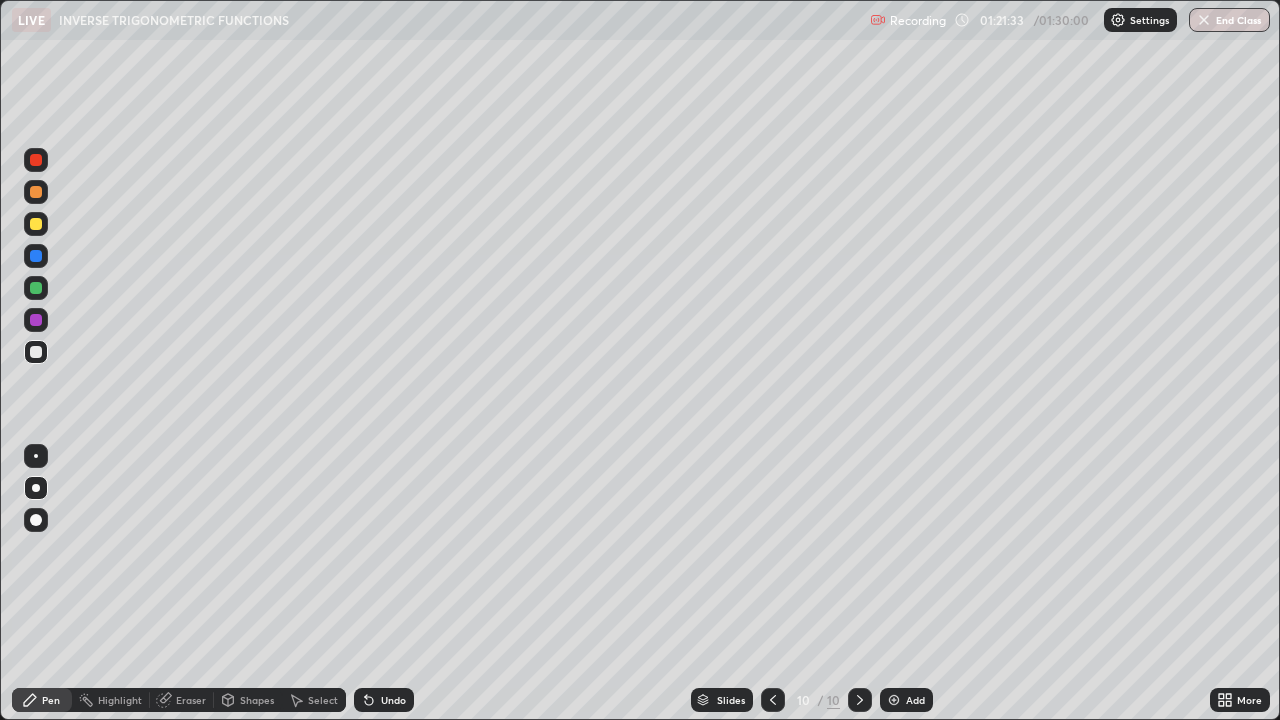 click on "Undo" at bounding box center (384, 700) 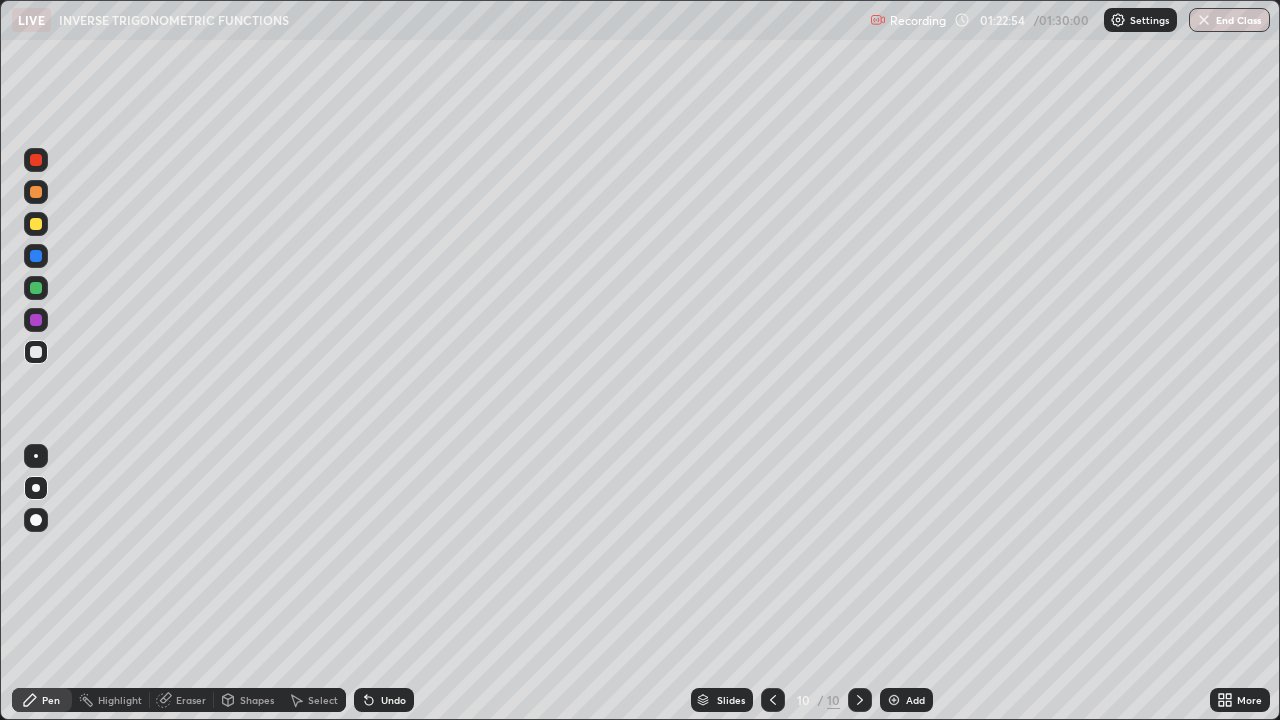 click 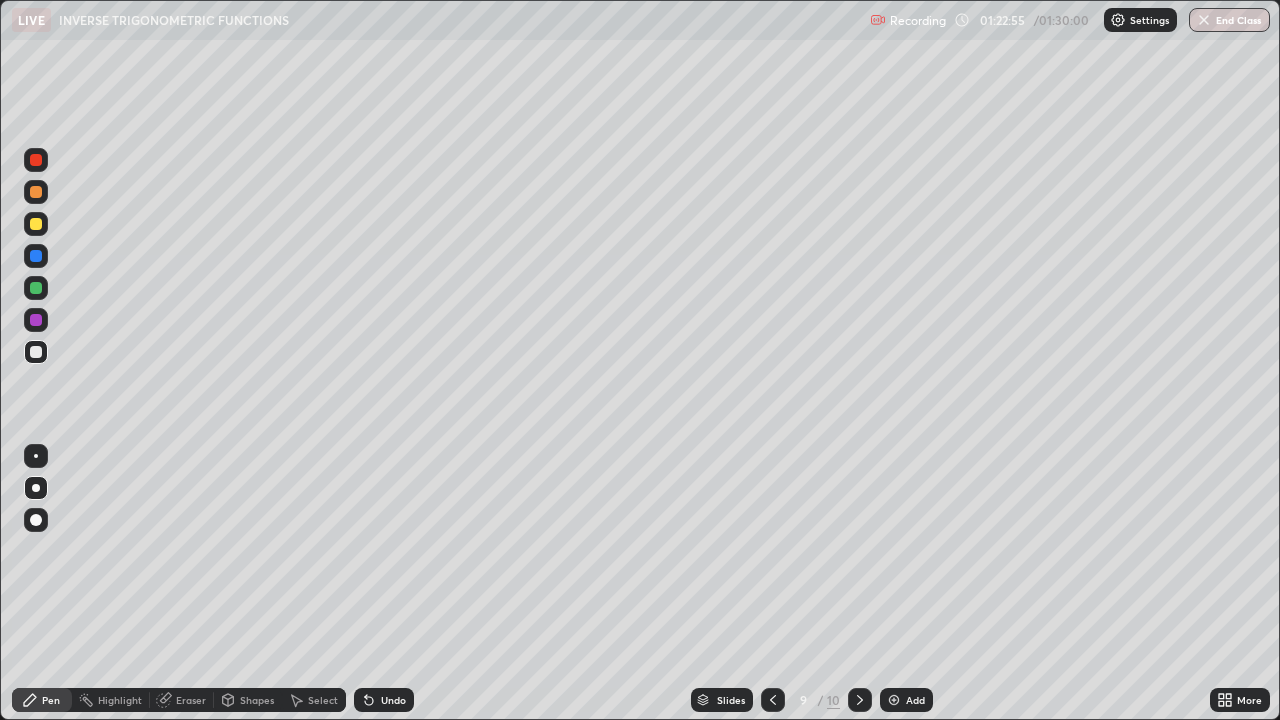 click 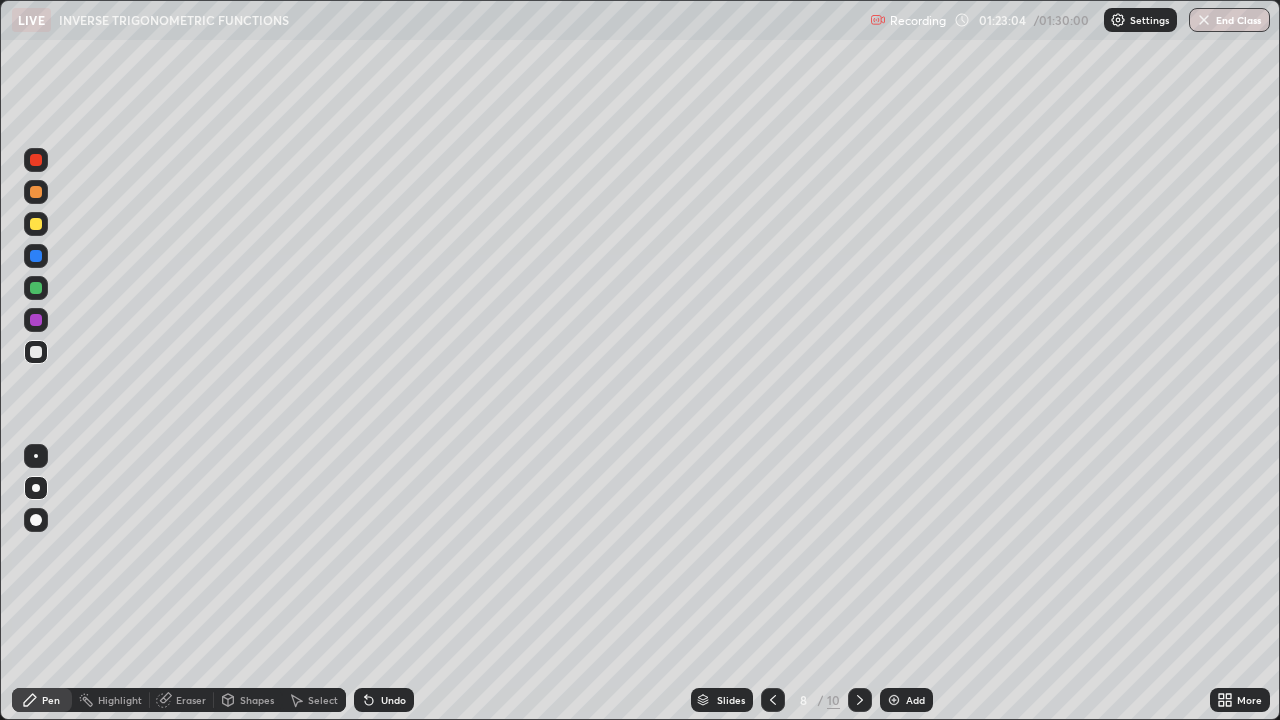 click at bounding box center [36, 288] 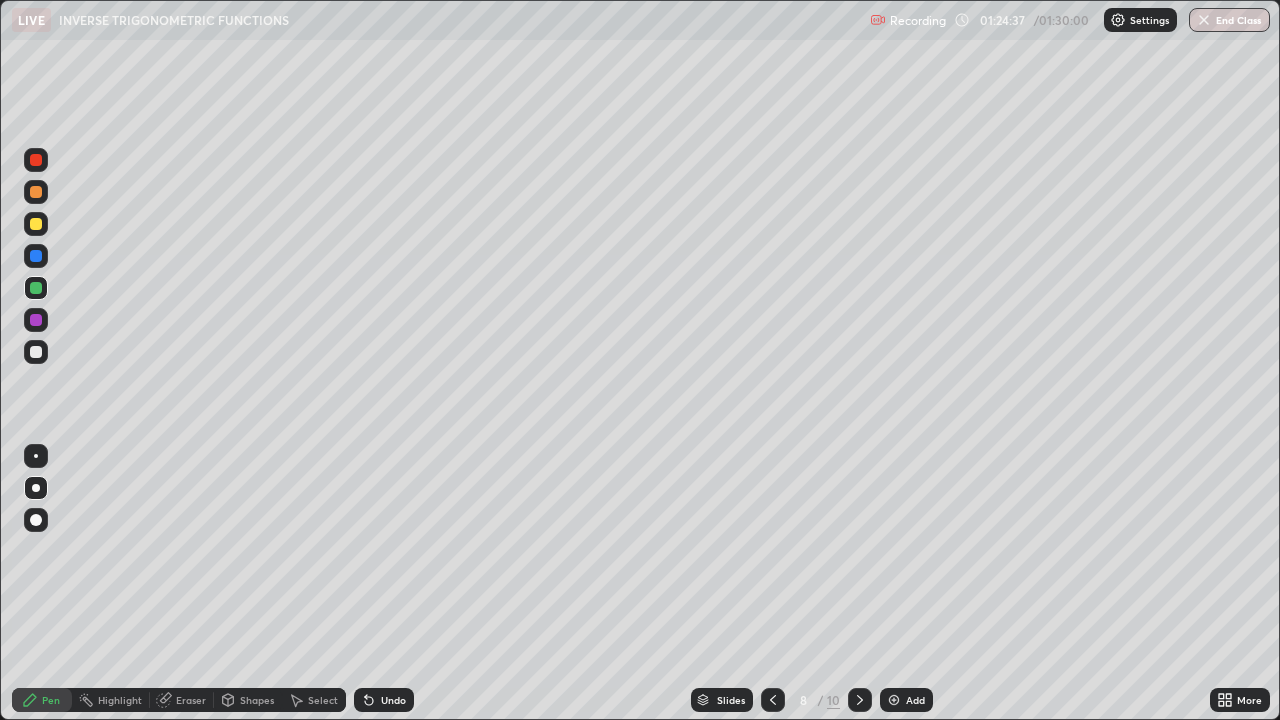 click on "Add" at bounding box center (906, 700) 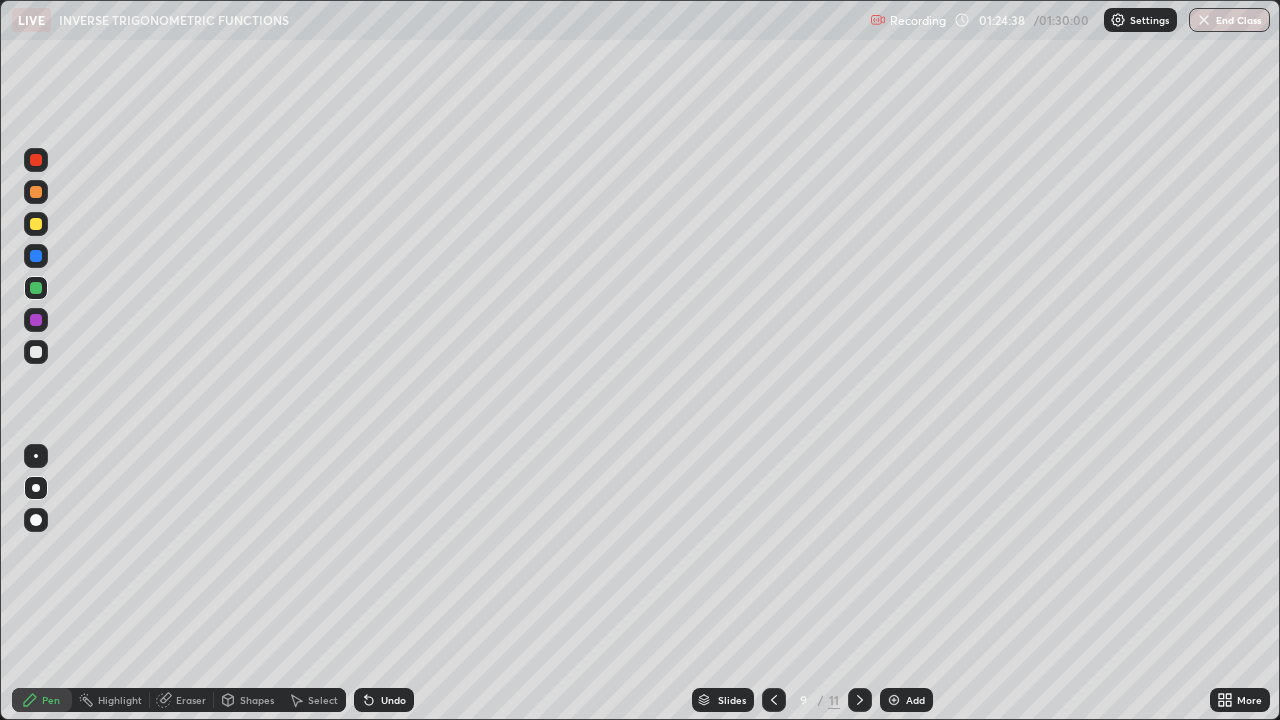 click on "Add" at bounding box center [906, 700] 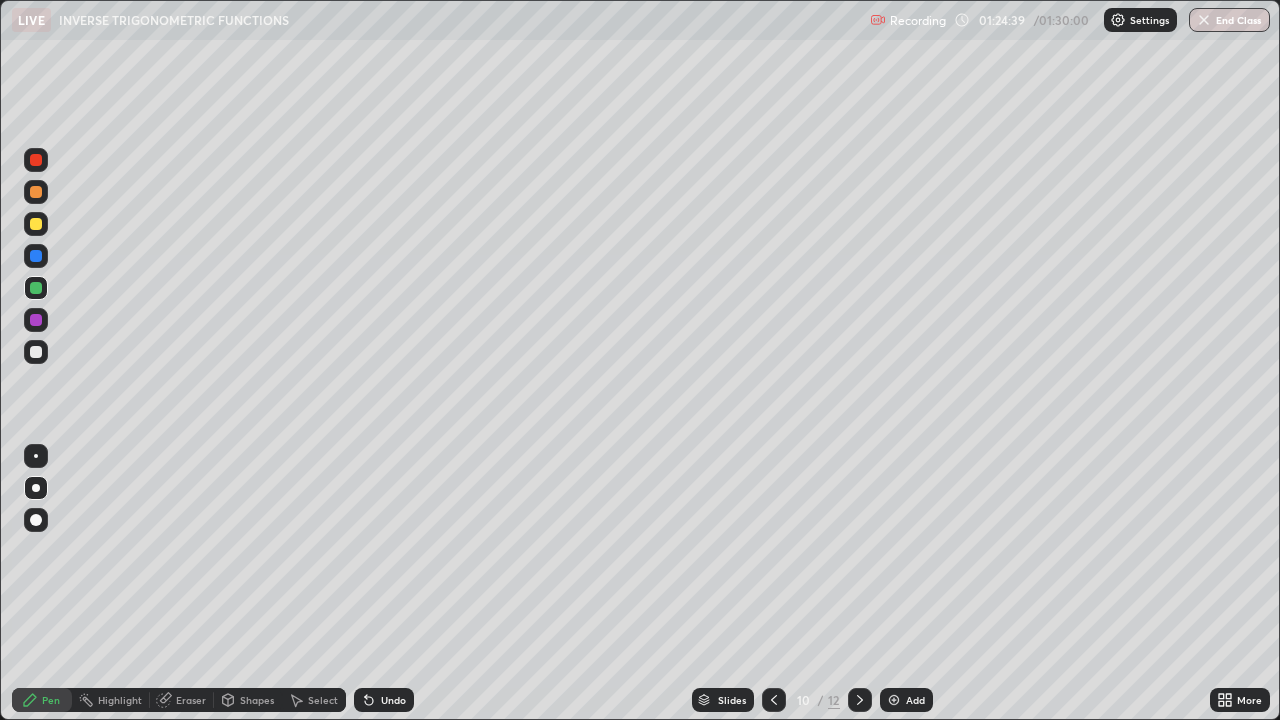 click 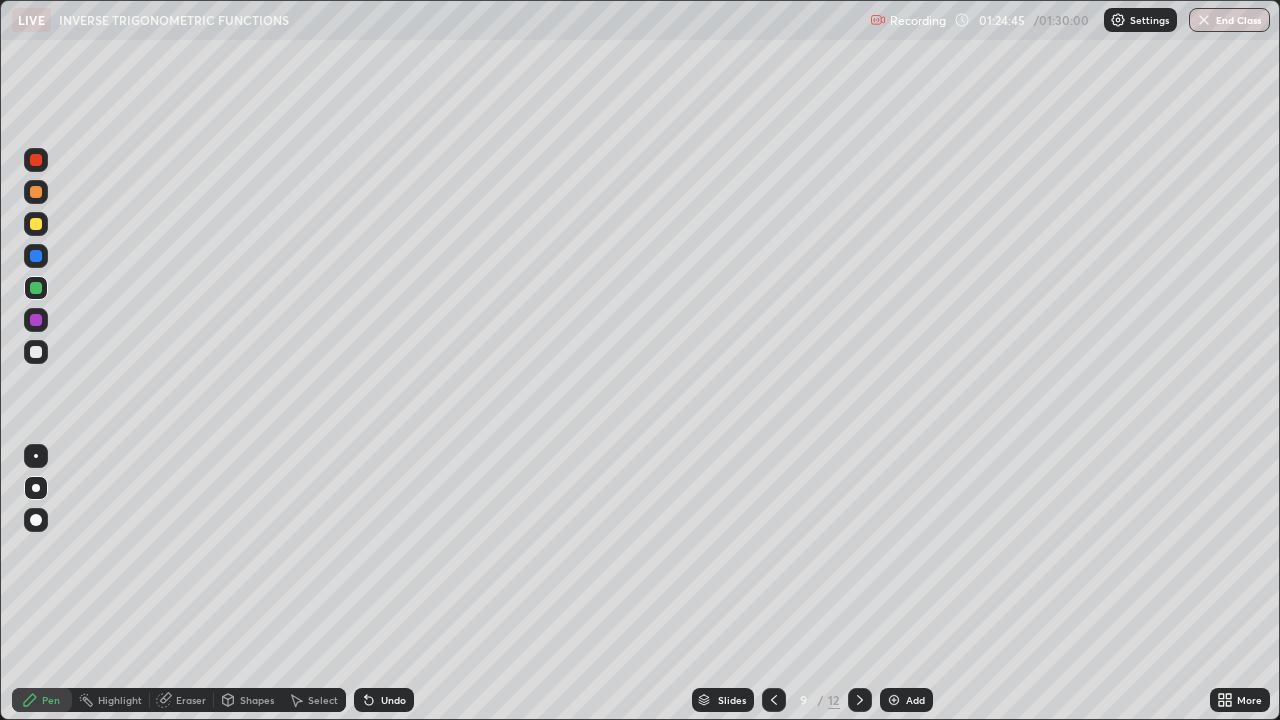 click 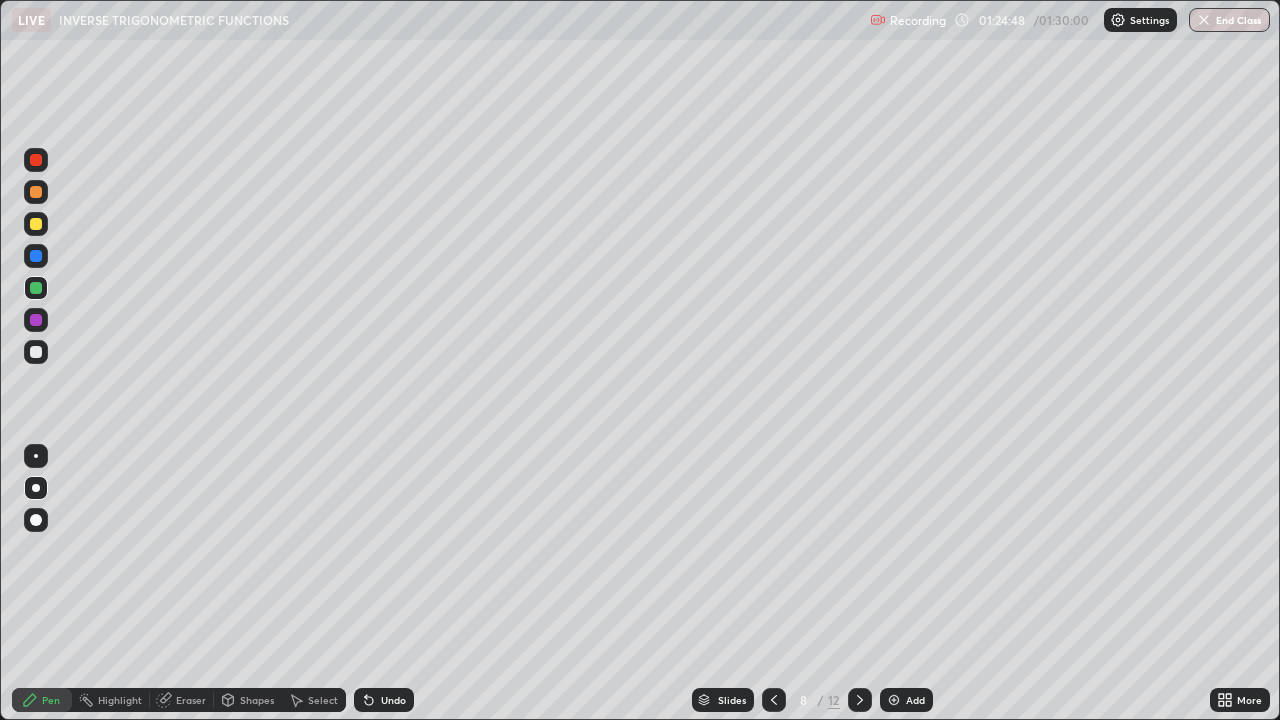 click 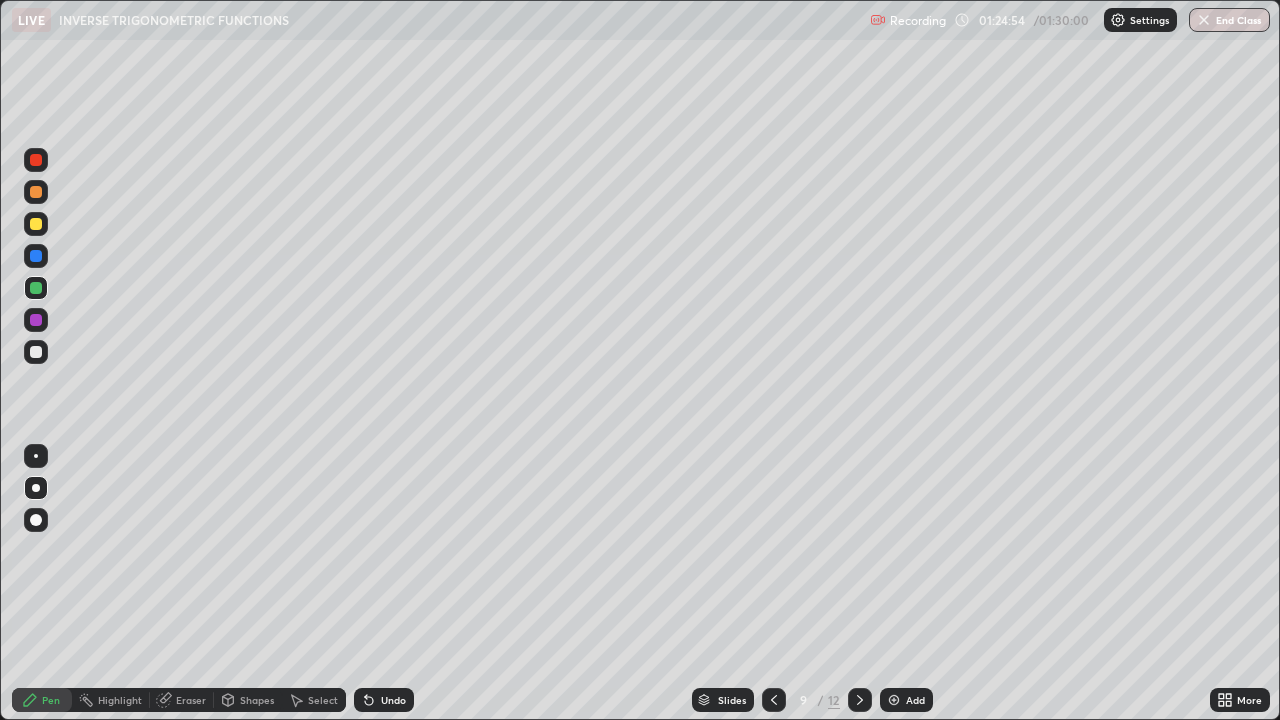 click 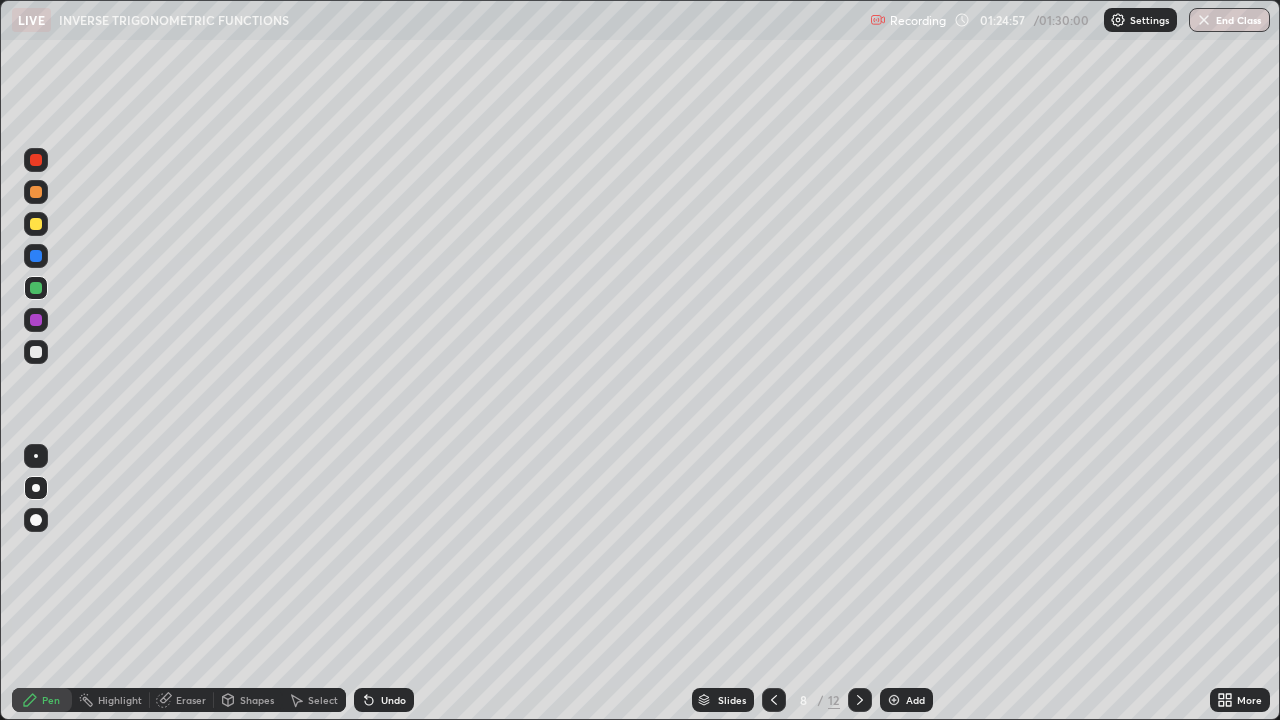 click 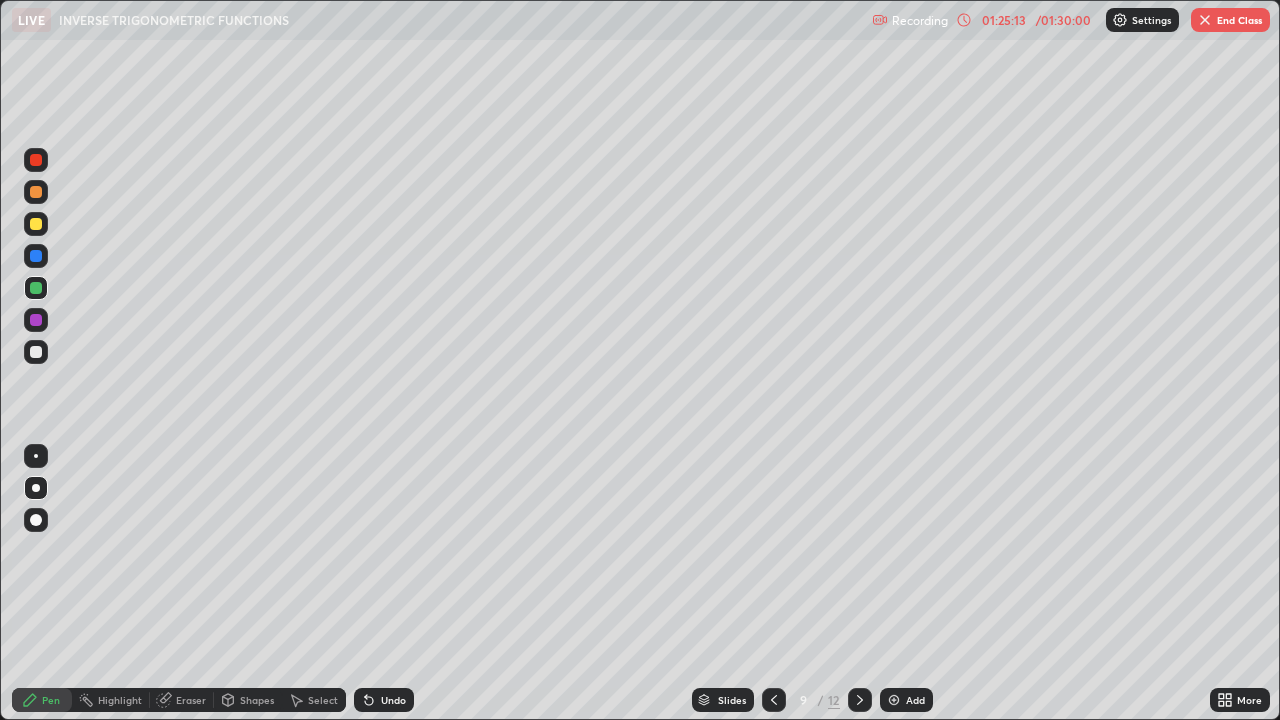 click at bounding box center [36, 224] 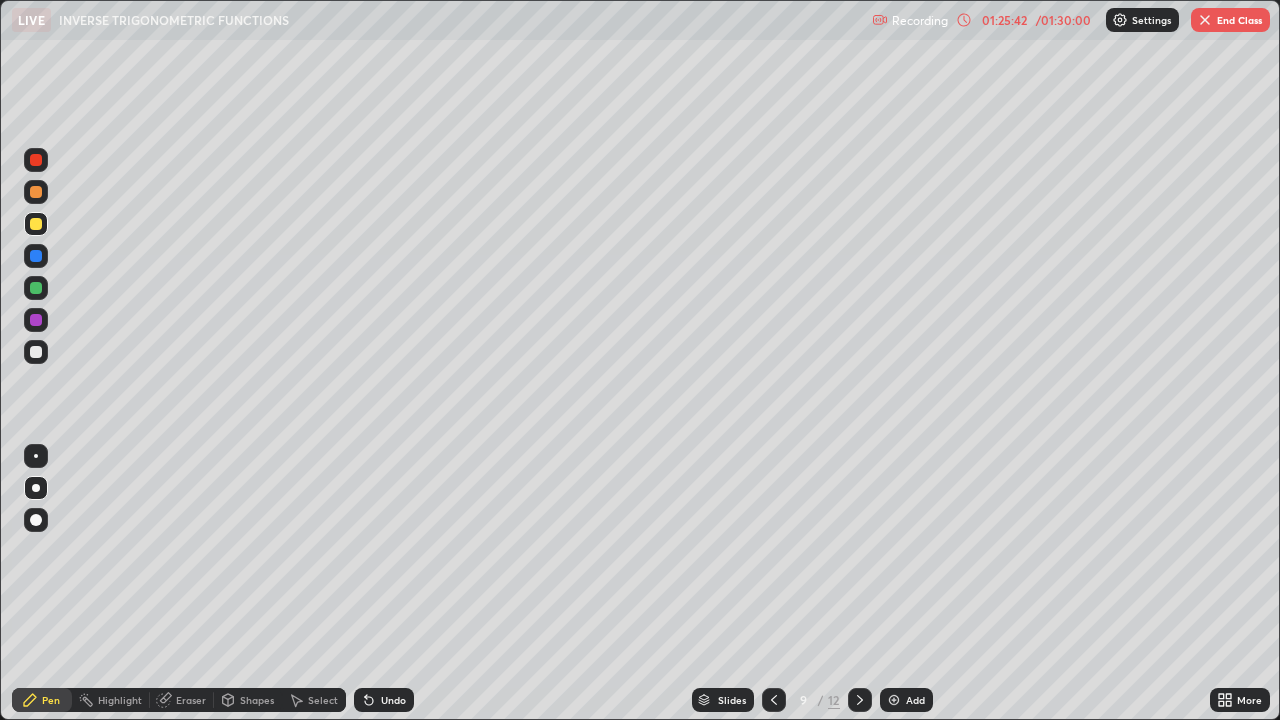 click on "Undo" at bounding box center [393, 700] 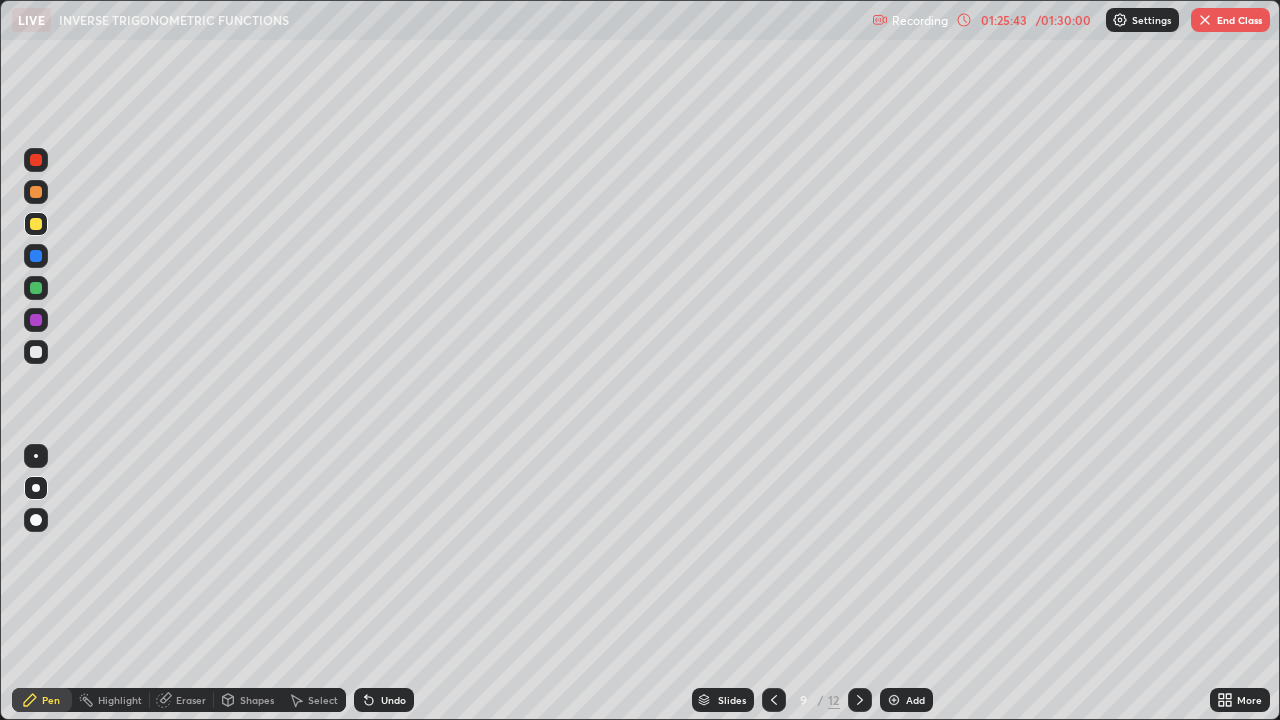 click on "Undo" at bounding box center [384, 700] 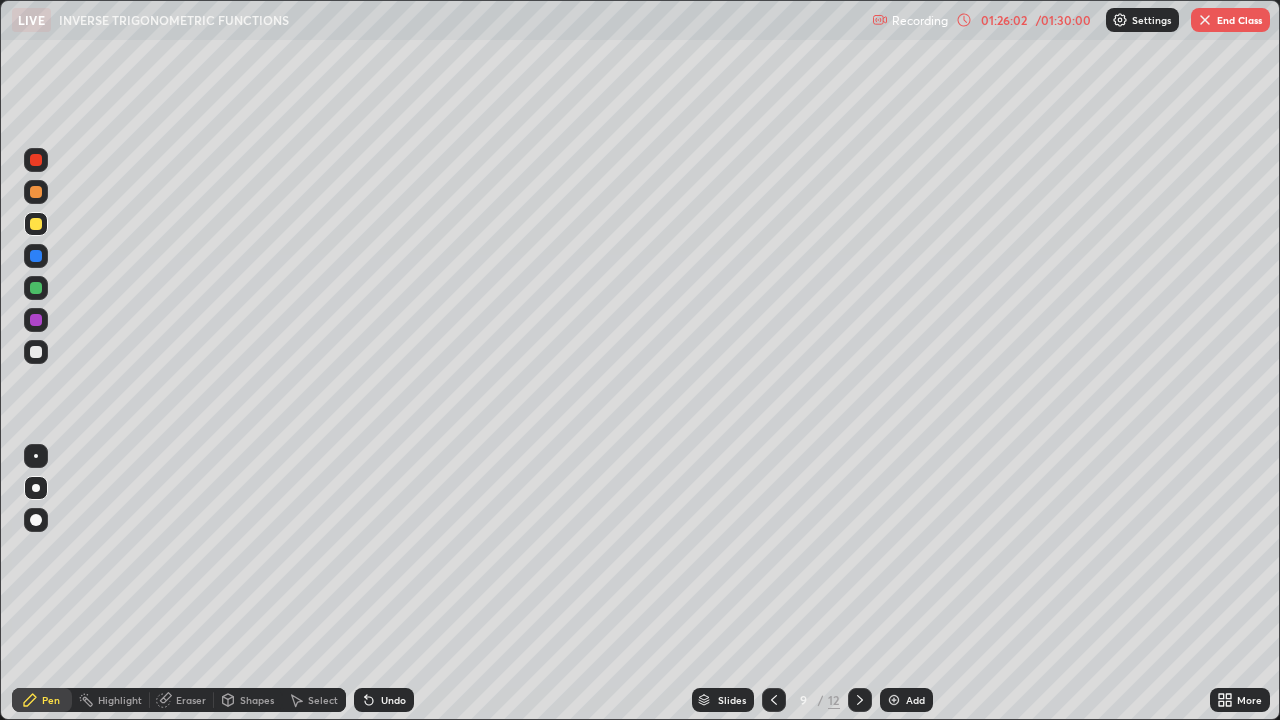 click on "Undo" at bounding box center [393, 700] 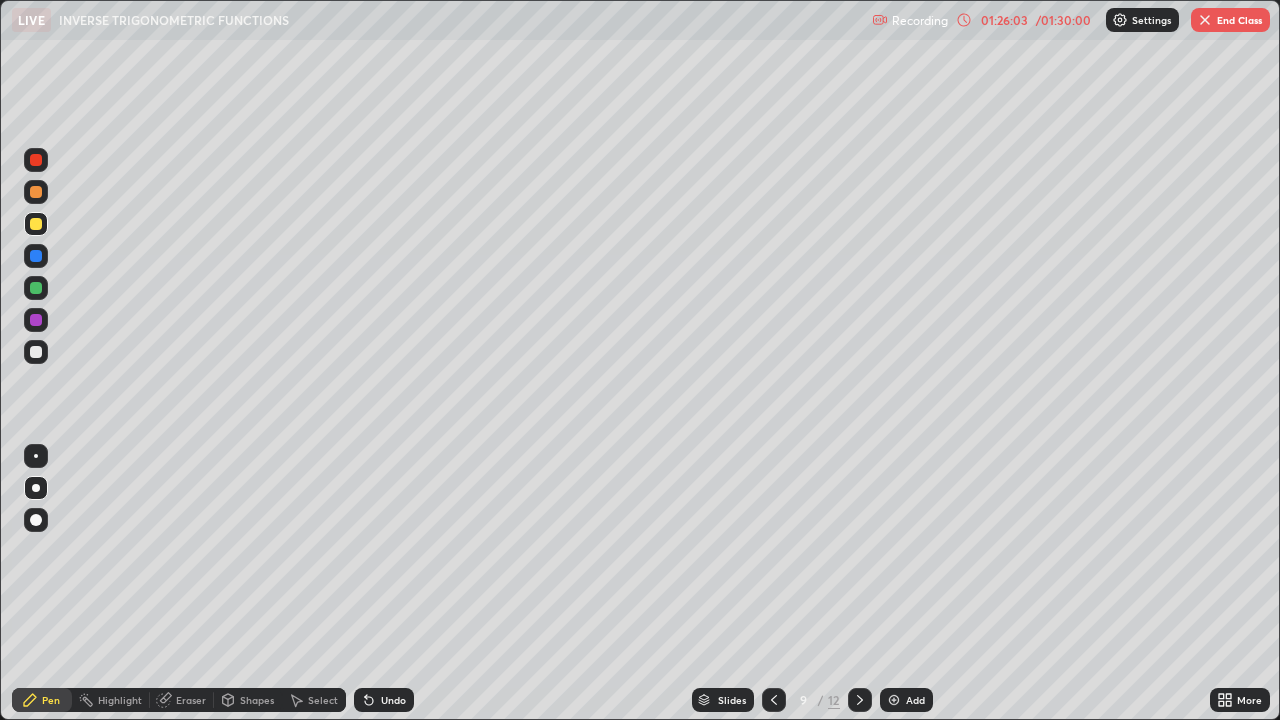 click on "Undo" at bounding box center (384, 700) 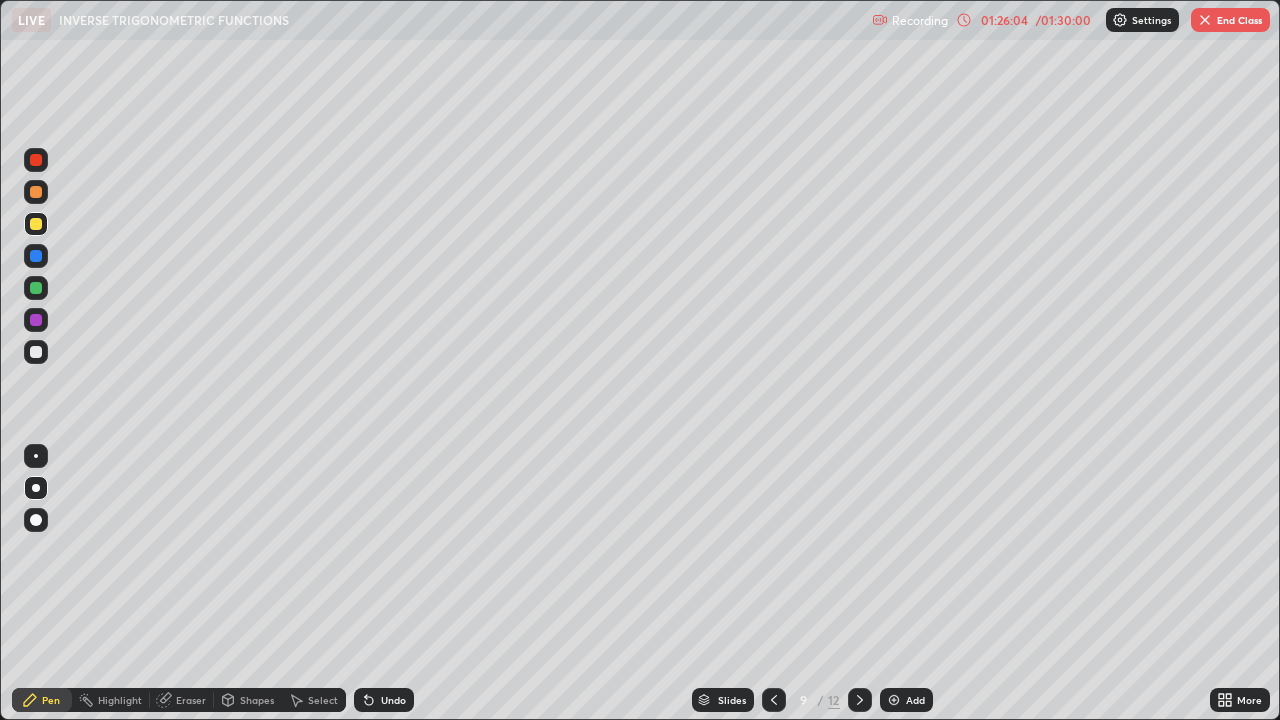 click on "Undo" at bounding box center [384, 700] 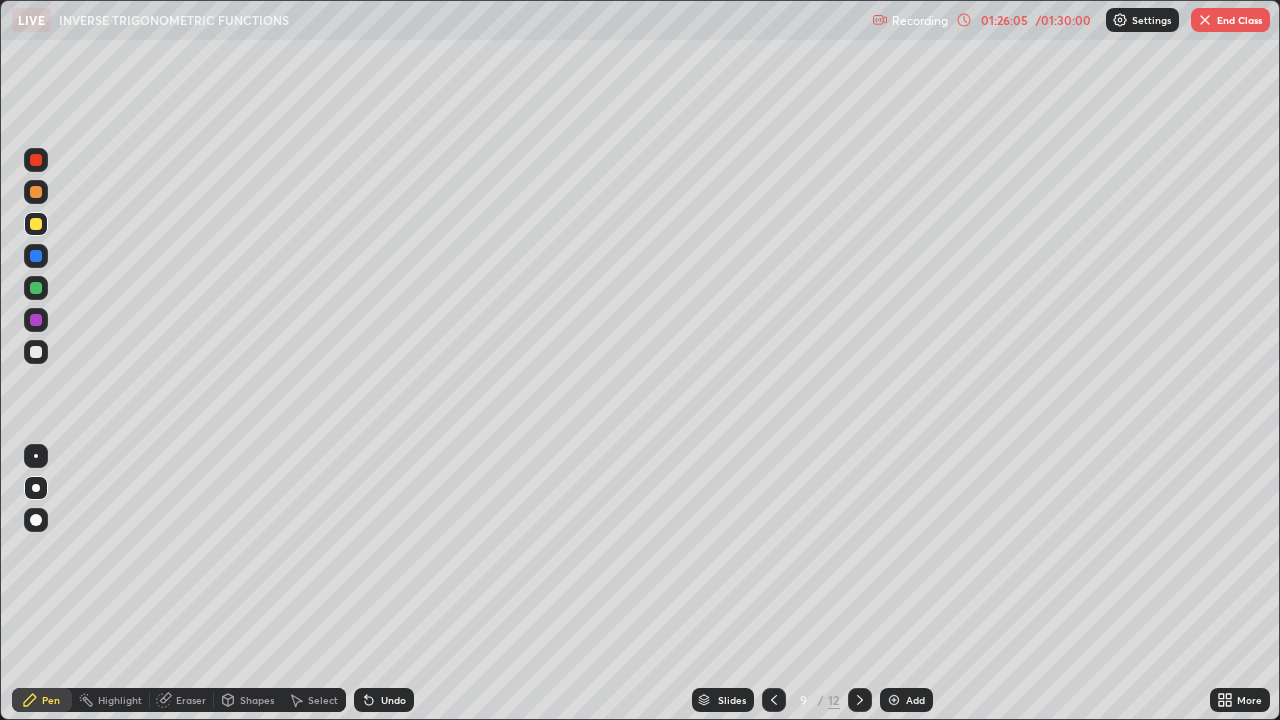 click on "Undo" at bounding box center (384, 700) 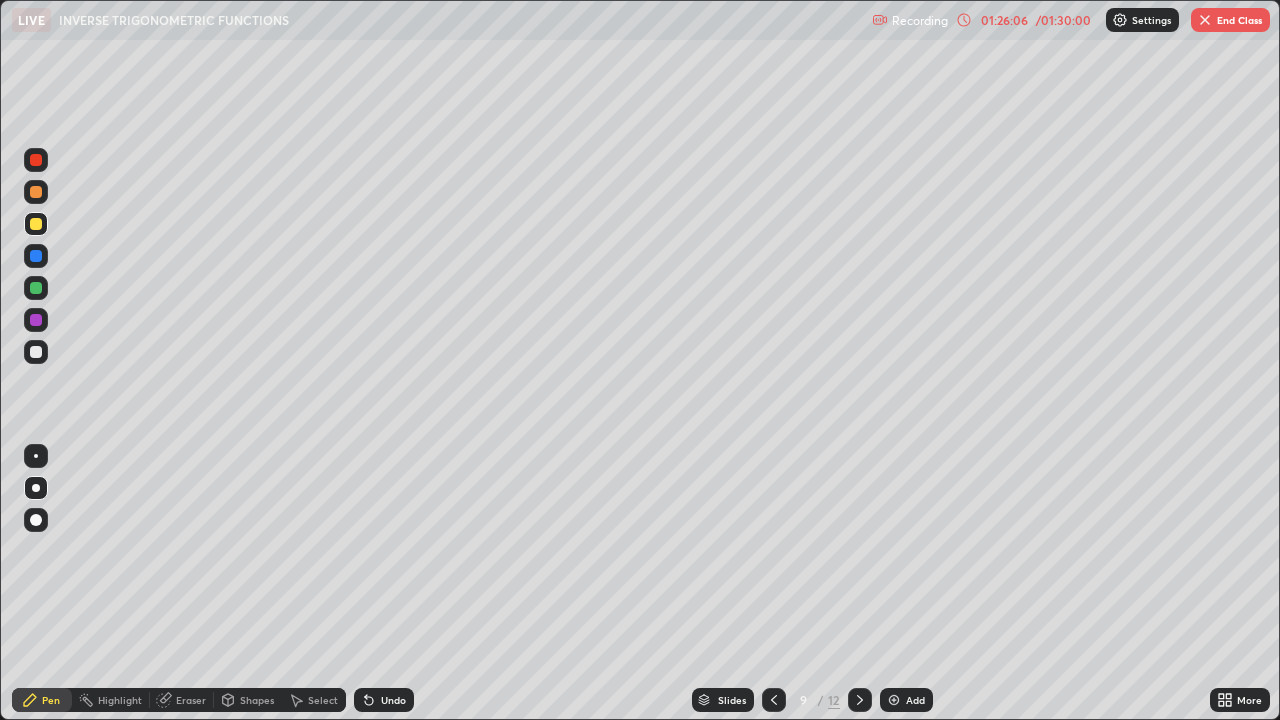 click on "Undo" at bounding box center [384, 700] 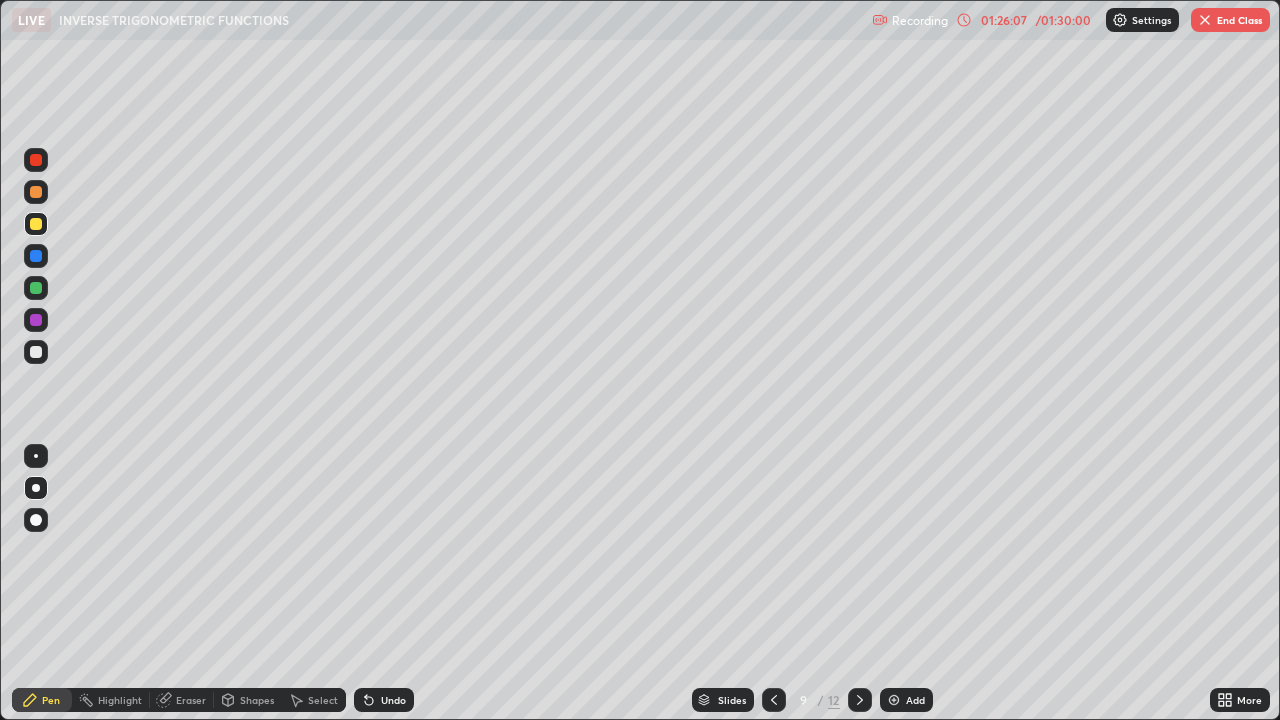 click on "Undo" at bounding box center (393, 700) 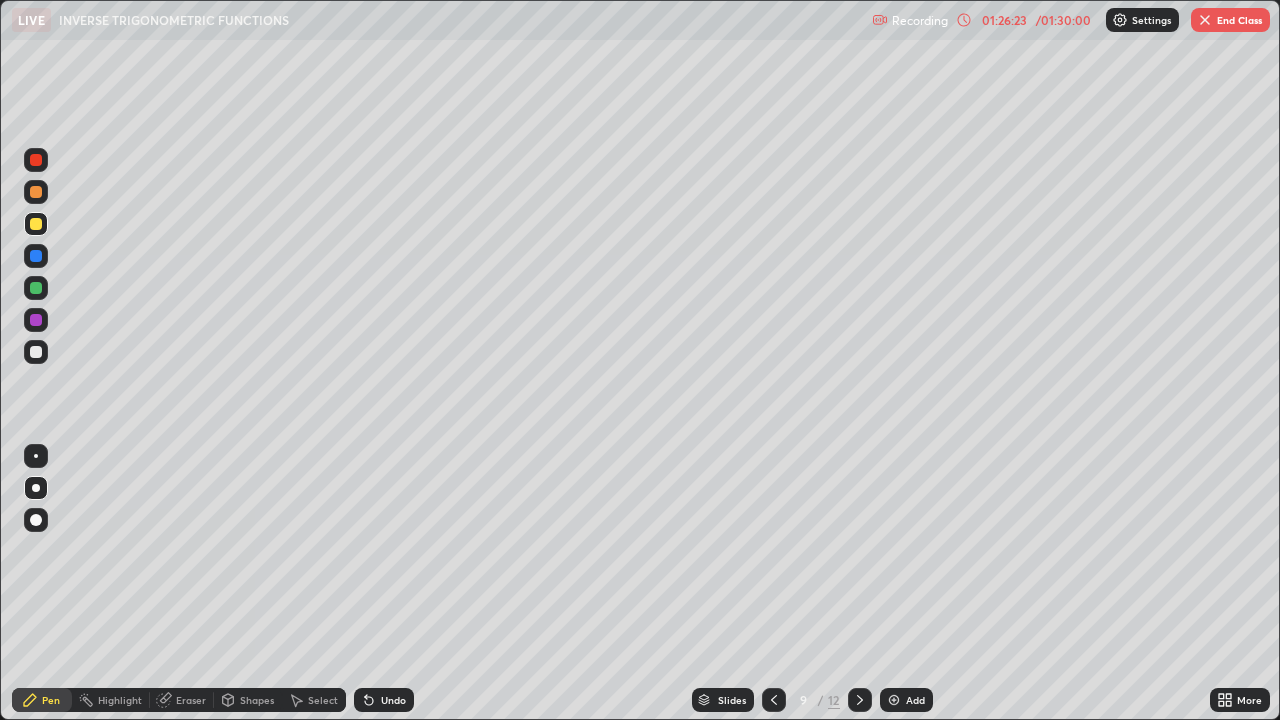 click 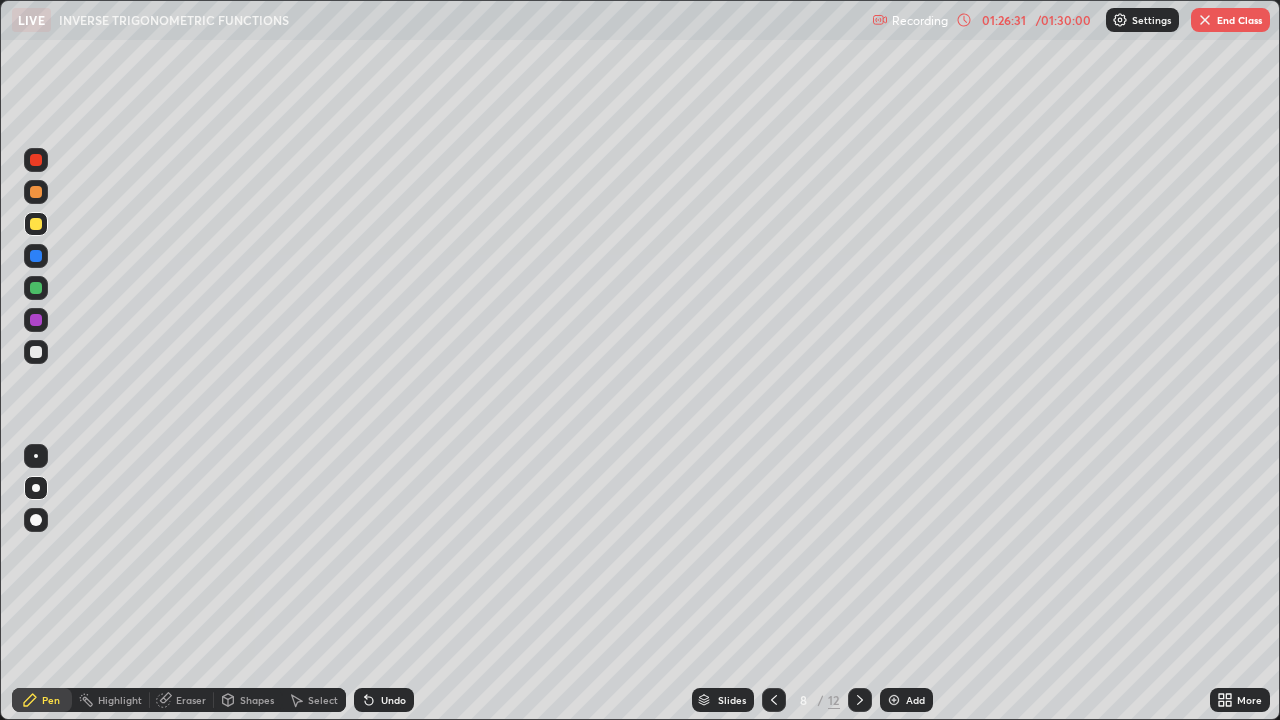 click 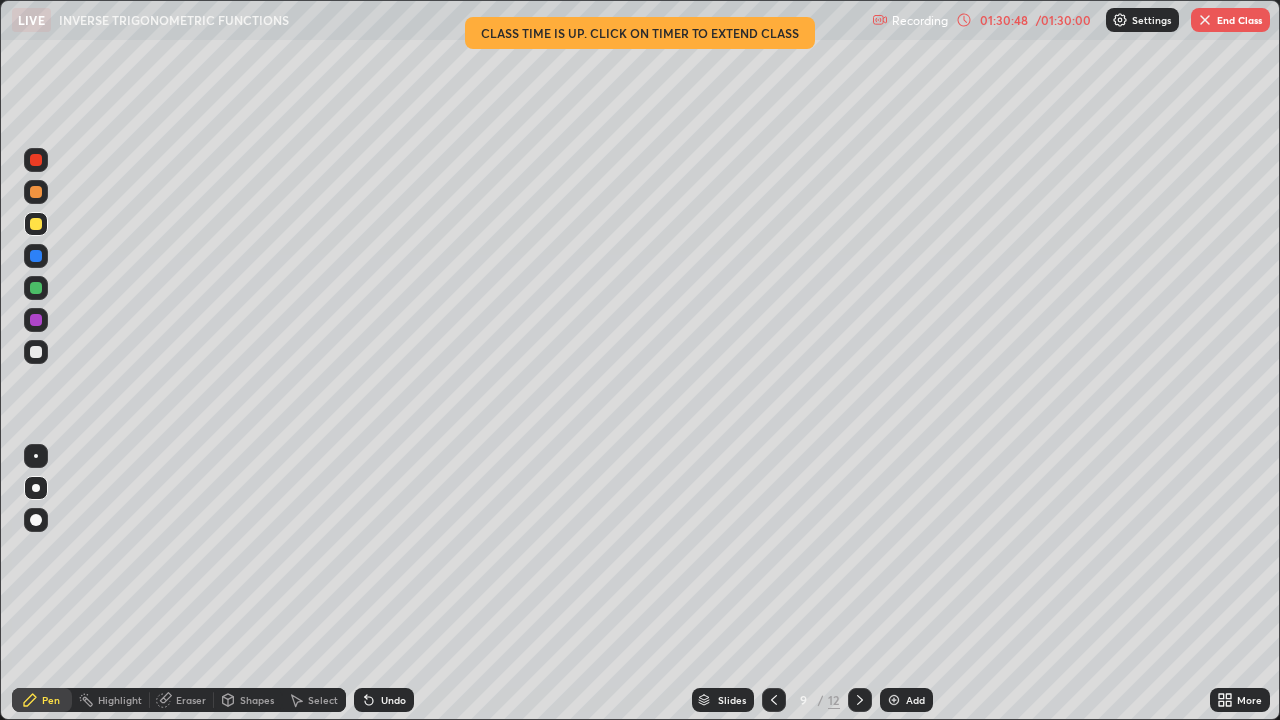 click 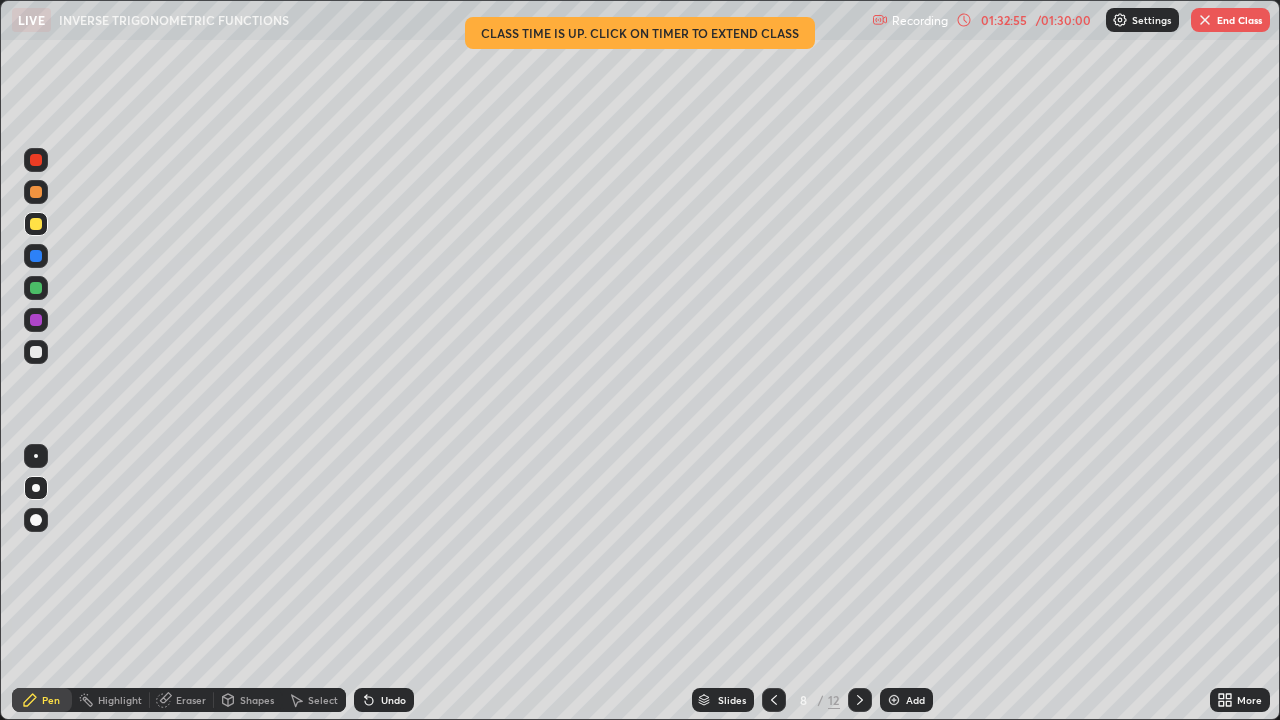 click on "End Class" at bounding box center [1230, 20] 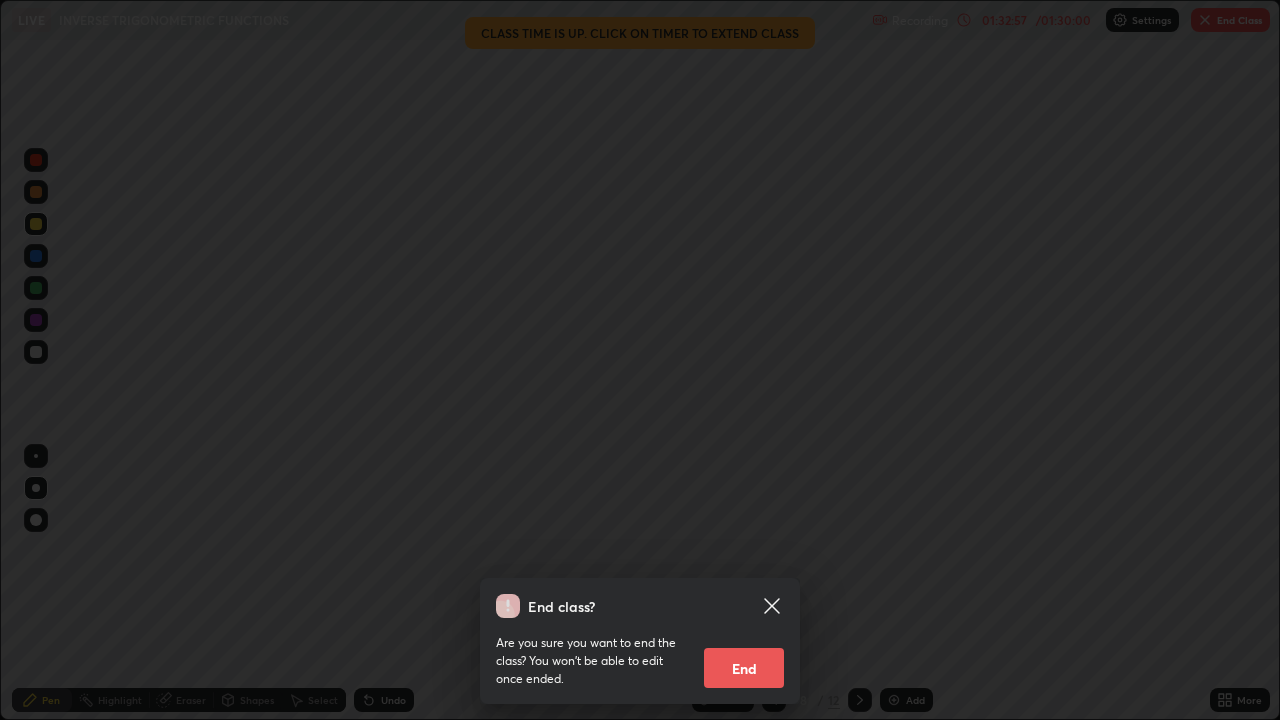 click on "End" at bounding box center (744, 668) 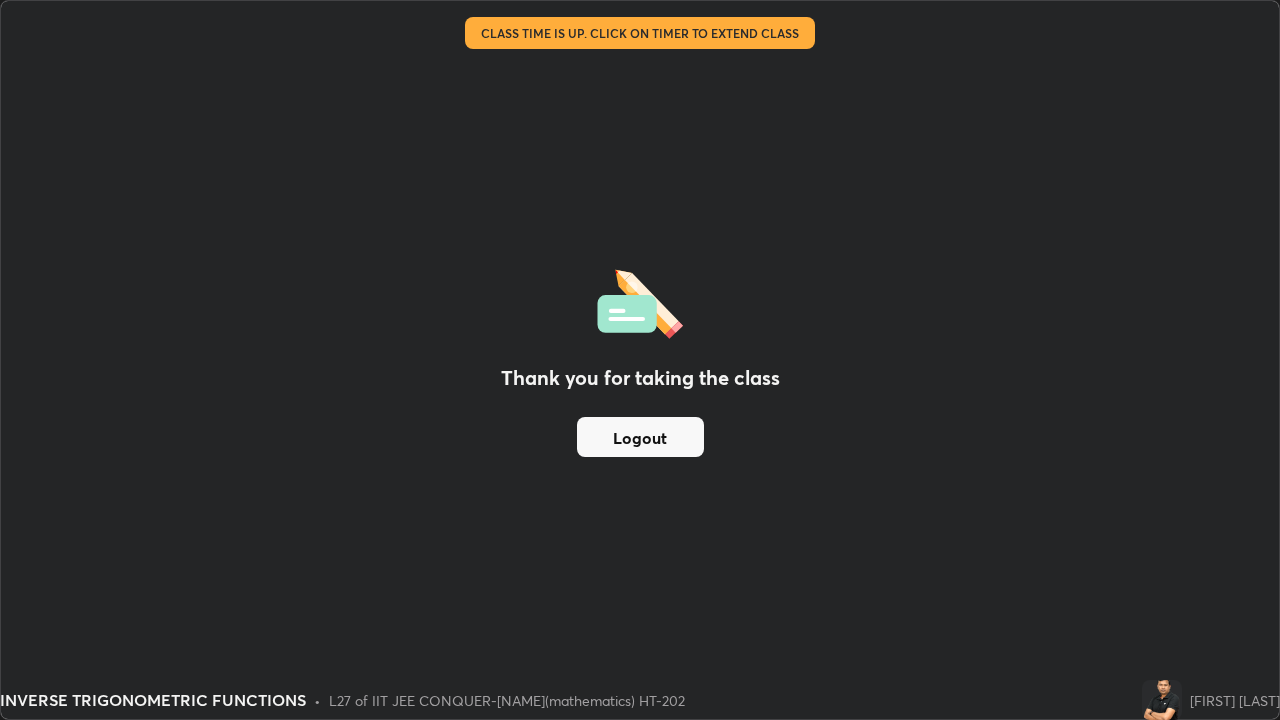 click on "Logout" at bounding box center (640, 437) 